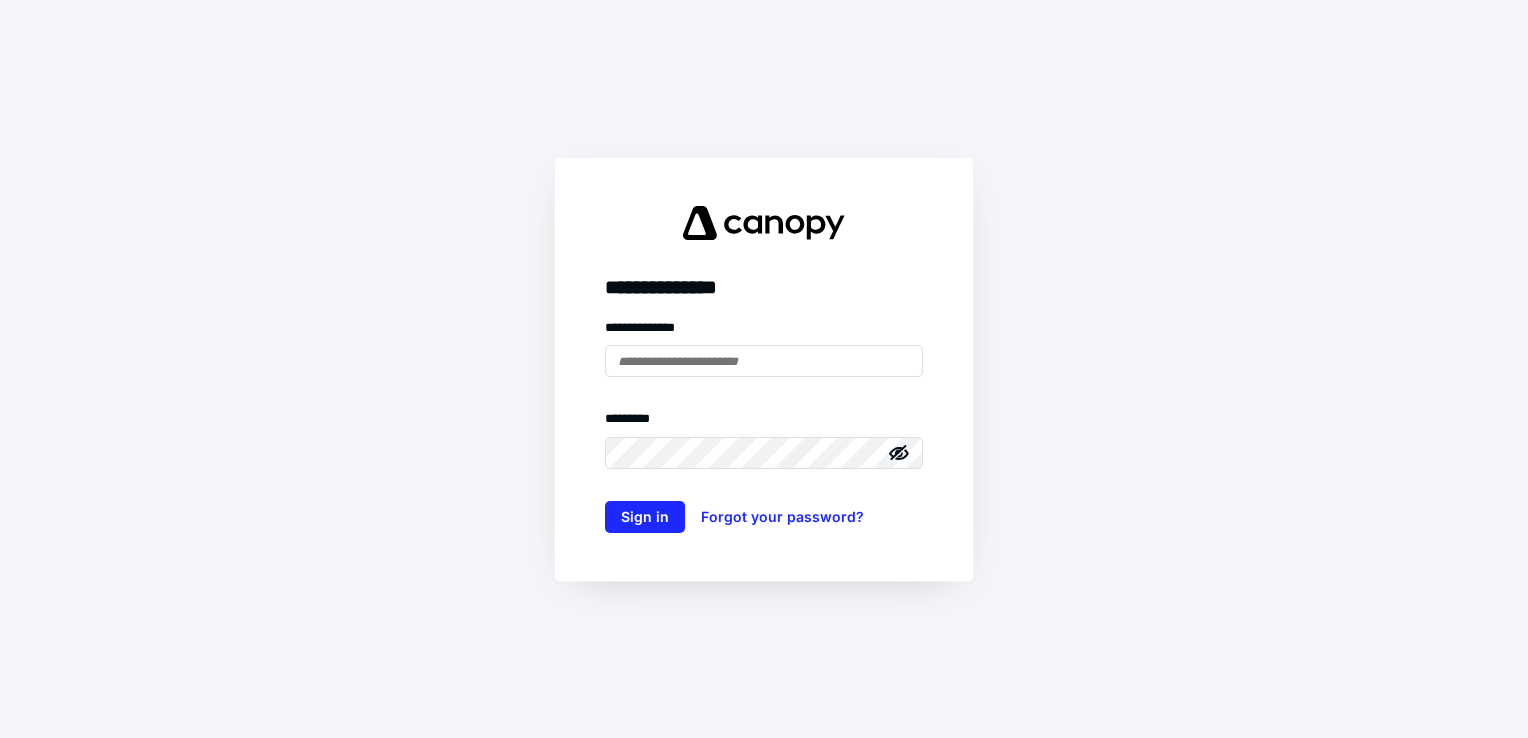 scroll, scrollTop: 0, scrollLeft: 0, axis: both 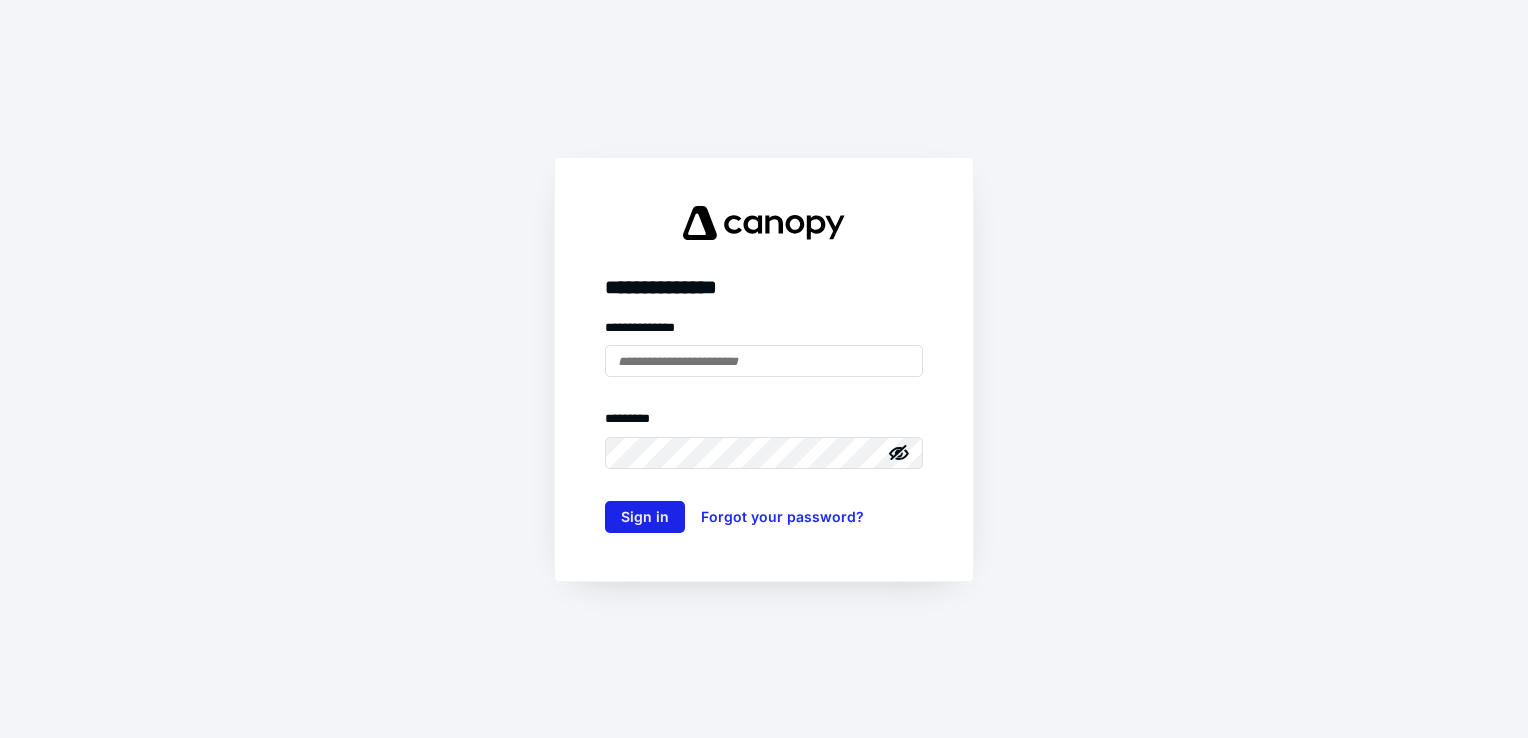 type on "**********" 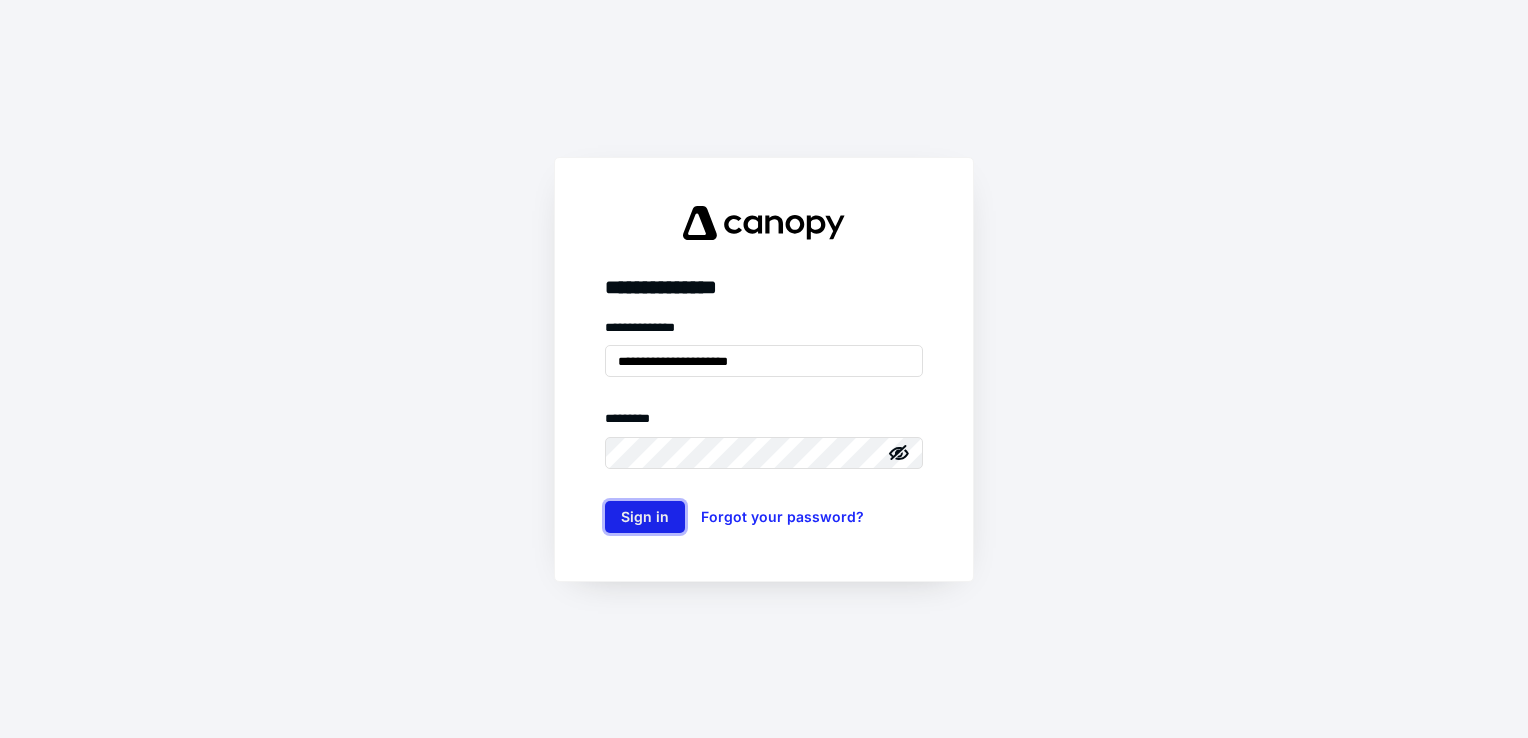 click on "Sign in" at bounding box center [645, 517] 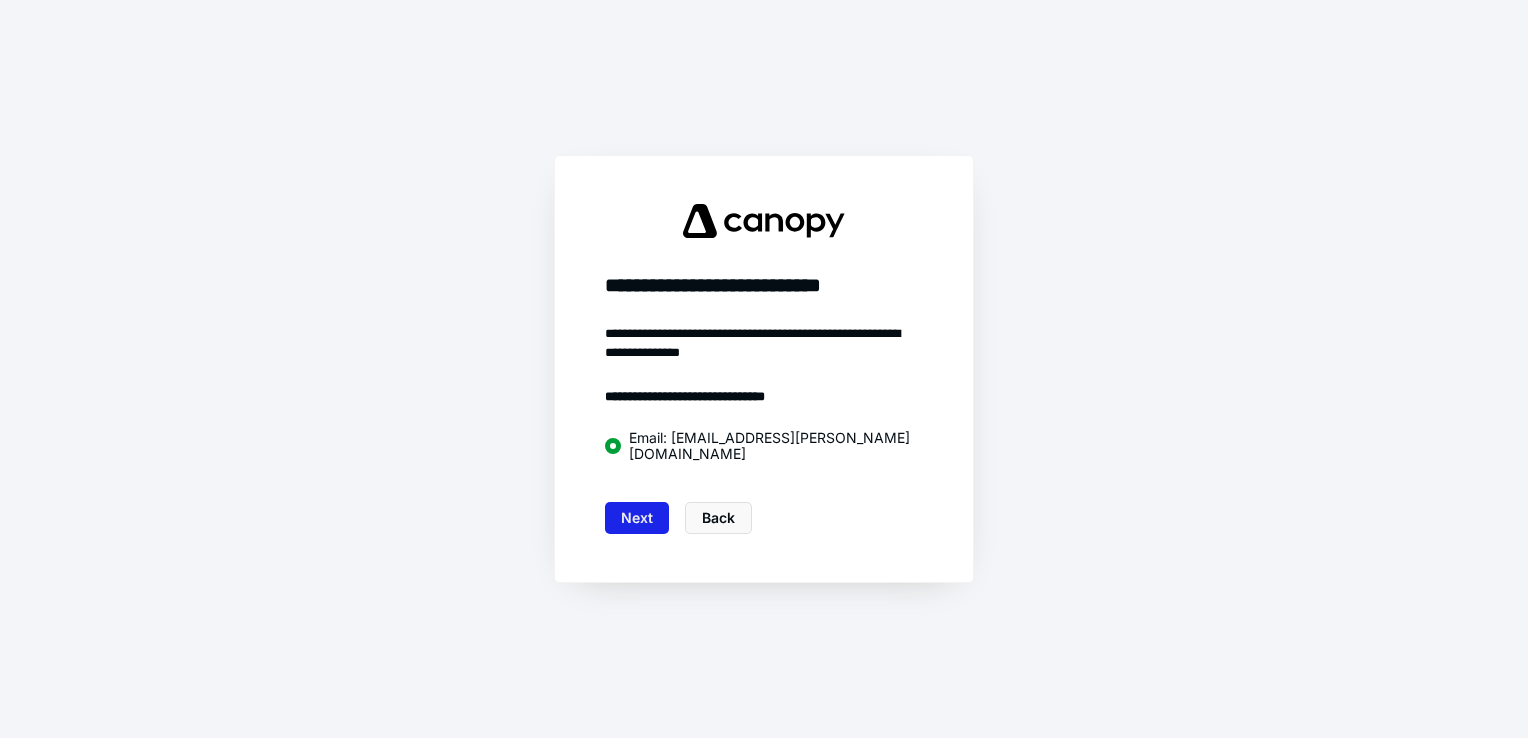 click on "Next" at bounding box center (637, 518) 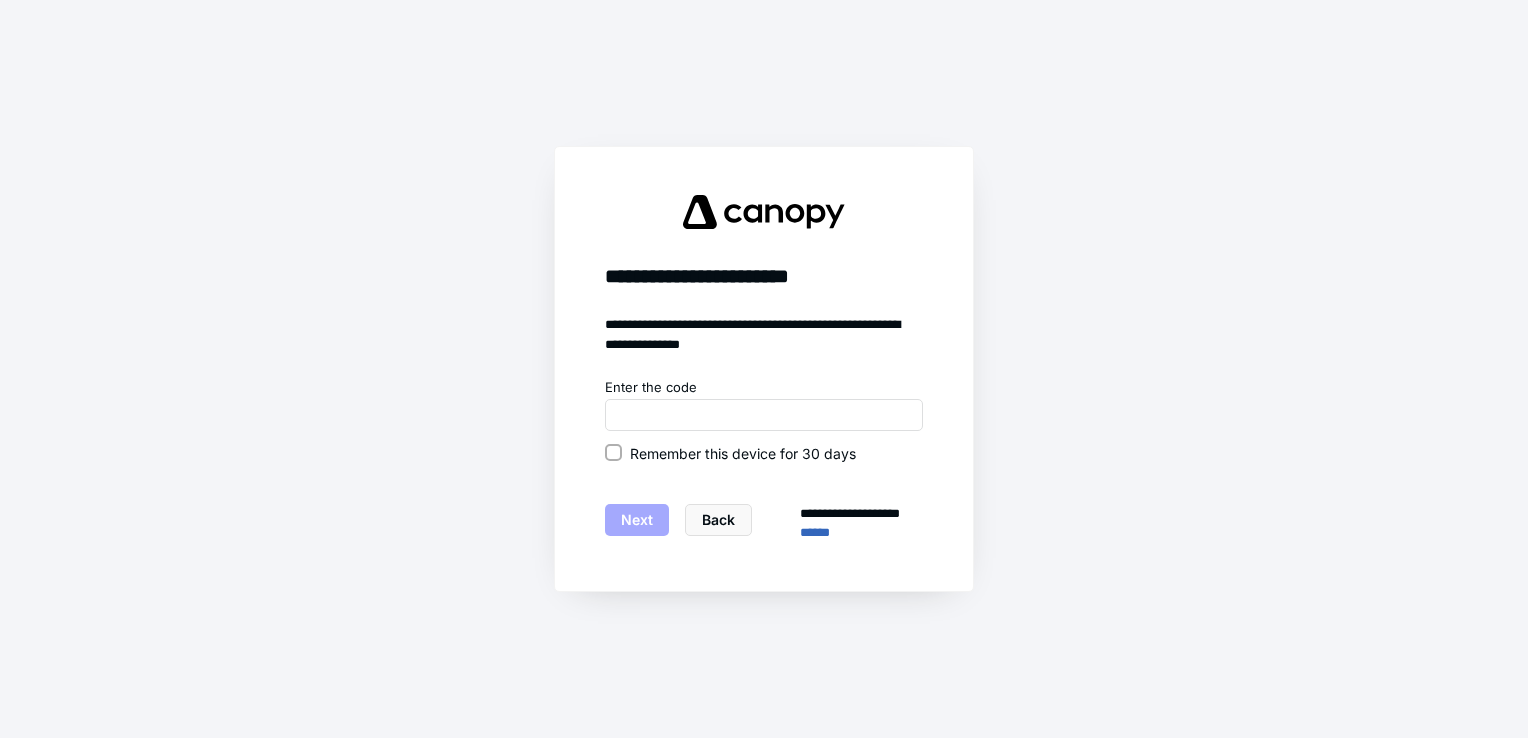click on "Remember this device for 30 days" at bounding box center [613, 453] 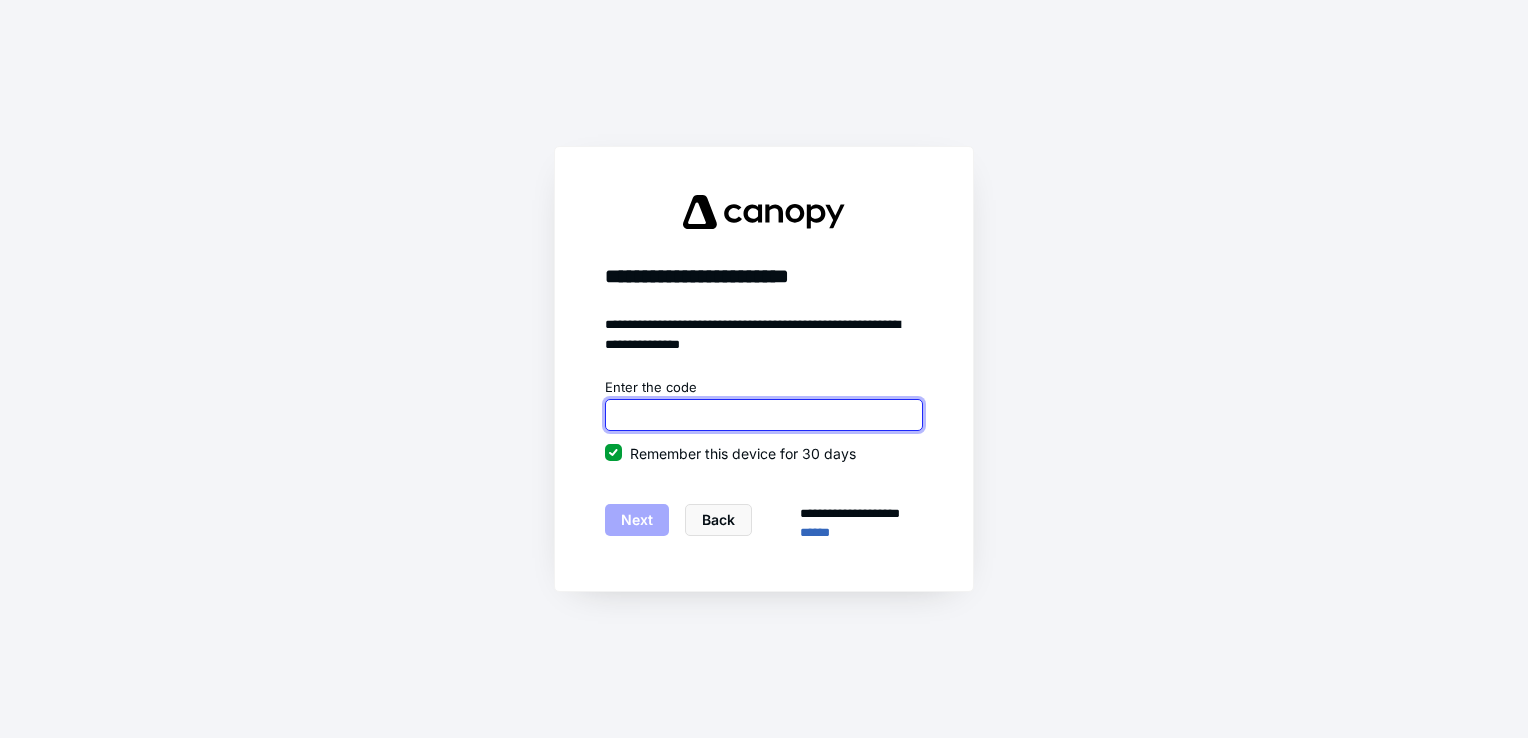 click at bounding box center (764, 415) 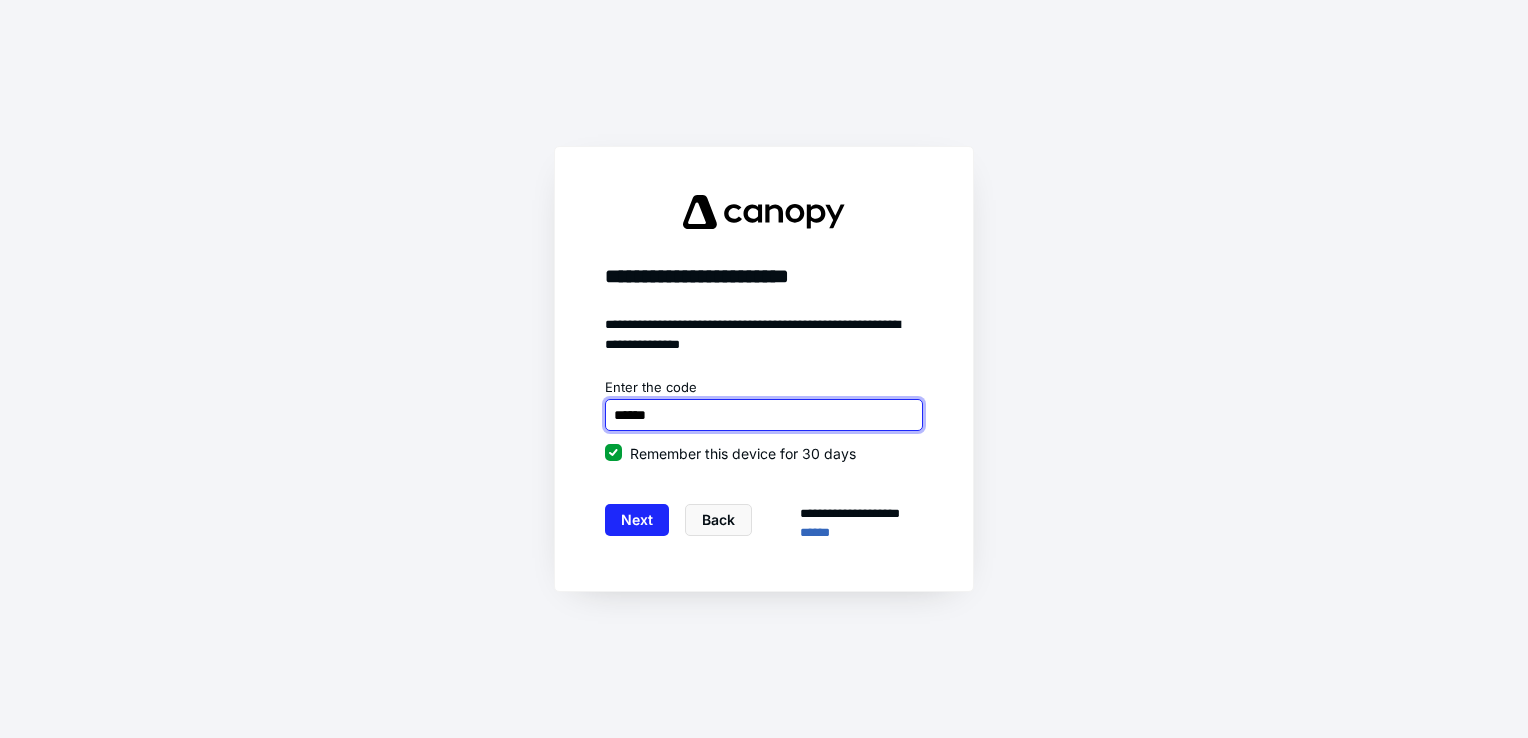 type on "******" 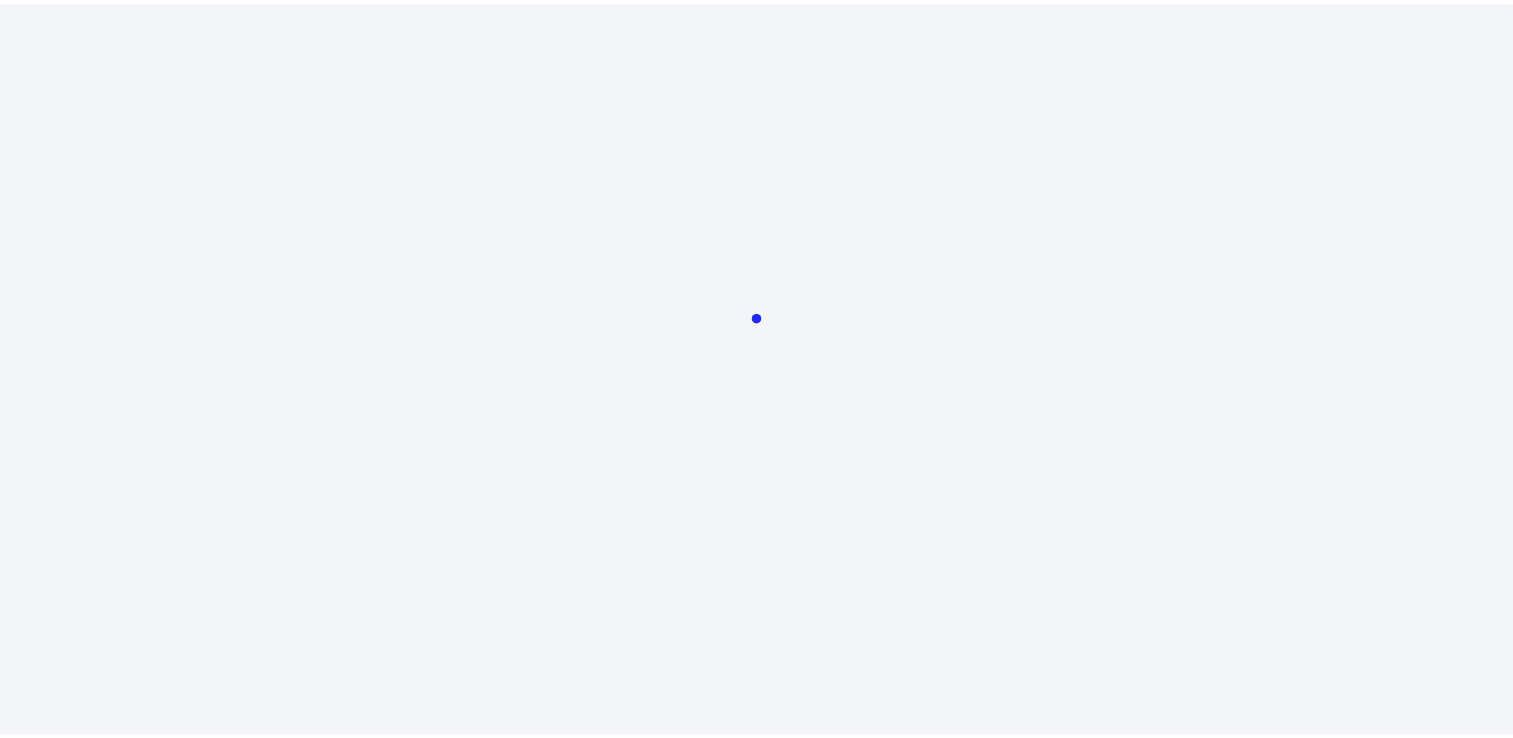 scroll, scrollTop: 0, scrollLeft: 0, axis: both 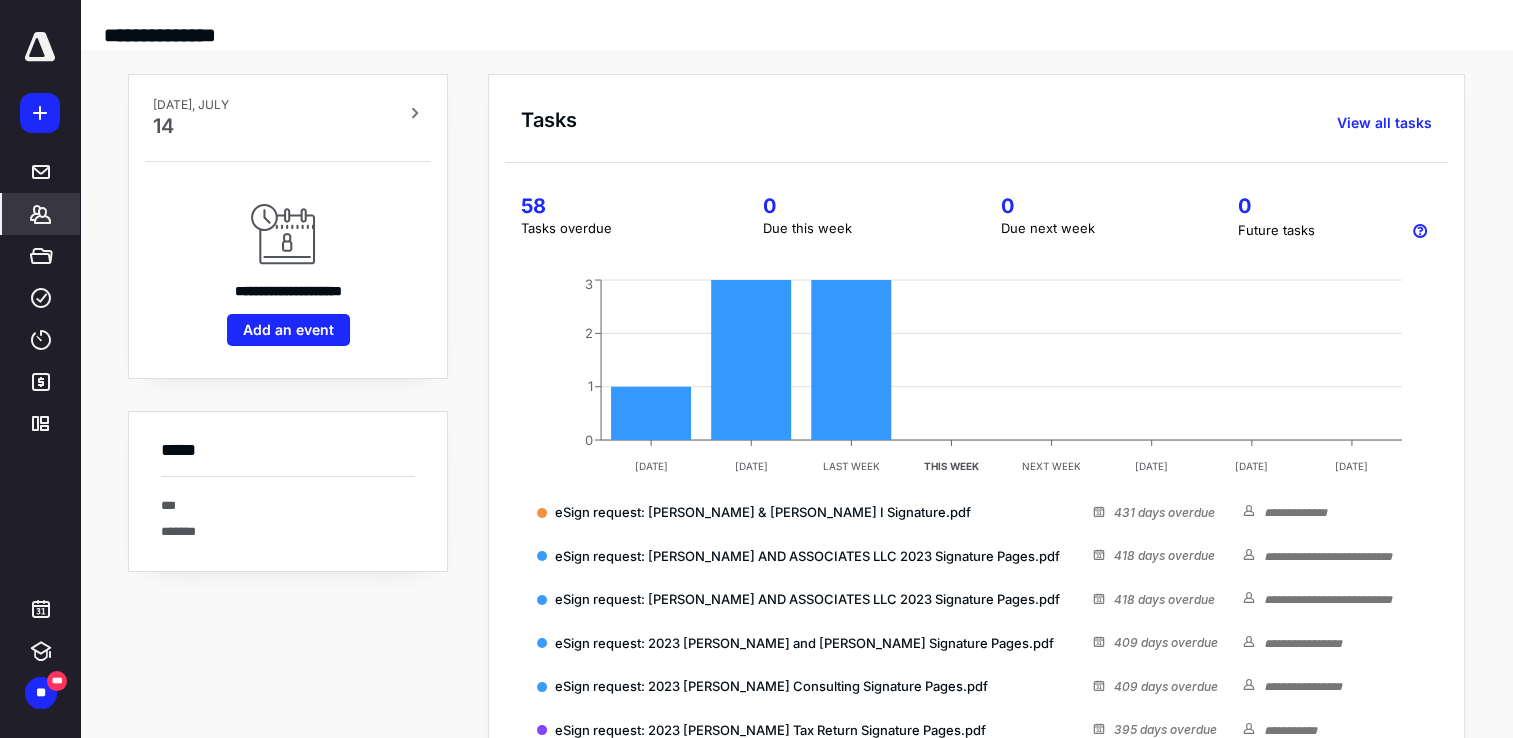 click on "*******" at bounding box center (41, 214) 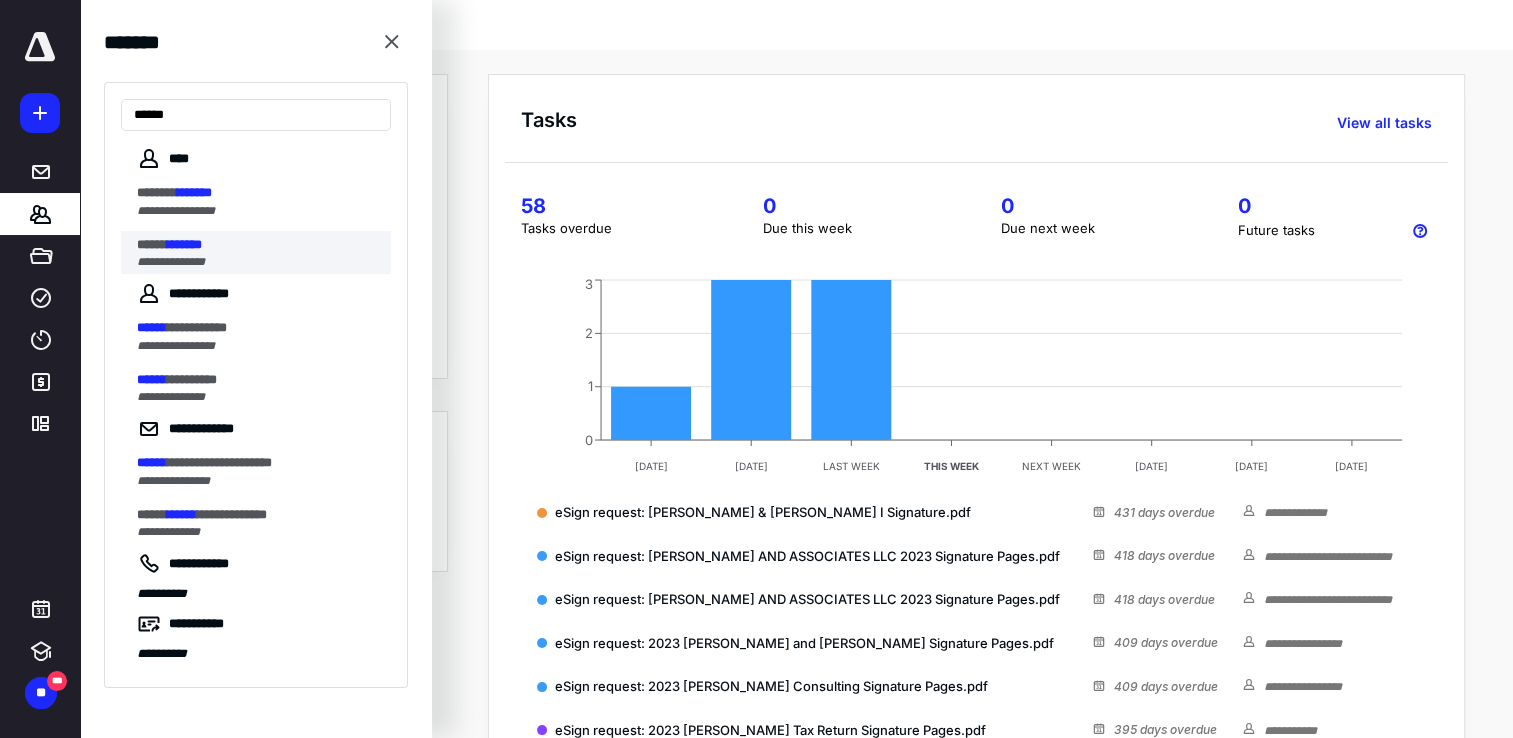 type on "******" 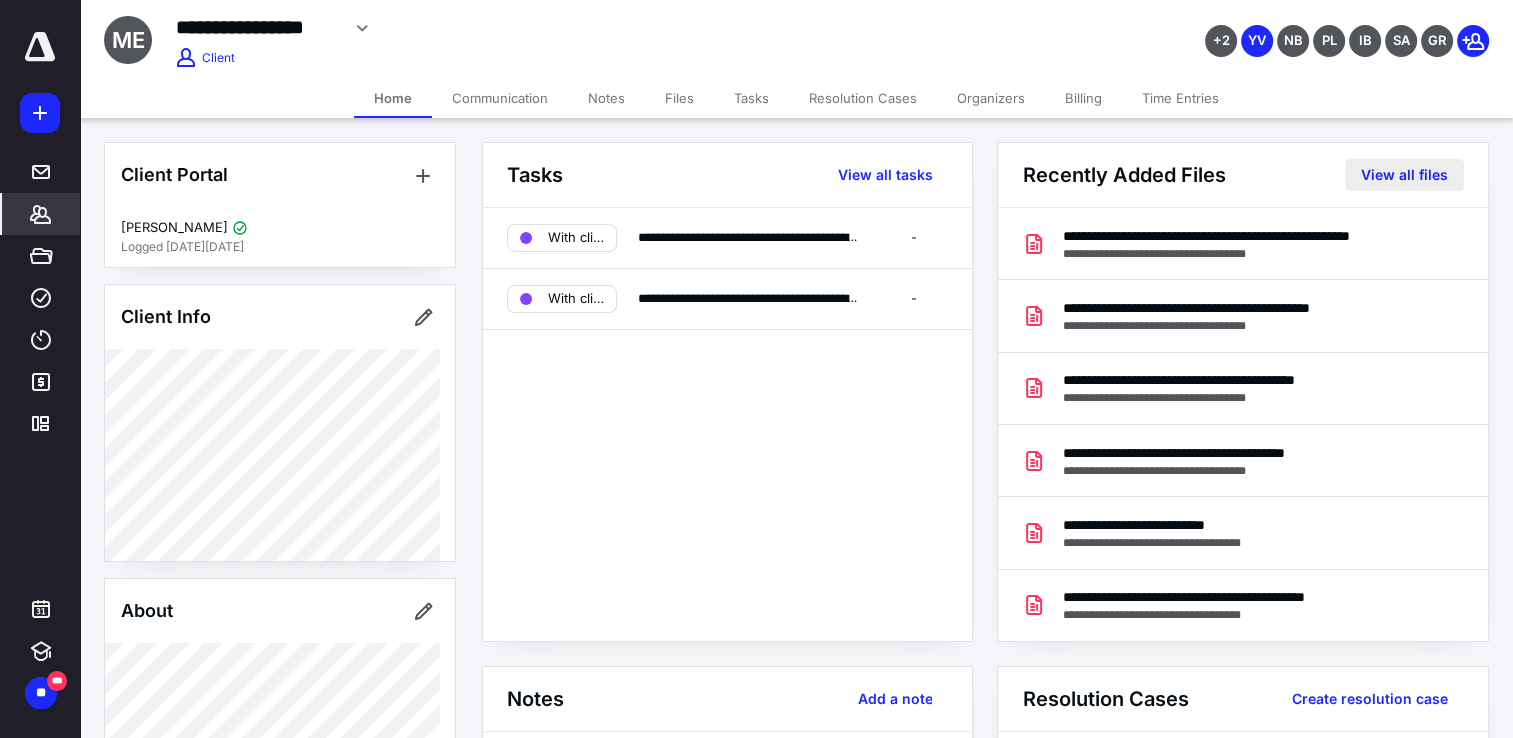 click on "View all files" at bounding box center [1404, 175] 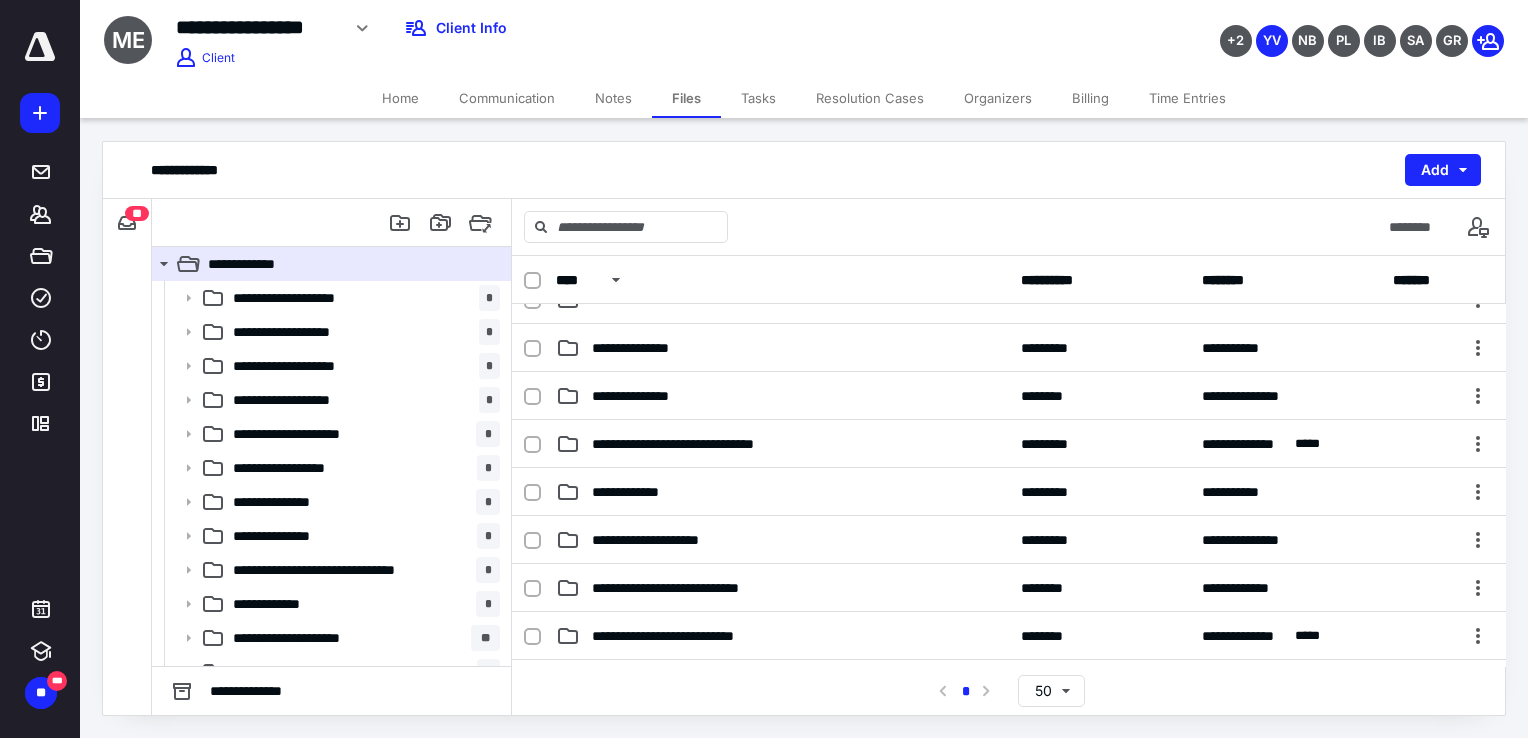 scroll, scrollTop: 292, scrollLeft: 0, axis: vertical 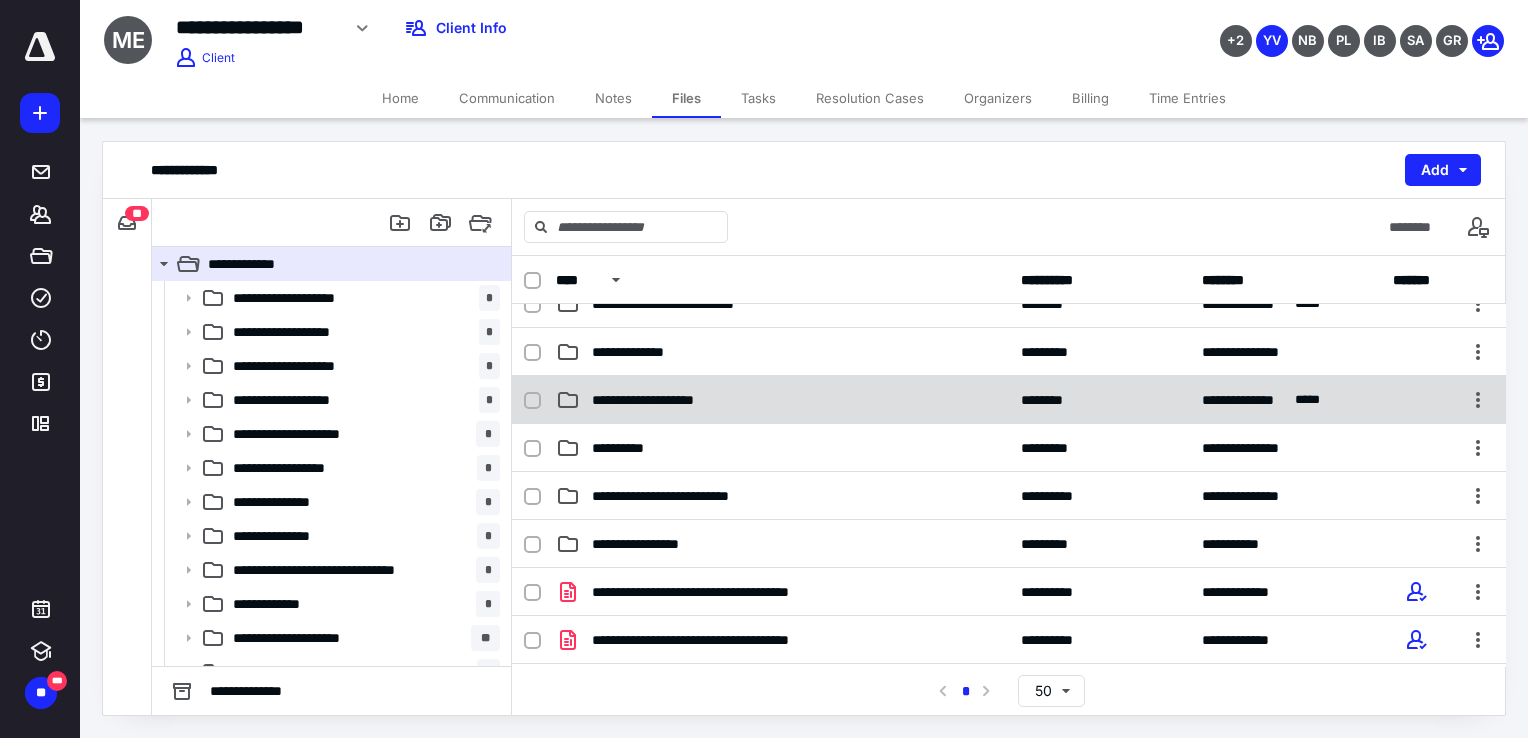 click on "**********" at bounding box center (782, 400) 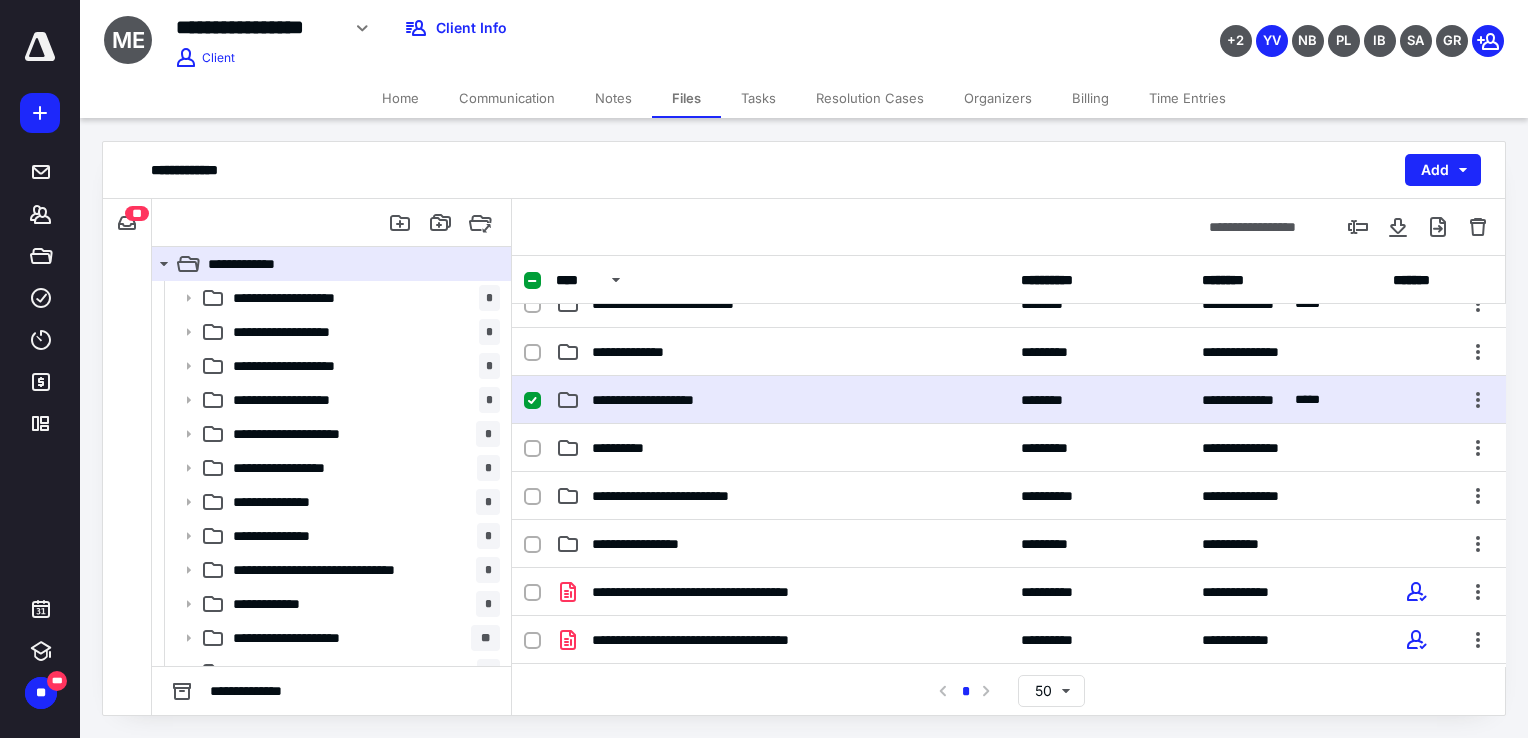 click on "**********" at bounding box center (782, 400) 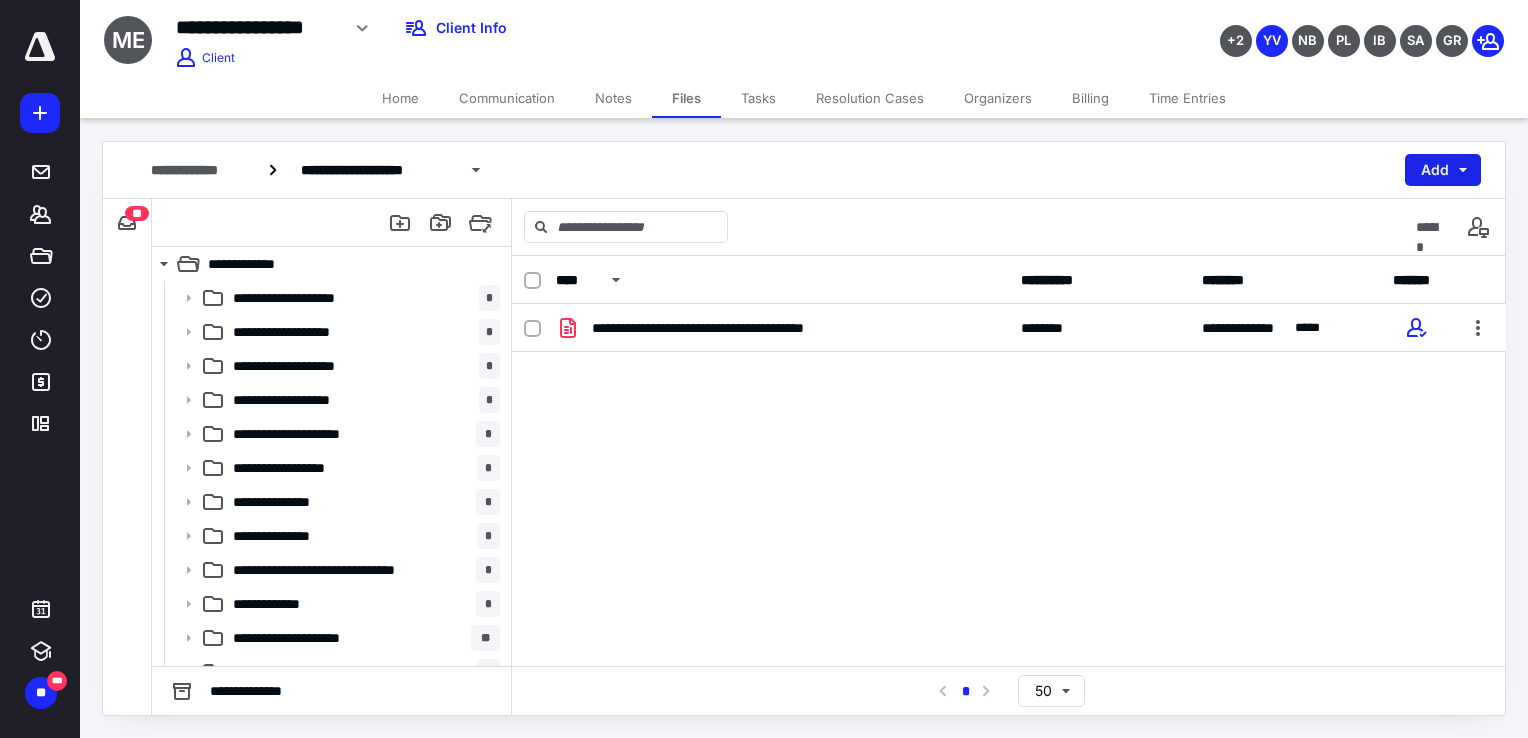click on "Add" at bounding box center [1443, 170] 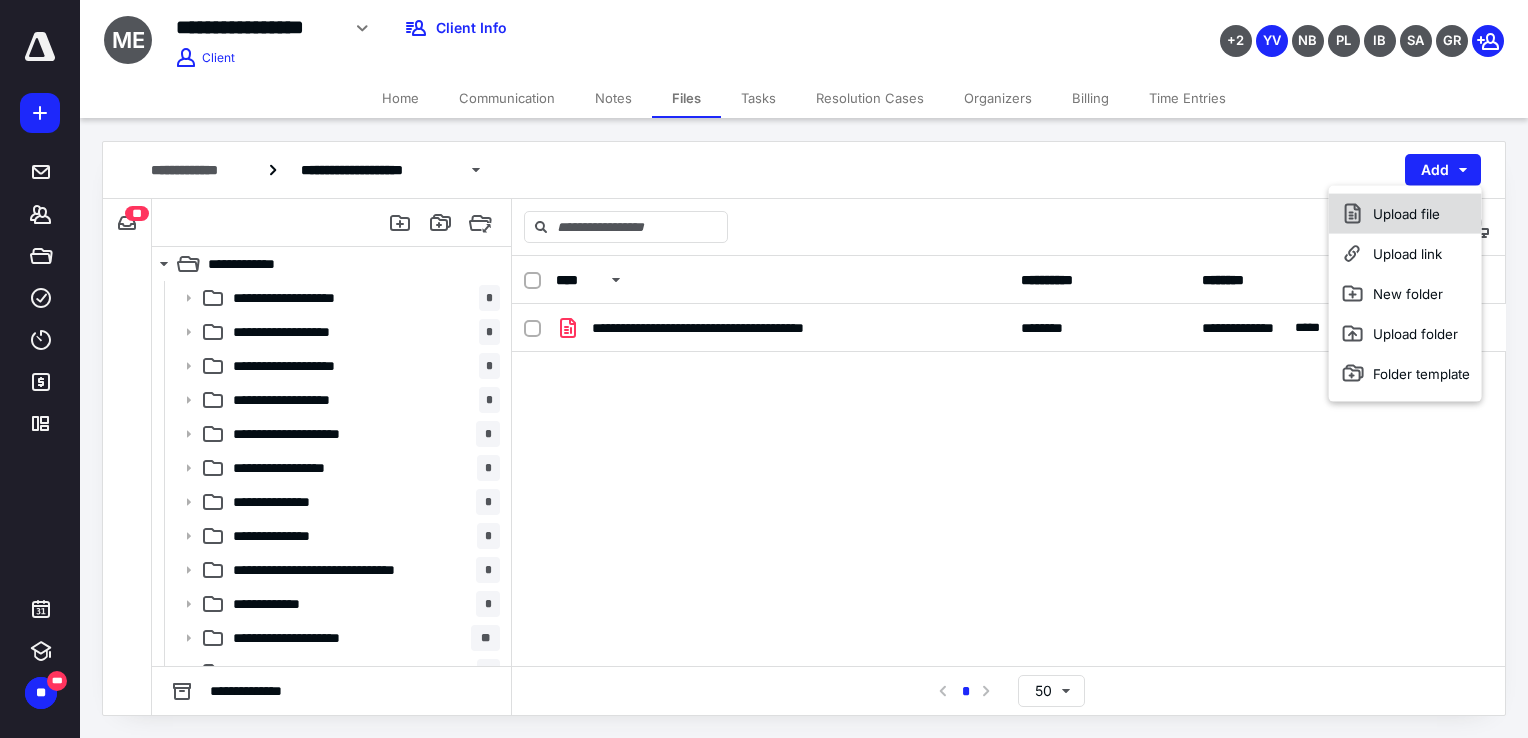click on "Upload file" at bounding box center [1405, 214] 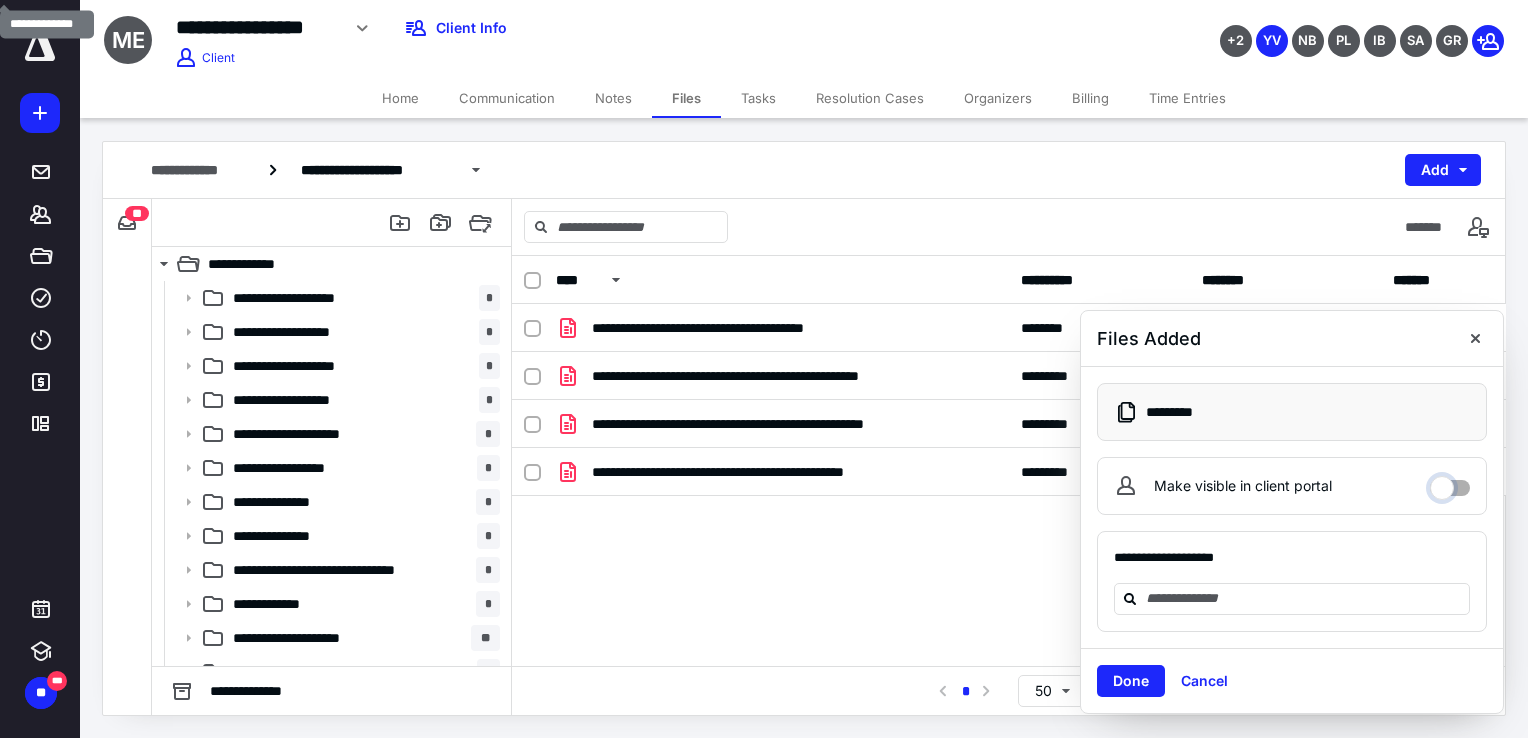 click on "Make visible in client portal" at bounding box center (1450, 483) 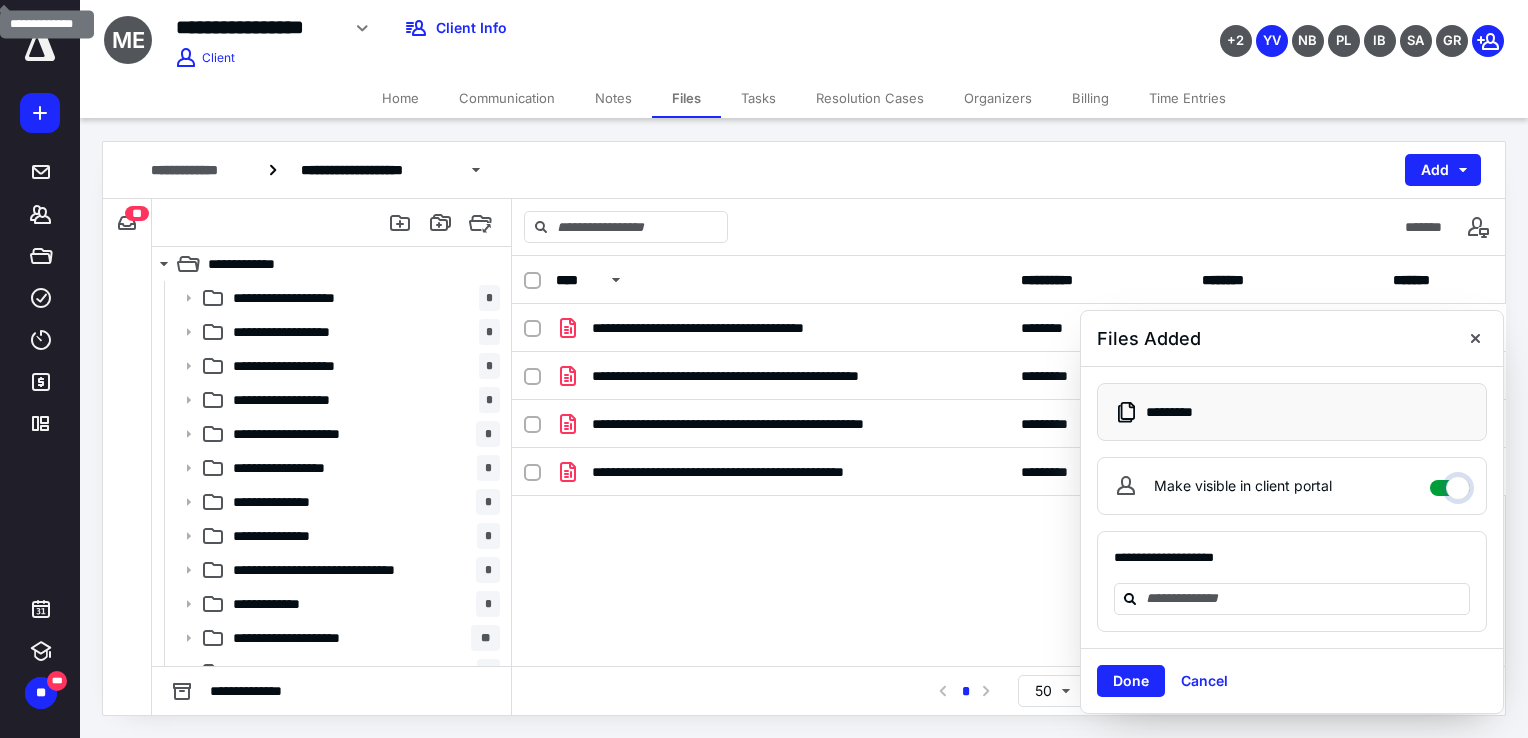 checkbox on "****" 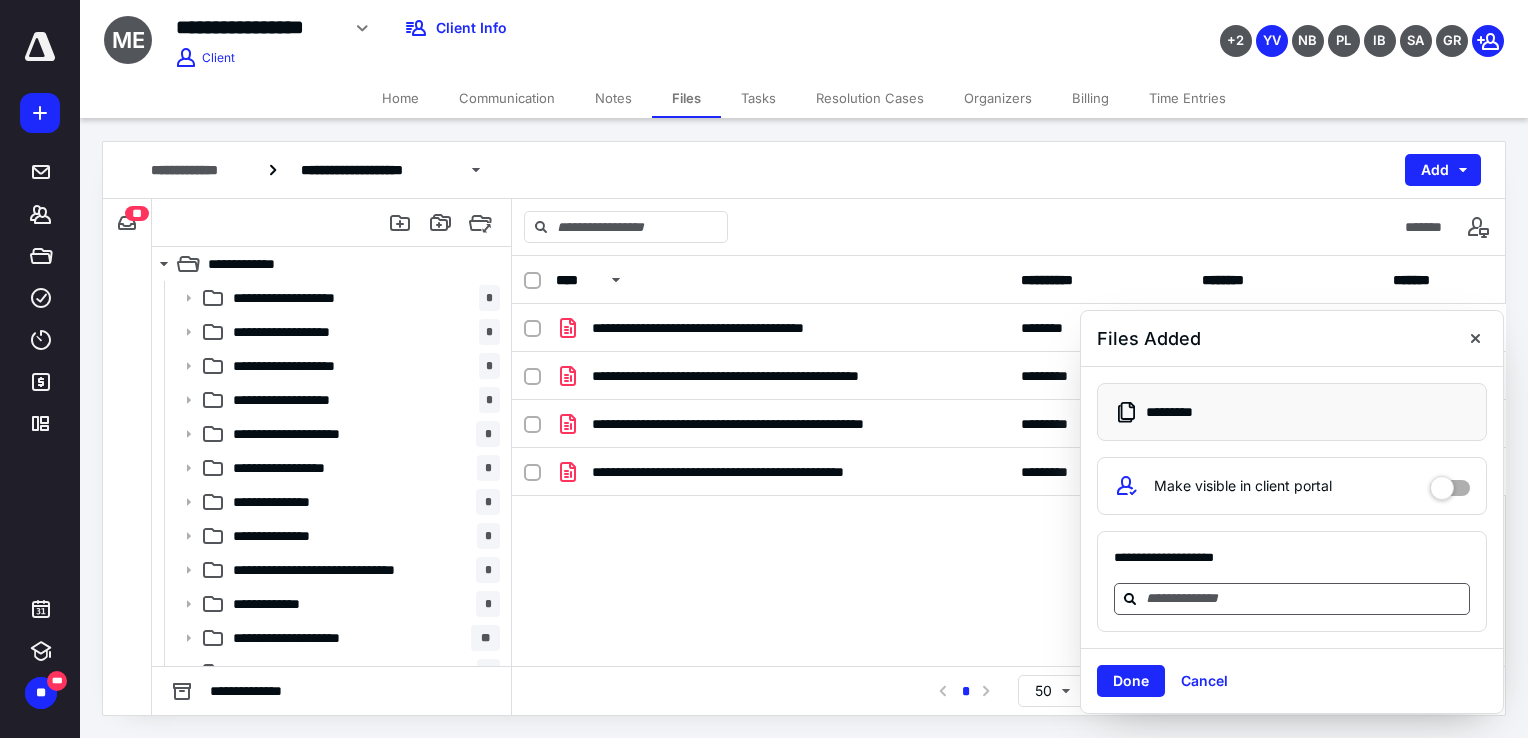 click at bounding box center (1304, 598) 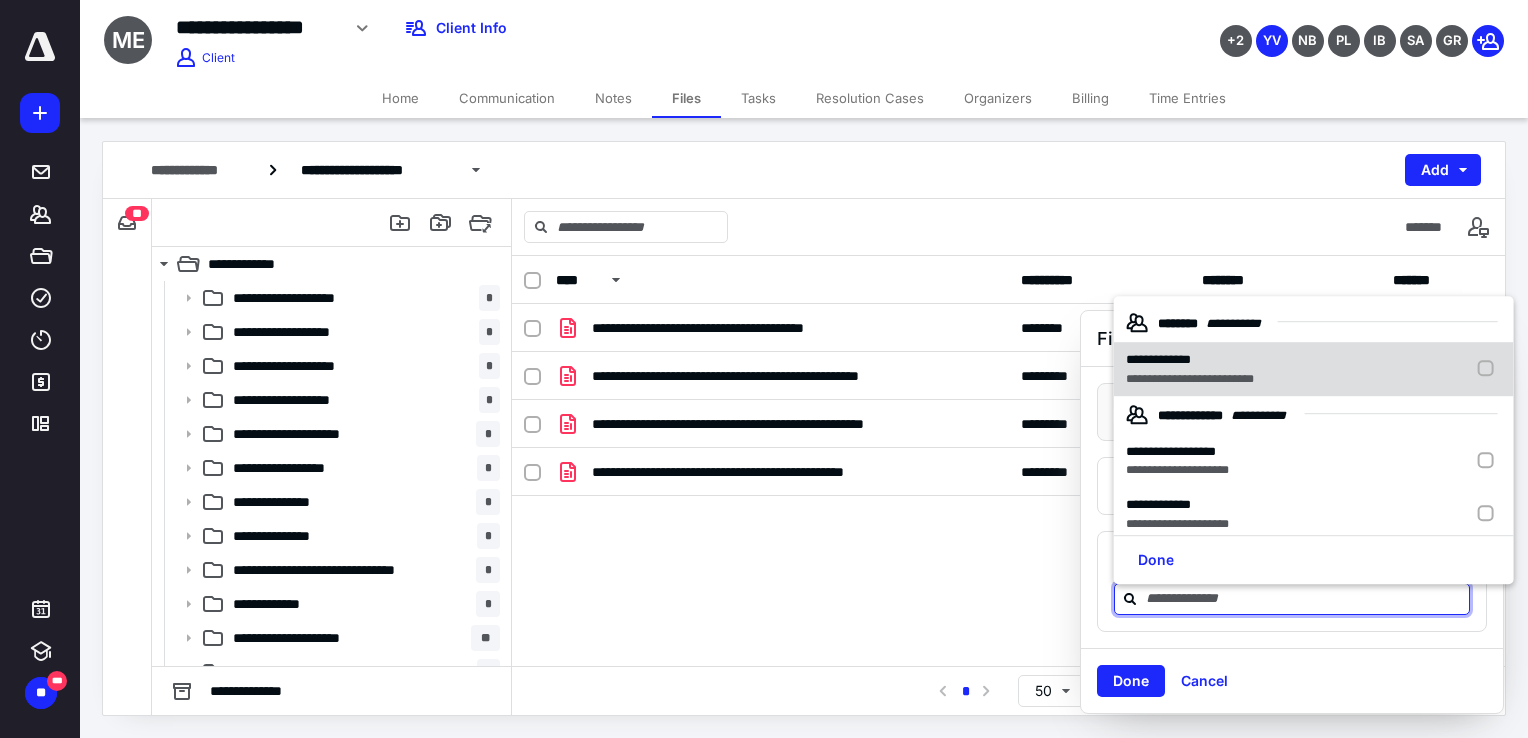click on "**********" at bounding box center [1190, 361] 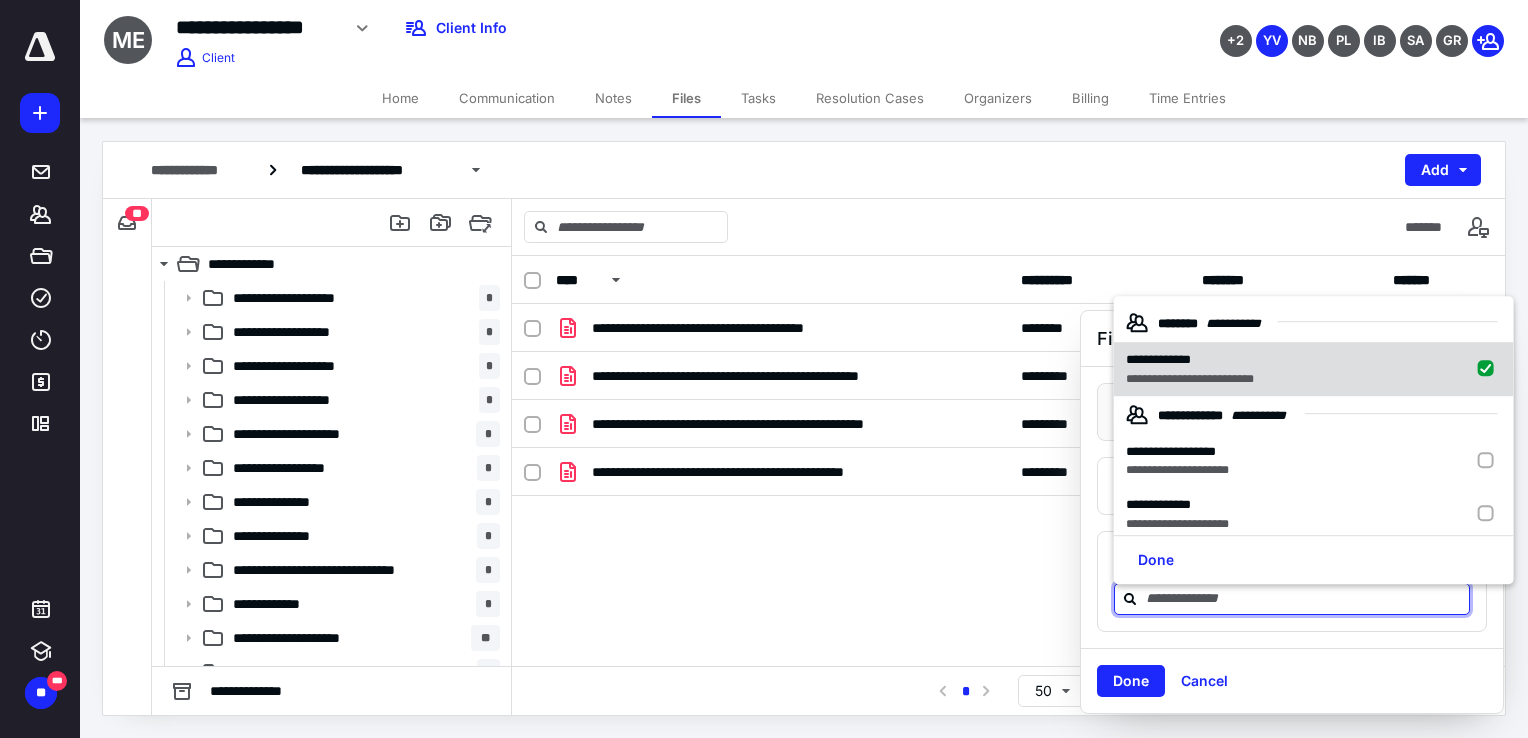 checkbox on "true" 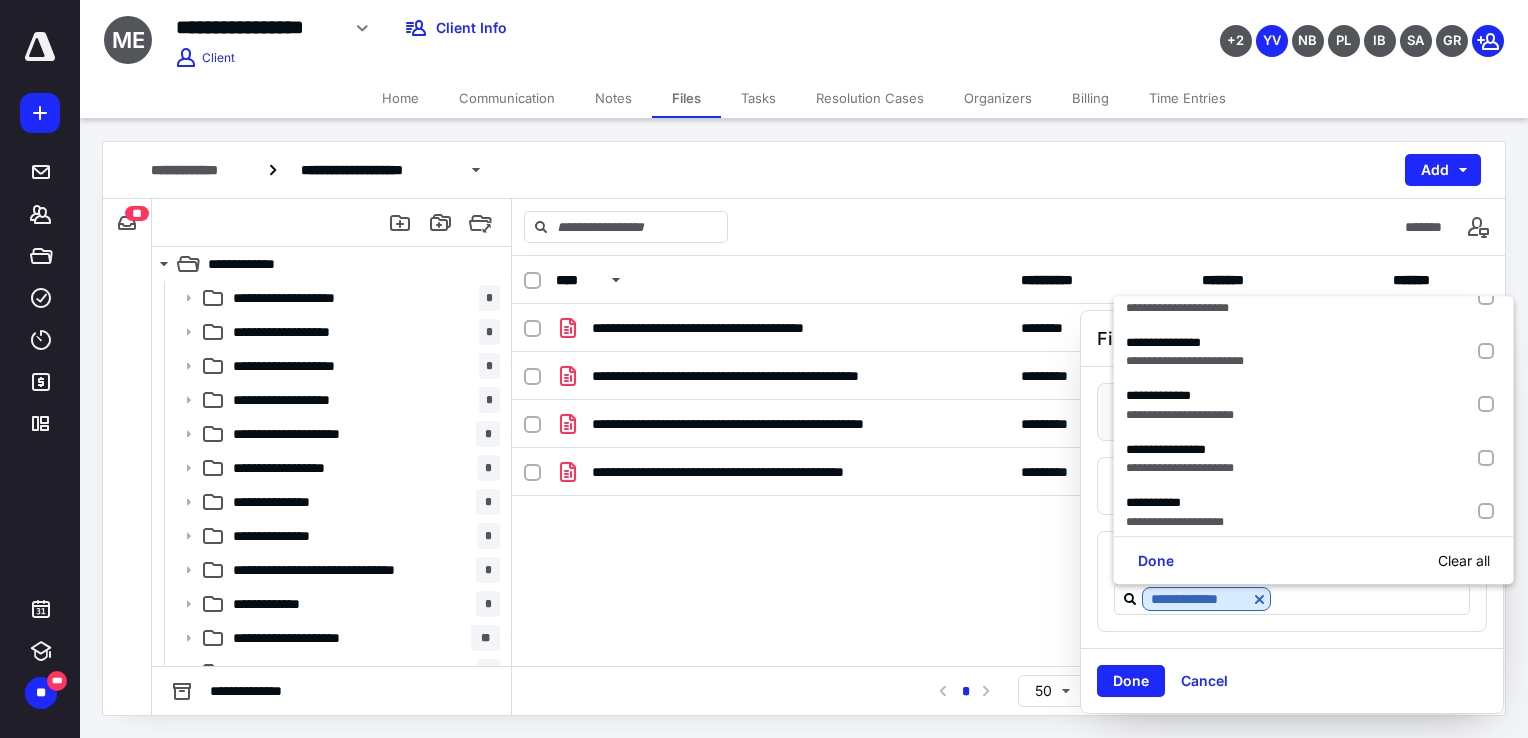 scroll, scrollTop: 280, scrollLeft: 0, axis: vertical 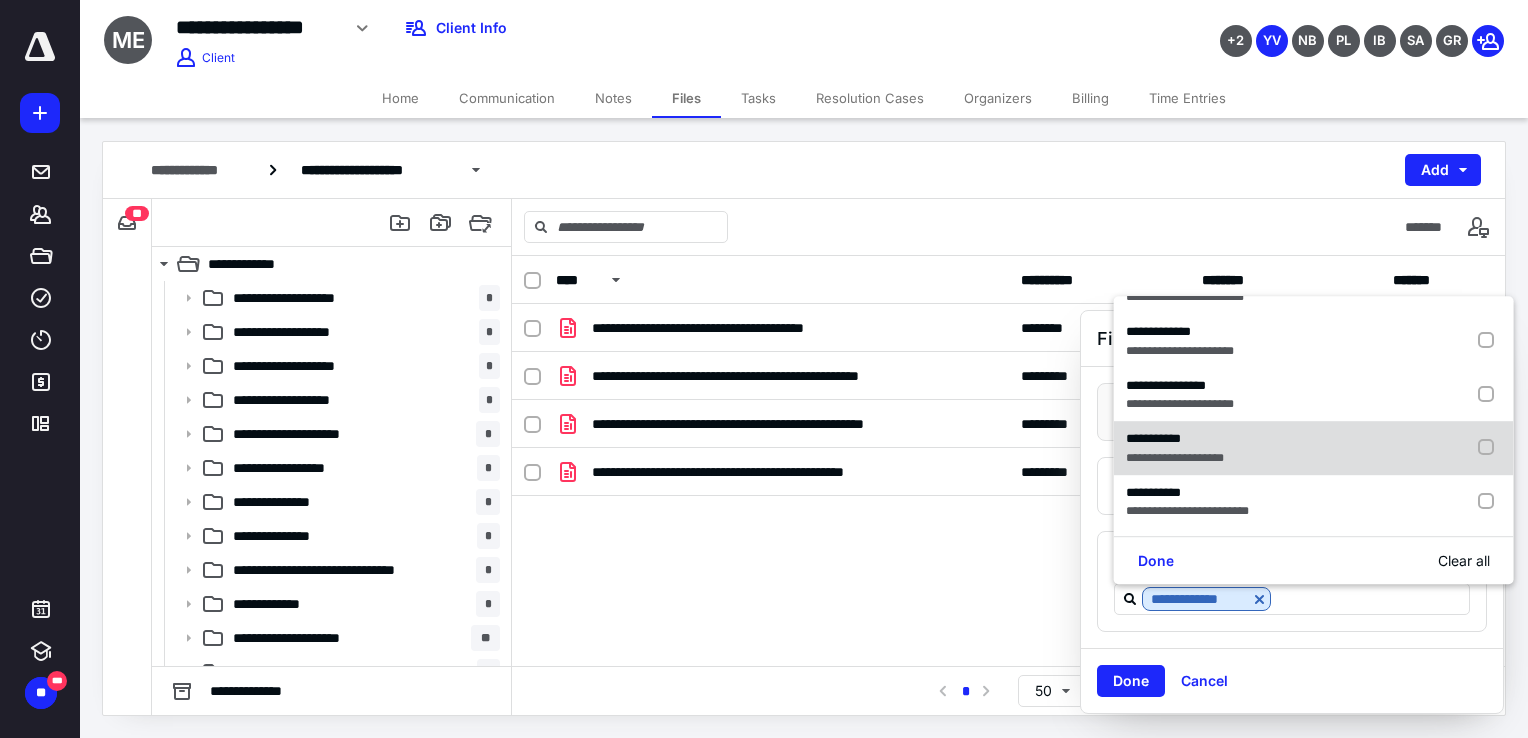 click at bounding box center (1490, 449) 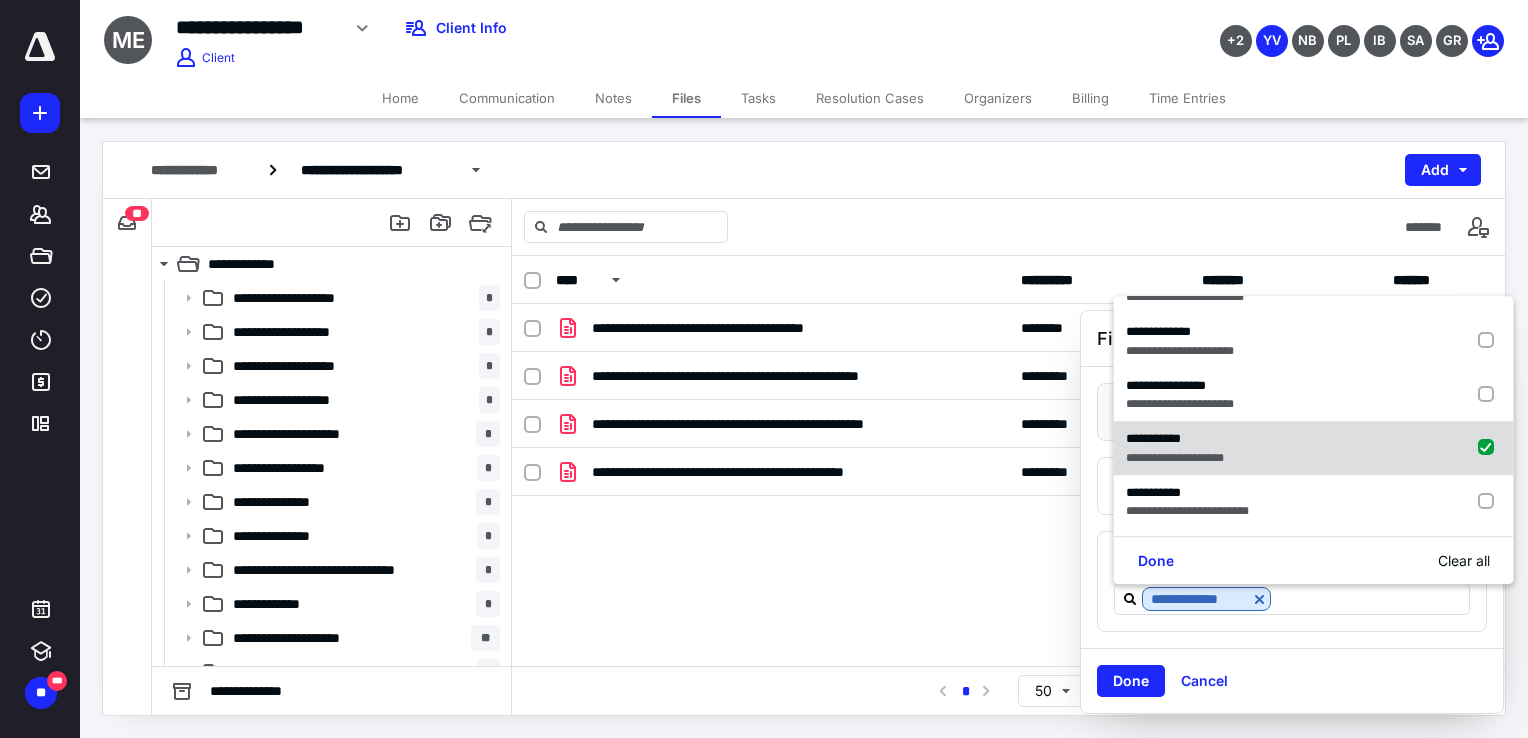 checkbox on "true" 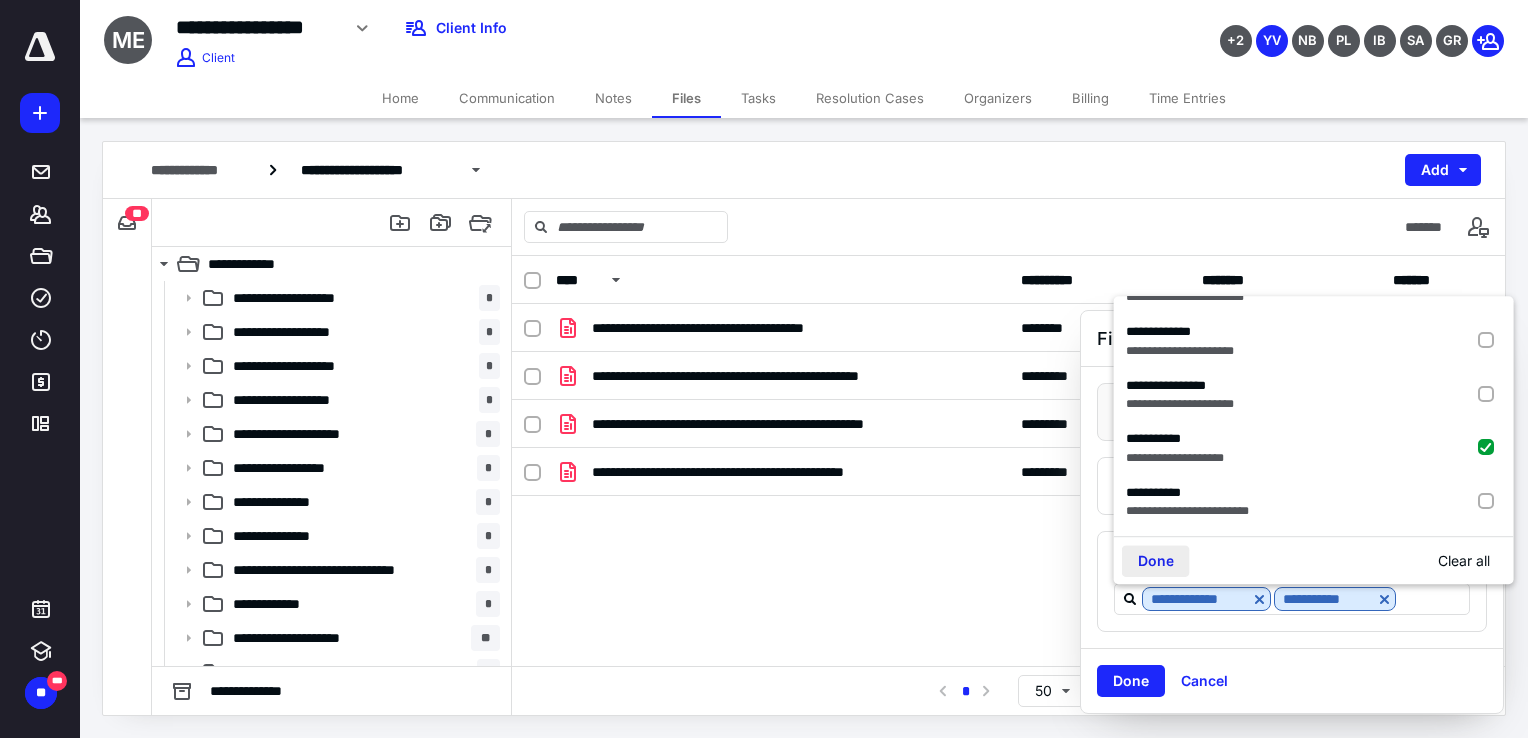 click on "Done" at bounding box center (1156, 561) 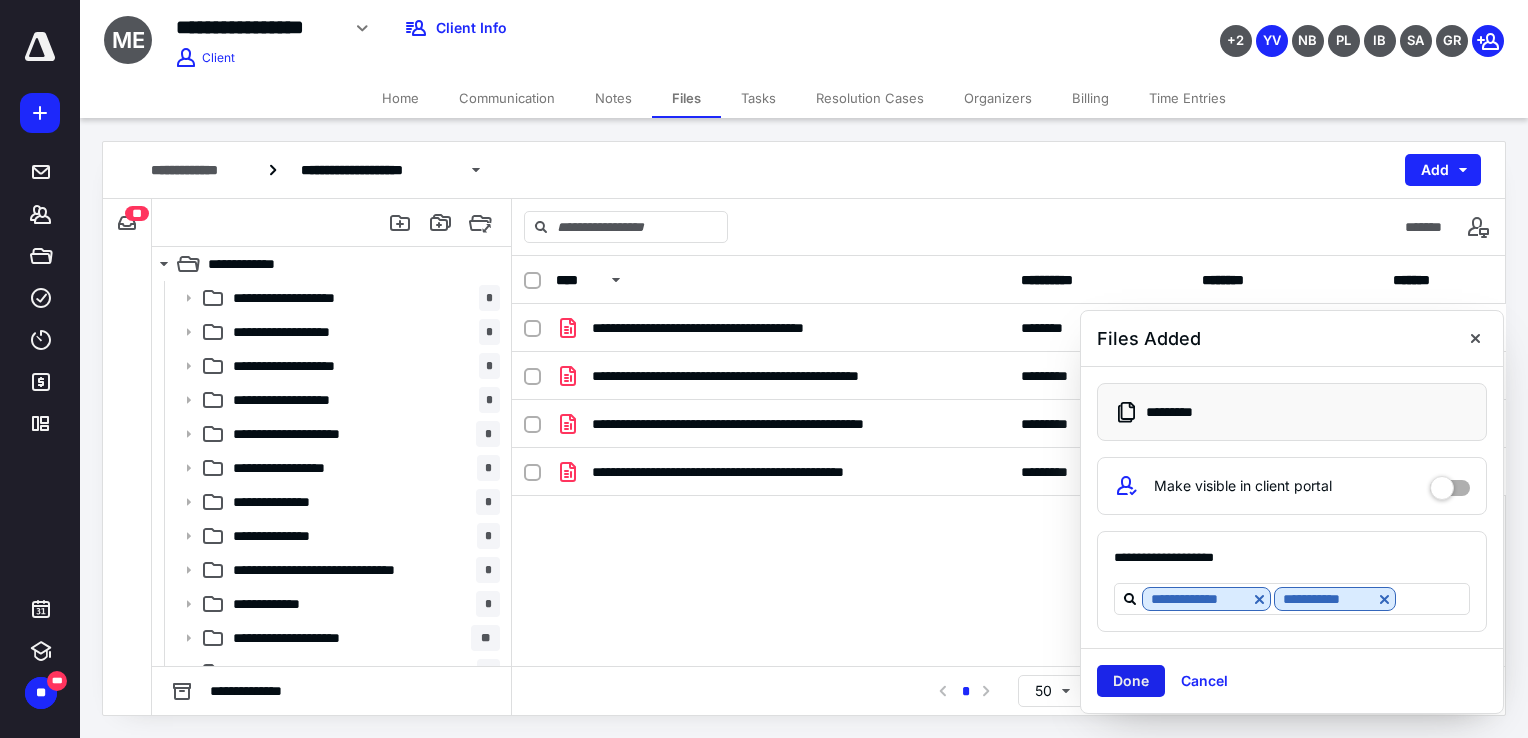 click on "Done" at bounding box center [1131, 681] 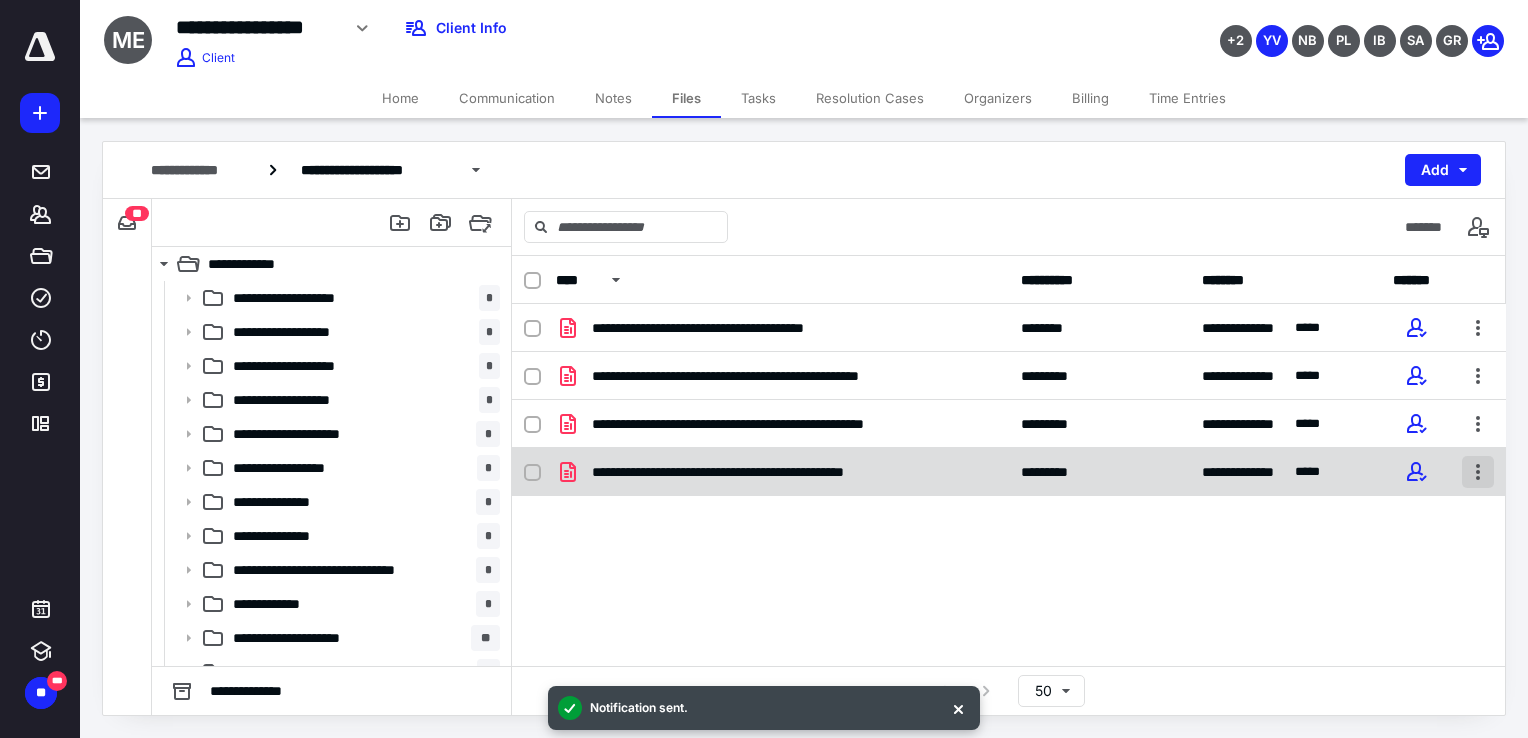 click at bounding box center [1478, 472] 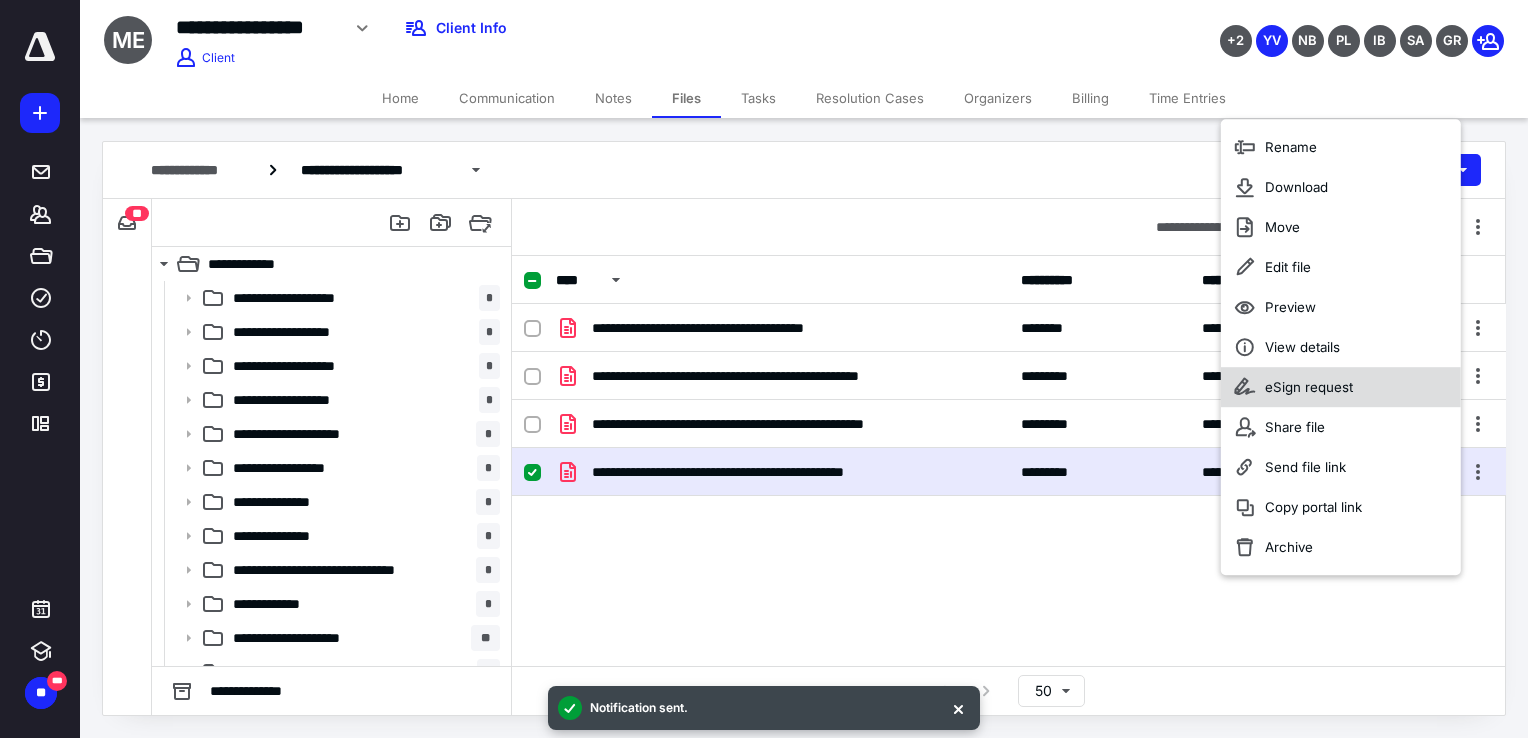 click on "eSign request" at bounding box center [1309, 387] 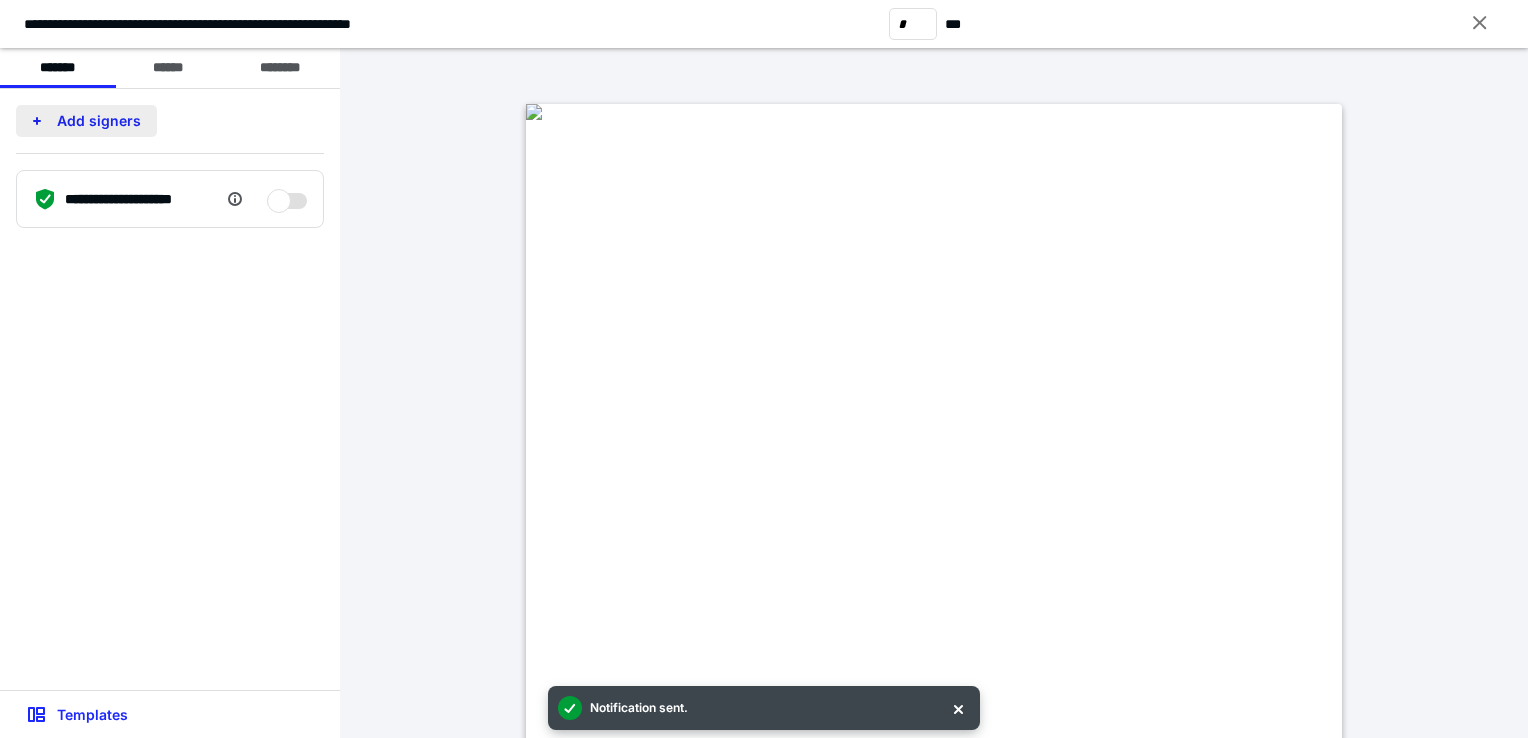 click on "Add signers" at bounding box center (86, 121) 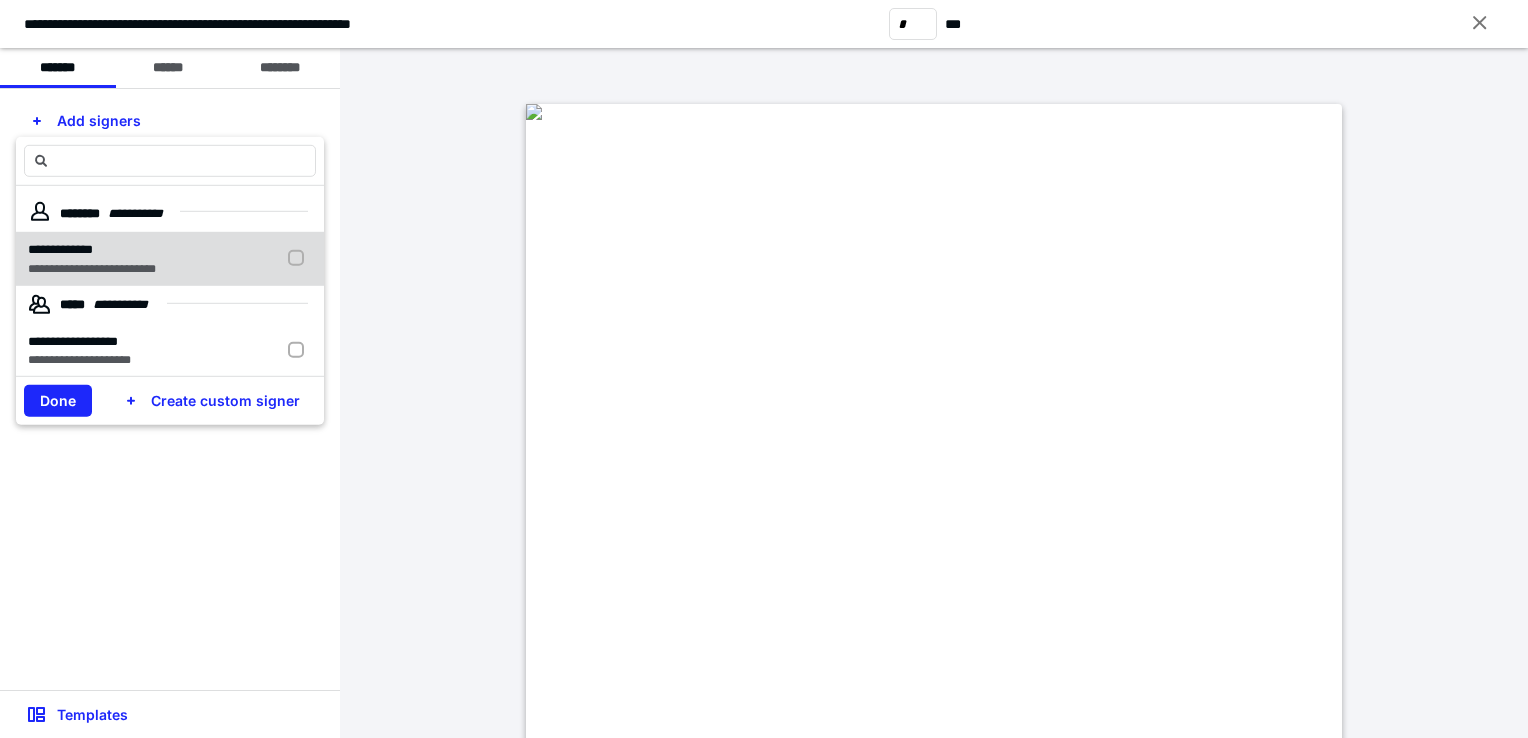 click on "**********" at bounding box center [170, 258] 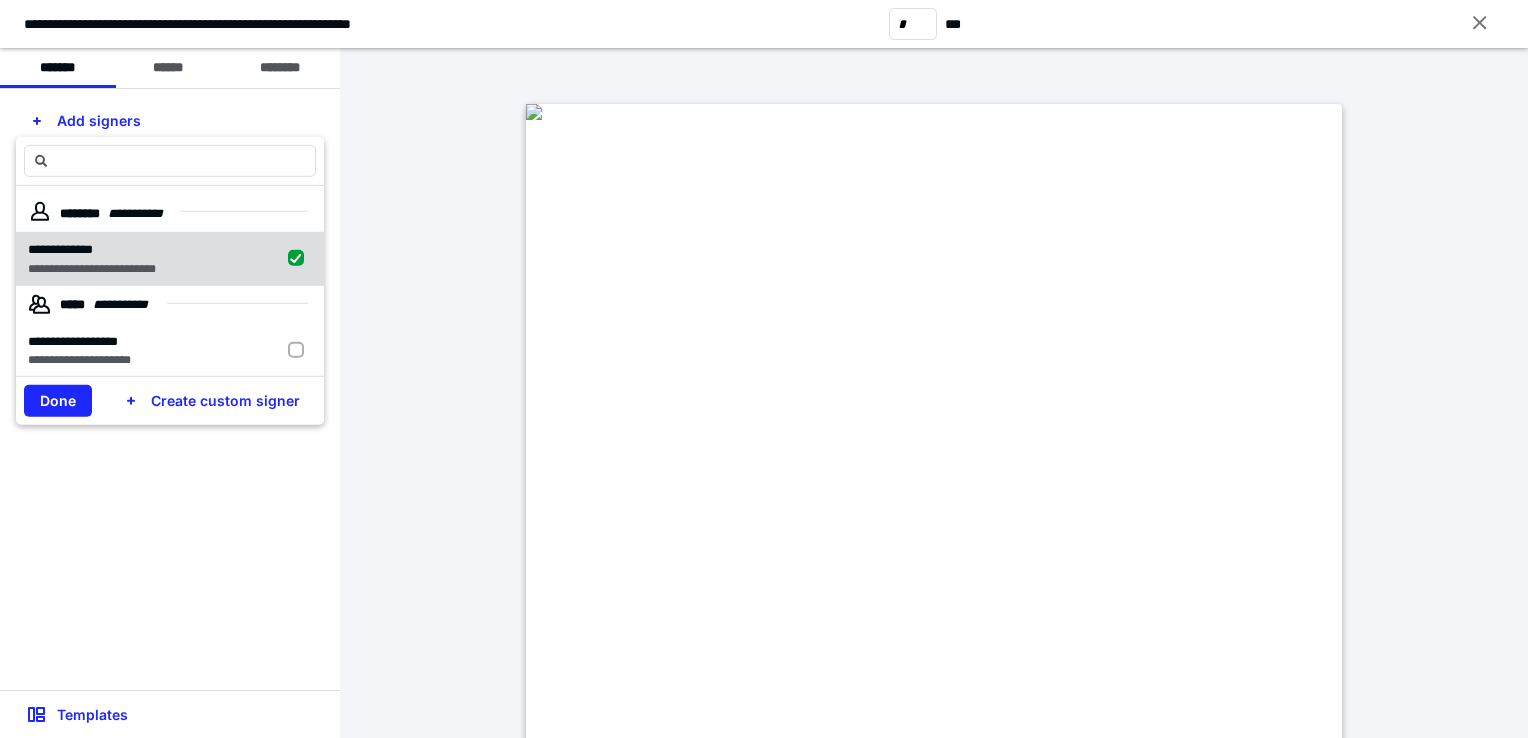 checkbox on "true" 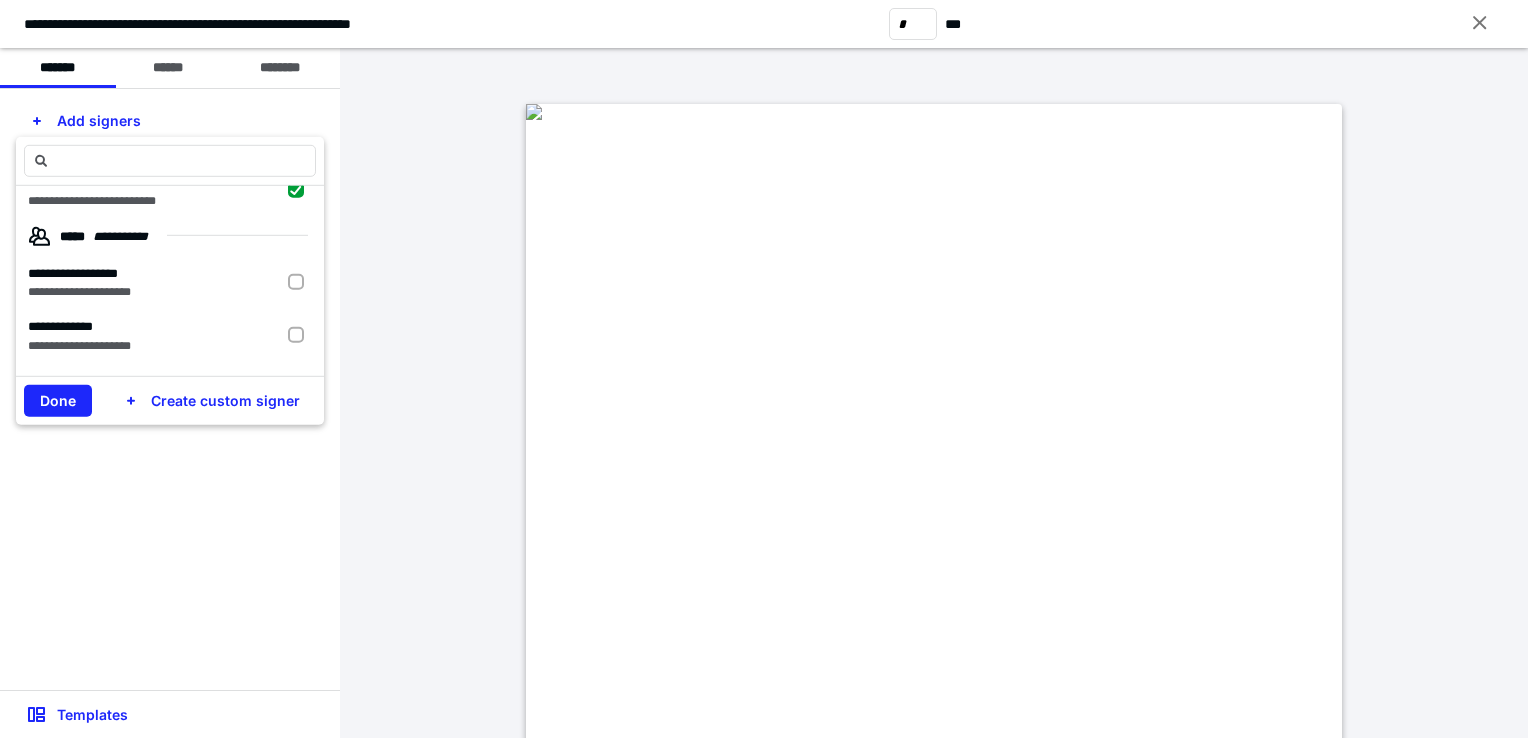 scroll, scrollTop: 0, scrollLeft: 0, axis: both 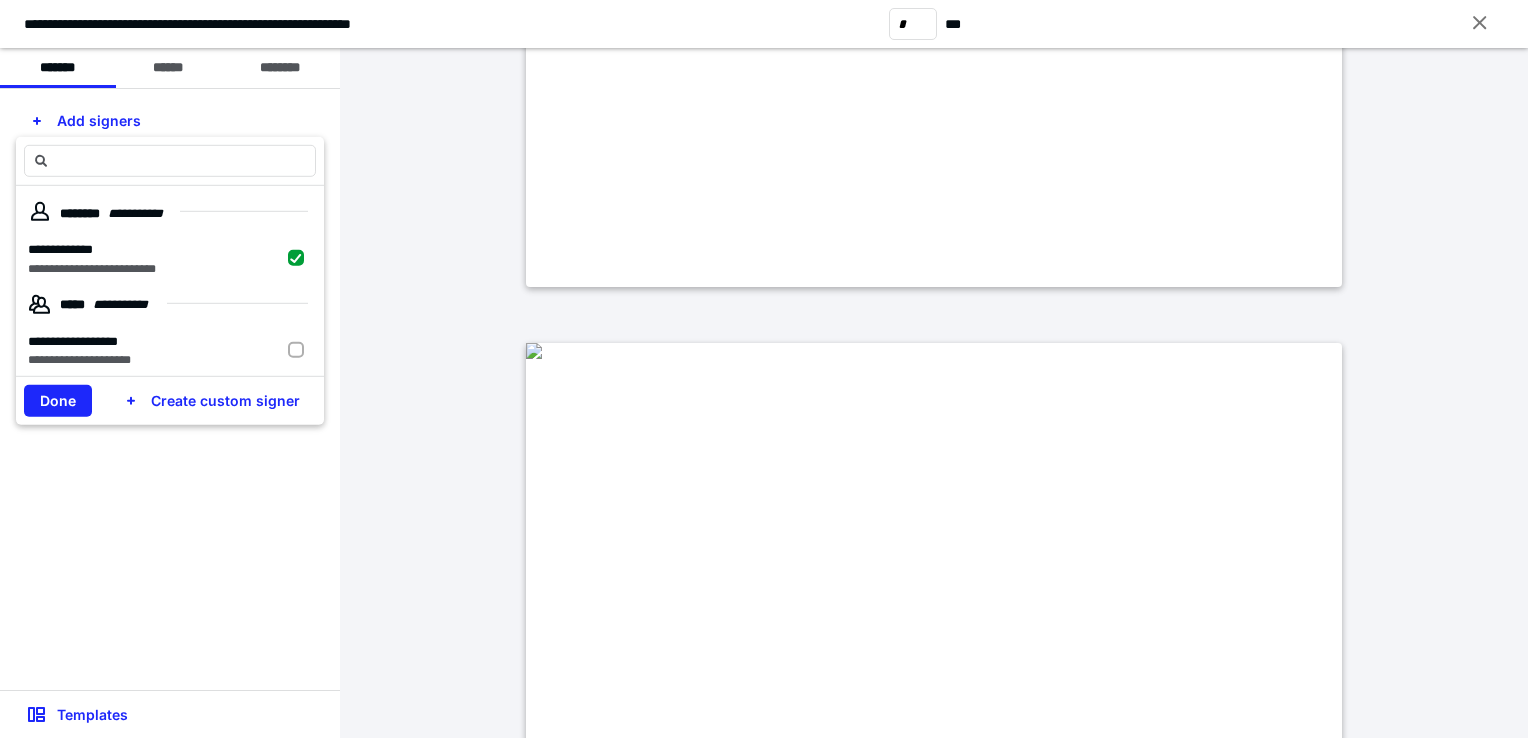 type on "*" 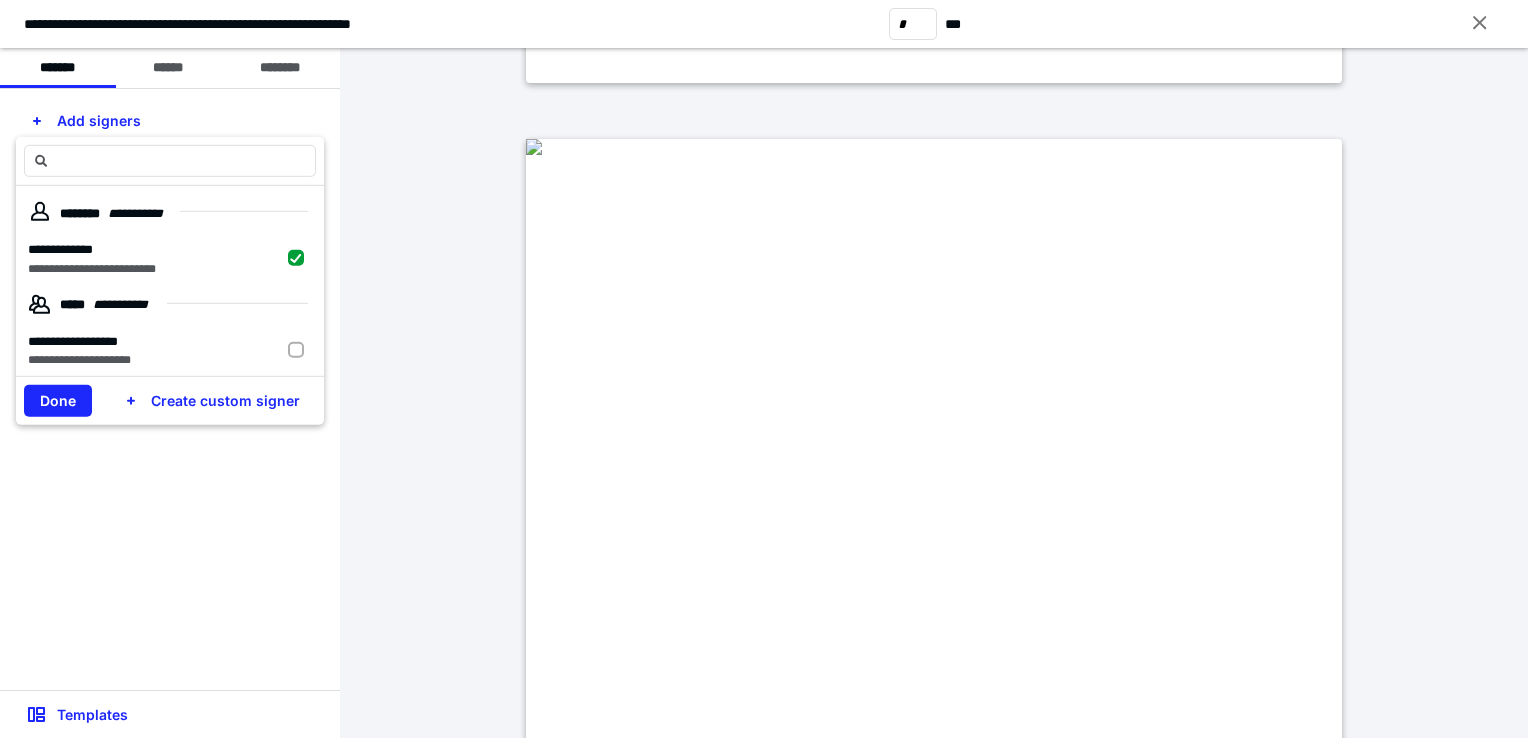 scroll, scrollTop: 1060, scrollLeft: 0, axis: vertical 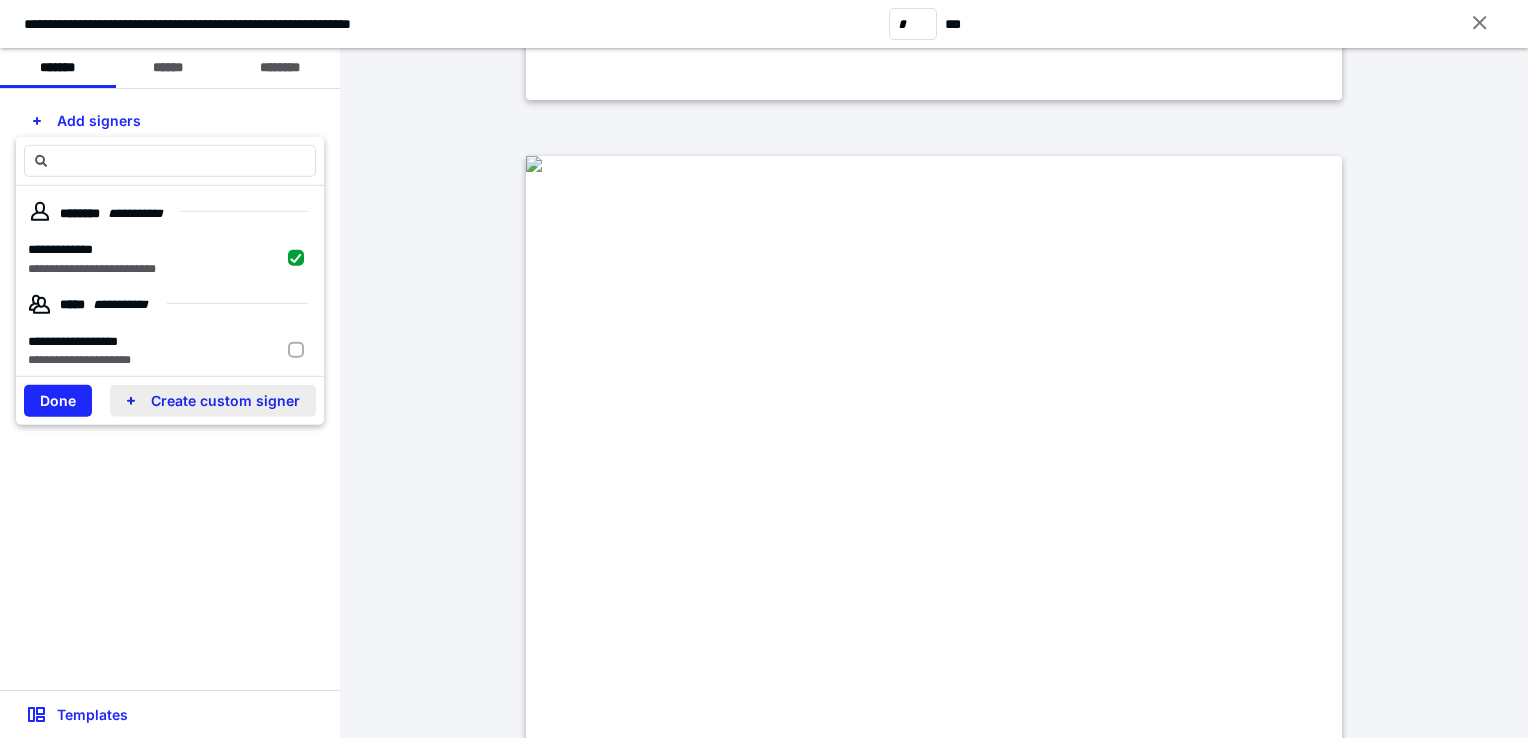 click on "Create custom signer" at bounding box center [213, 401] 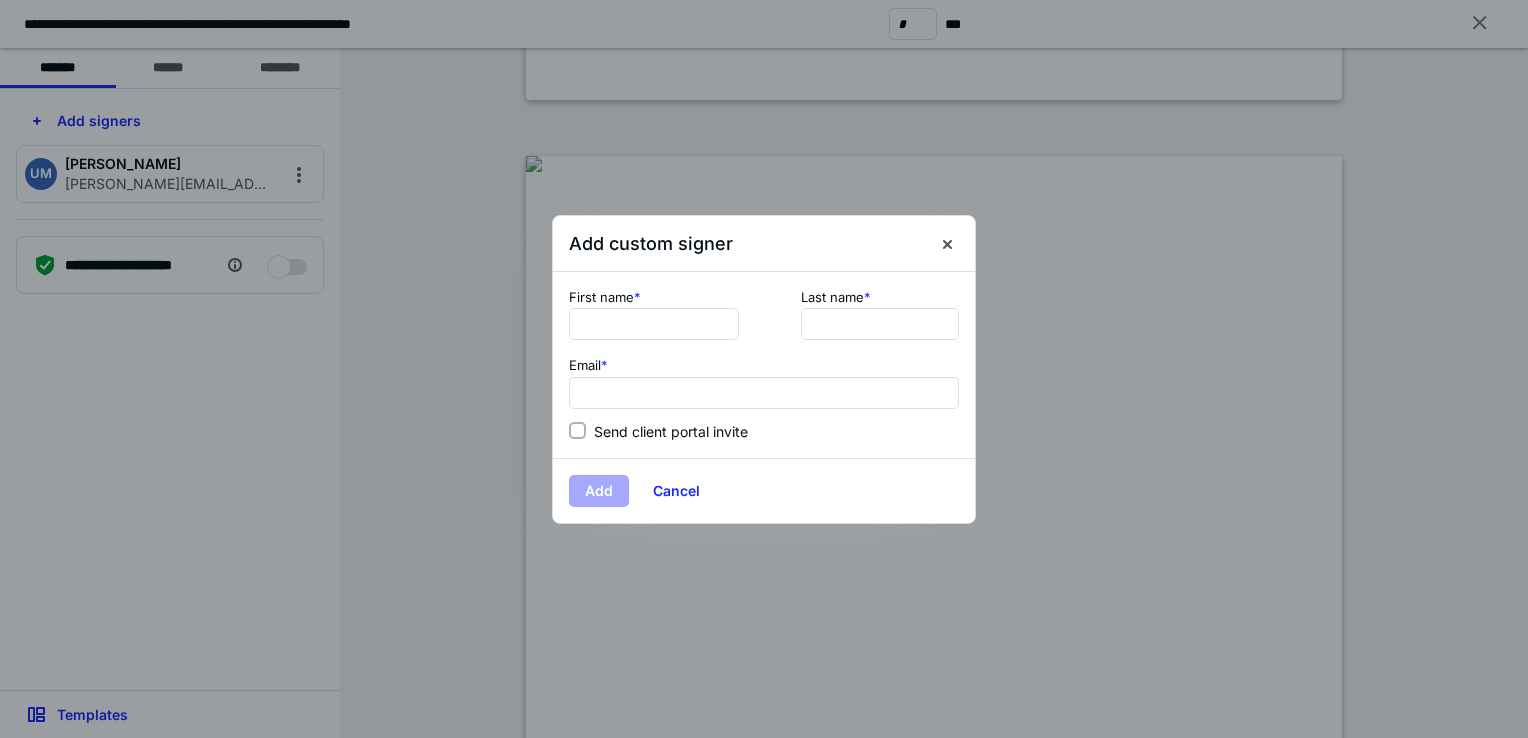 type on "*" 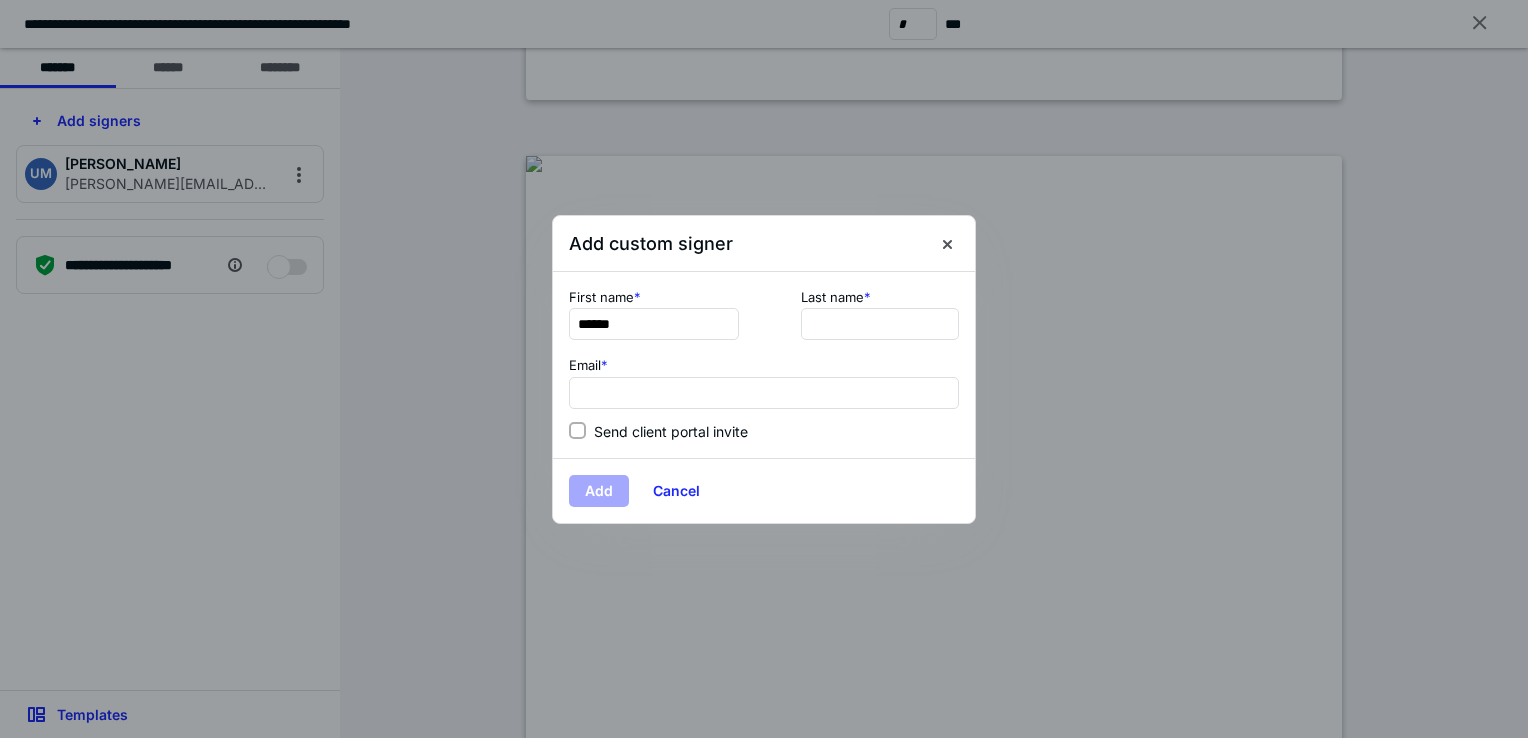 type on "******" 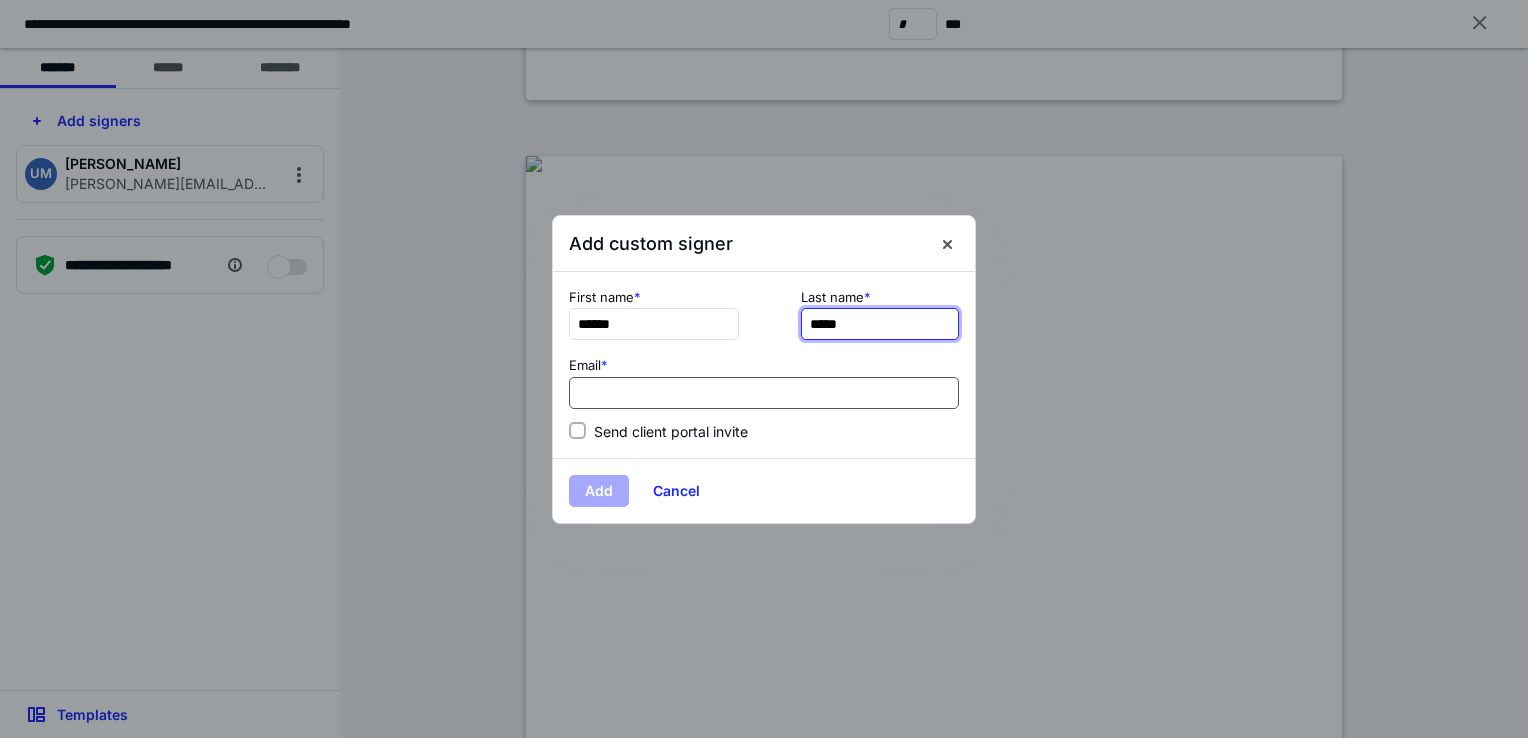 type on "*****" 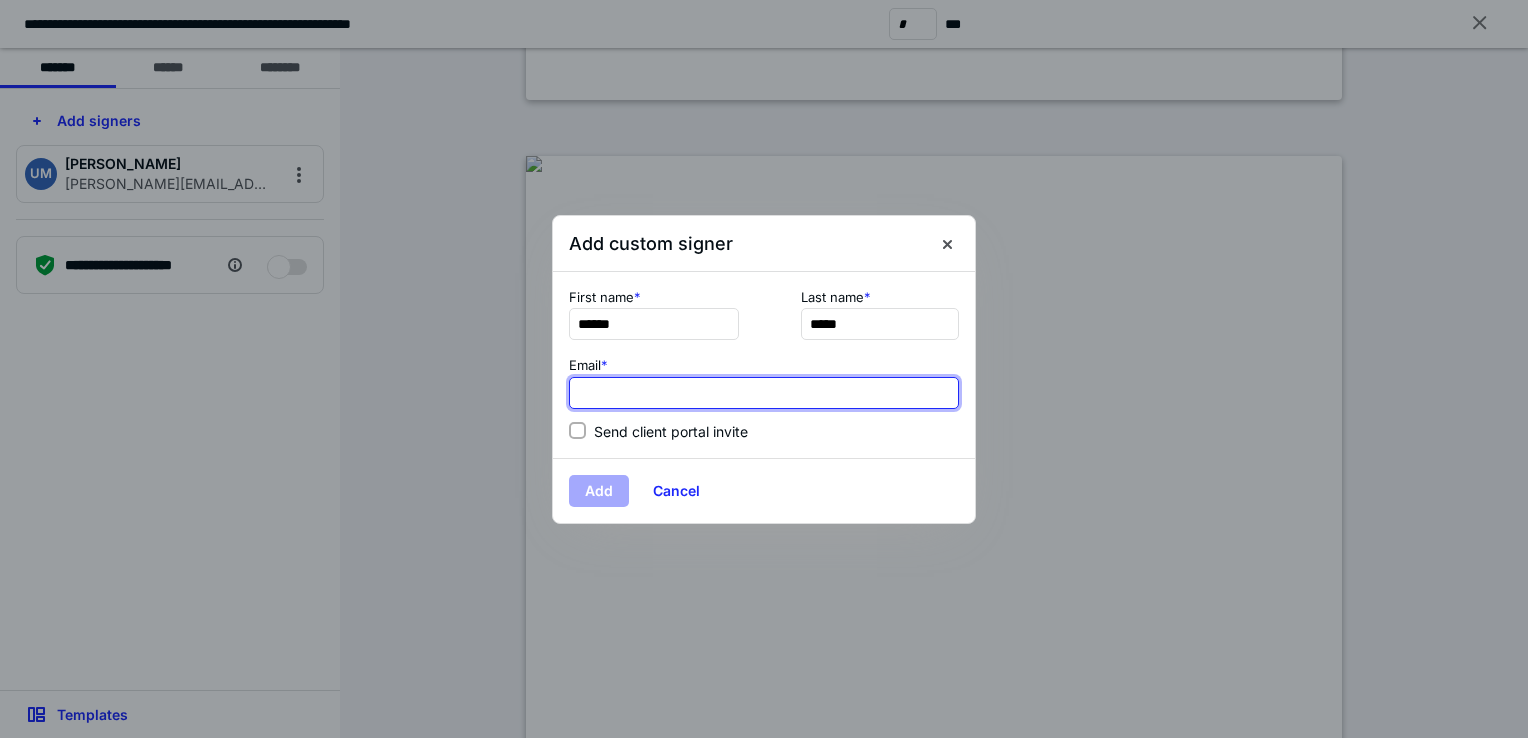 click at bounding box center [764, 393] 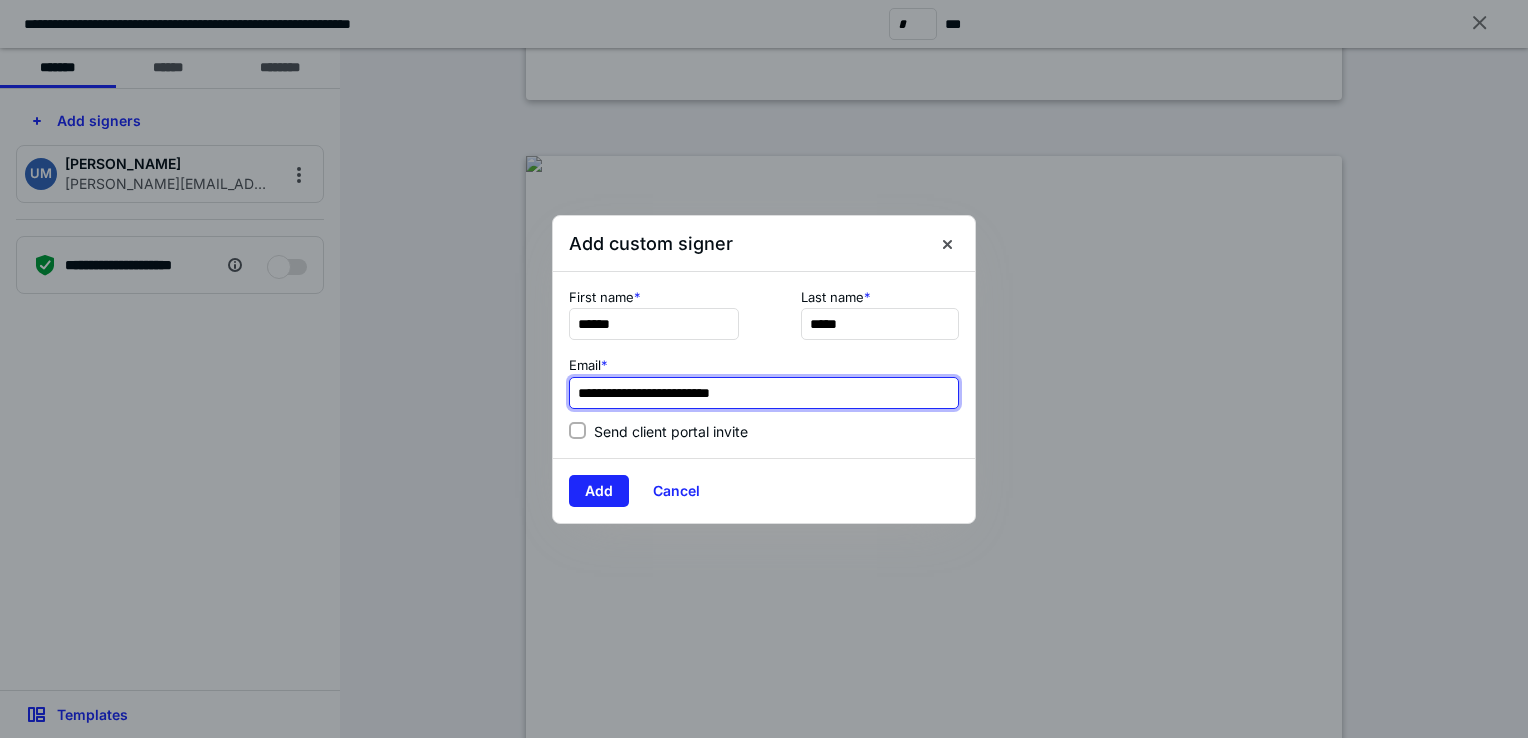 type on "**********" 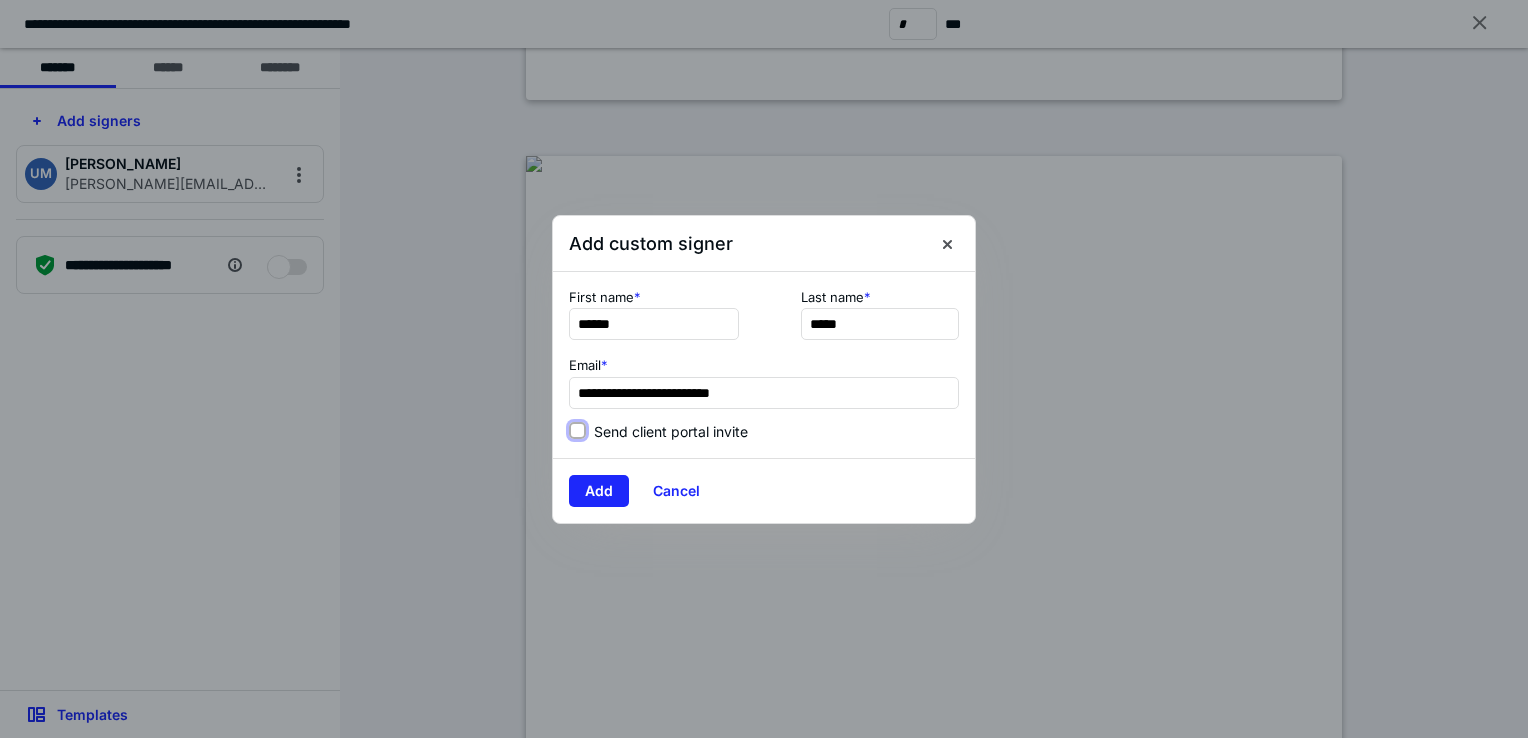 click on "Send client portal invite" at bounding box center (577, 431) 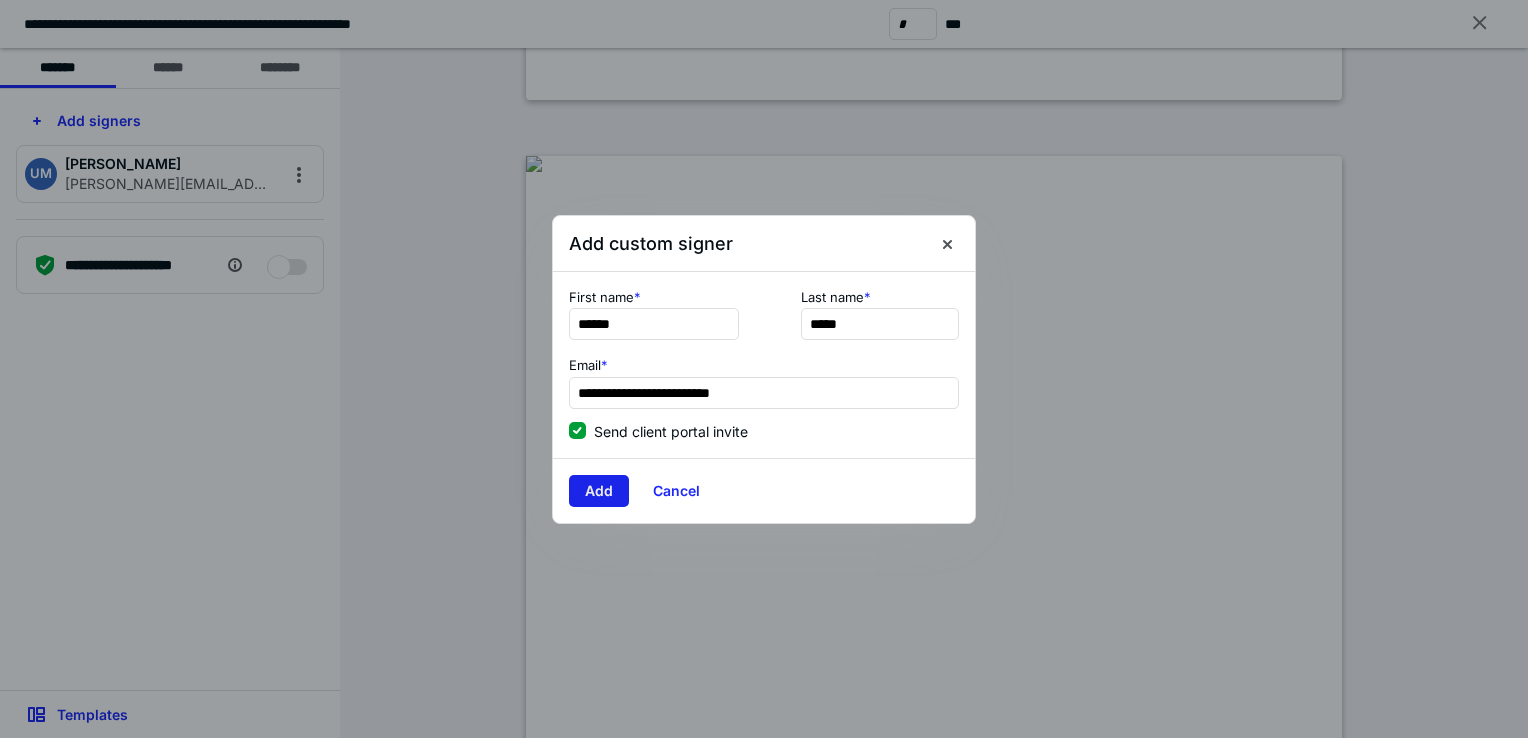 click on "Add" at bounding box center [599, 491] 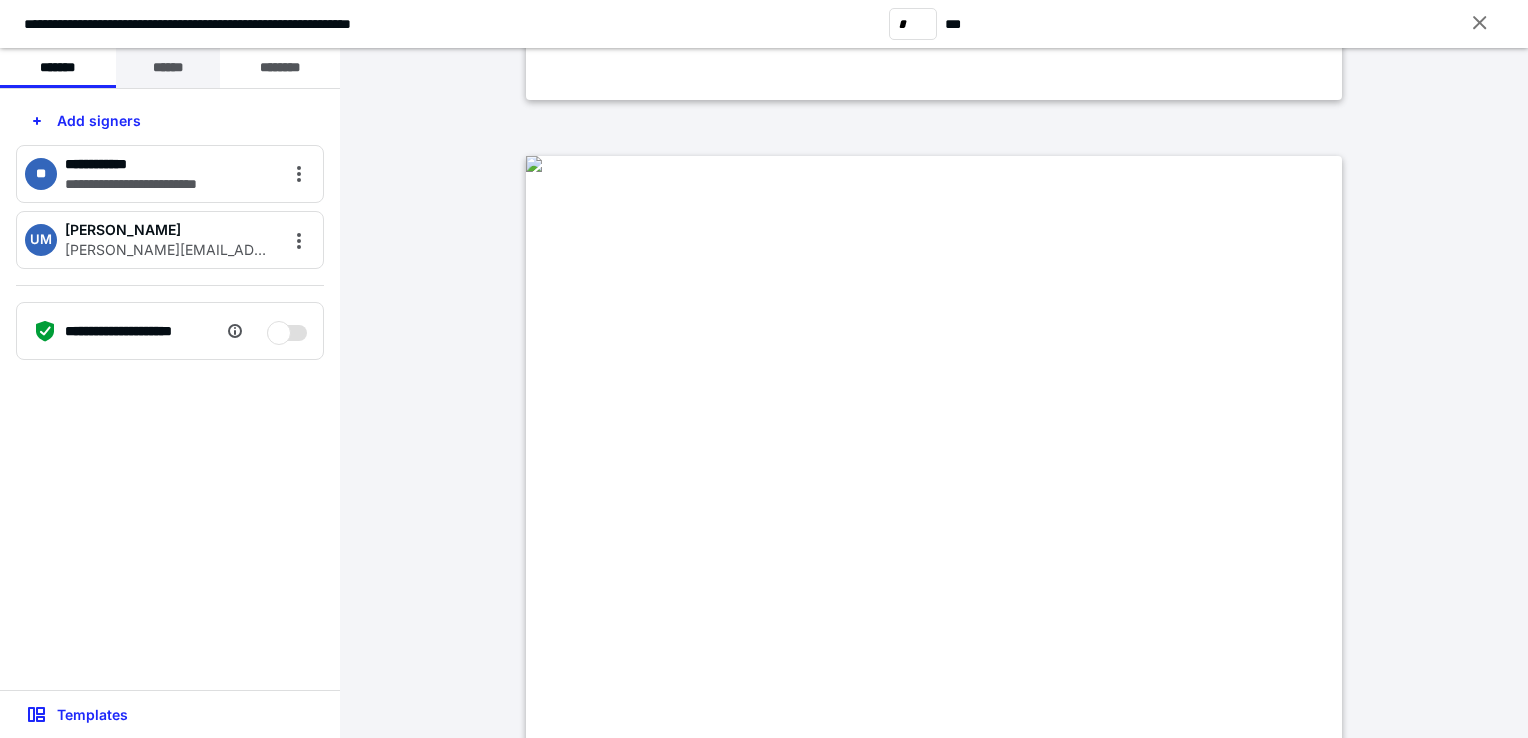 click on "******" at bounding box center [168, 68] 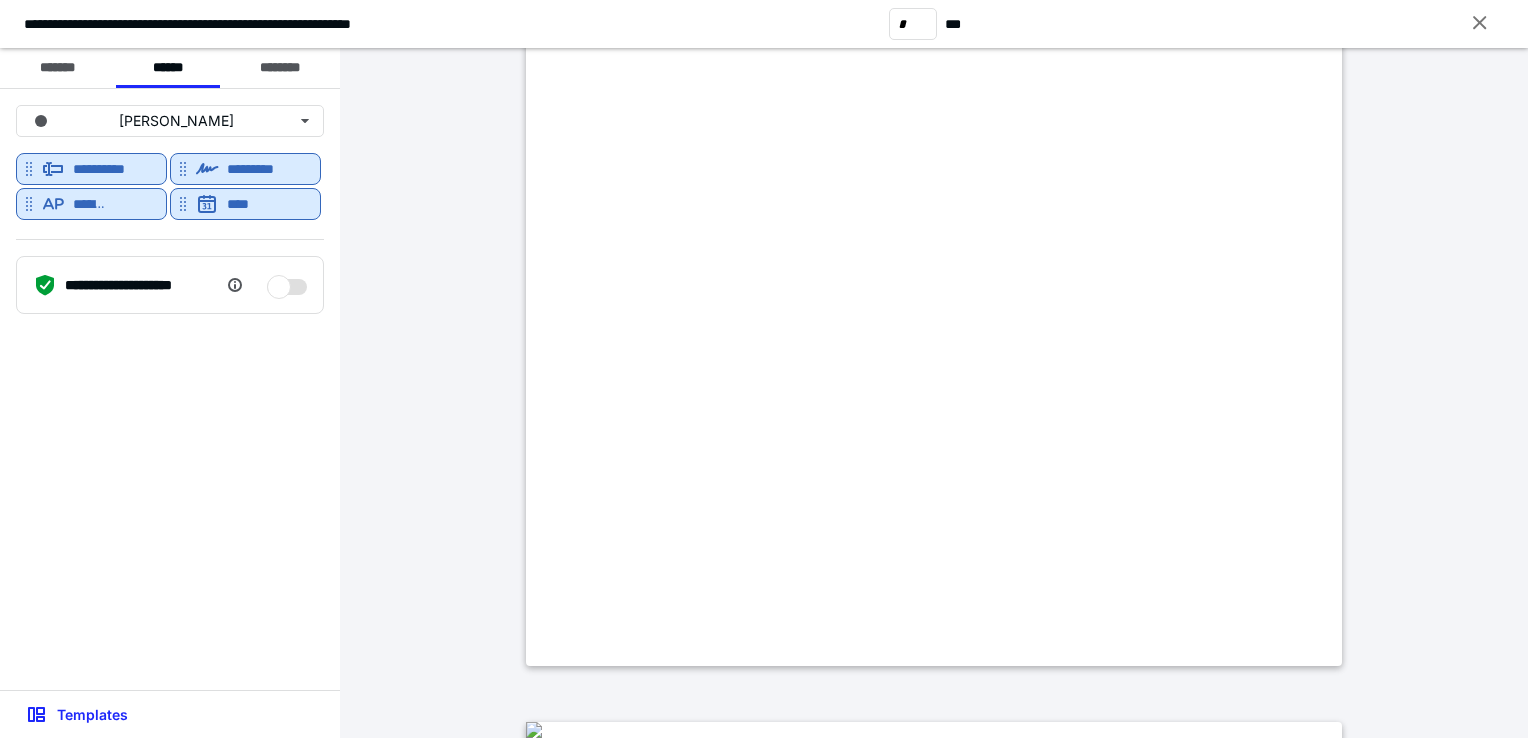 scroll, scrollTop: 1583, scrollLeft: 0, axis: vertical 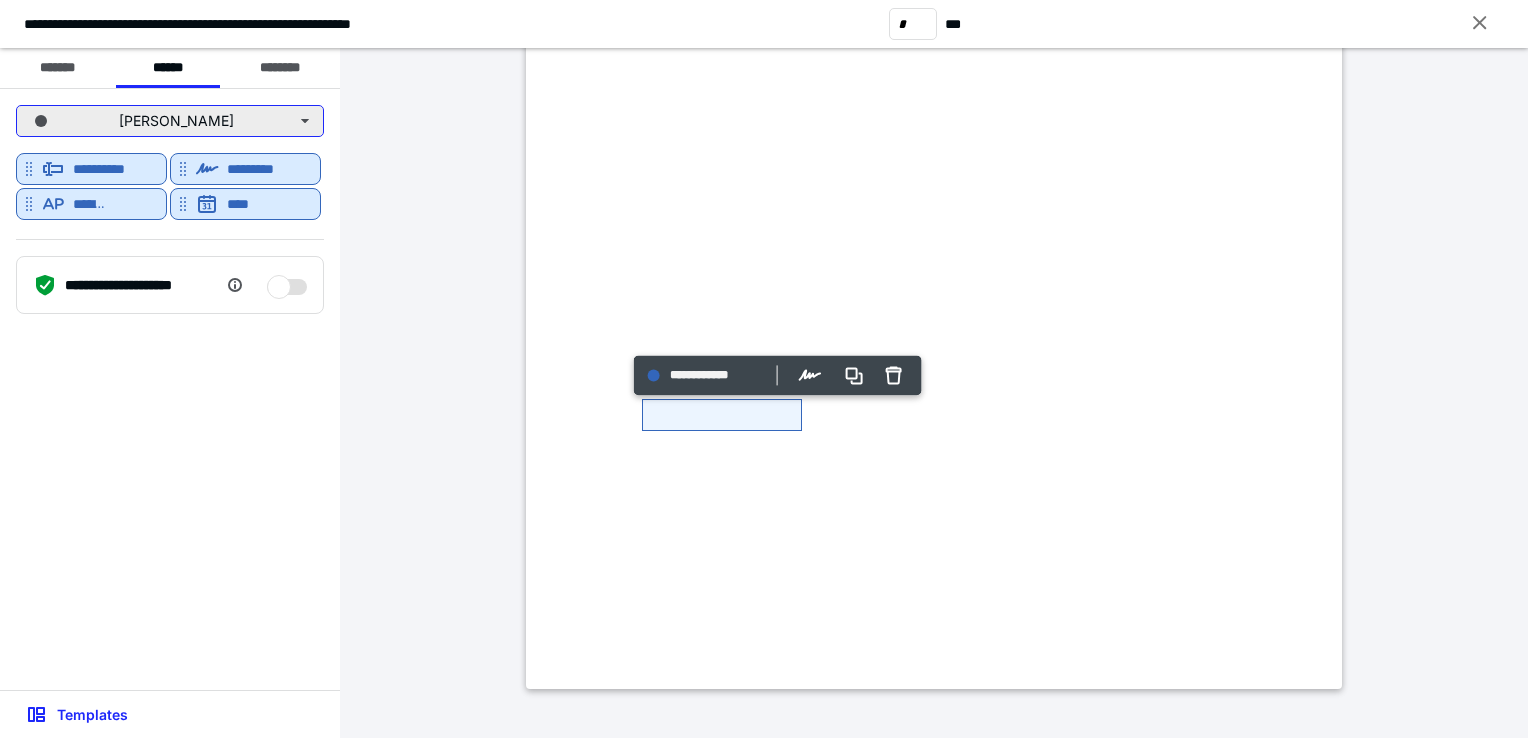 click on "[PERSON_NAME]" at bounding box center (170, 121) 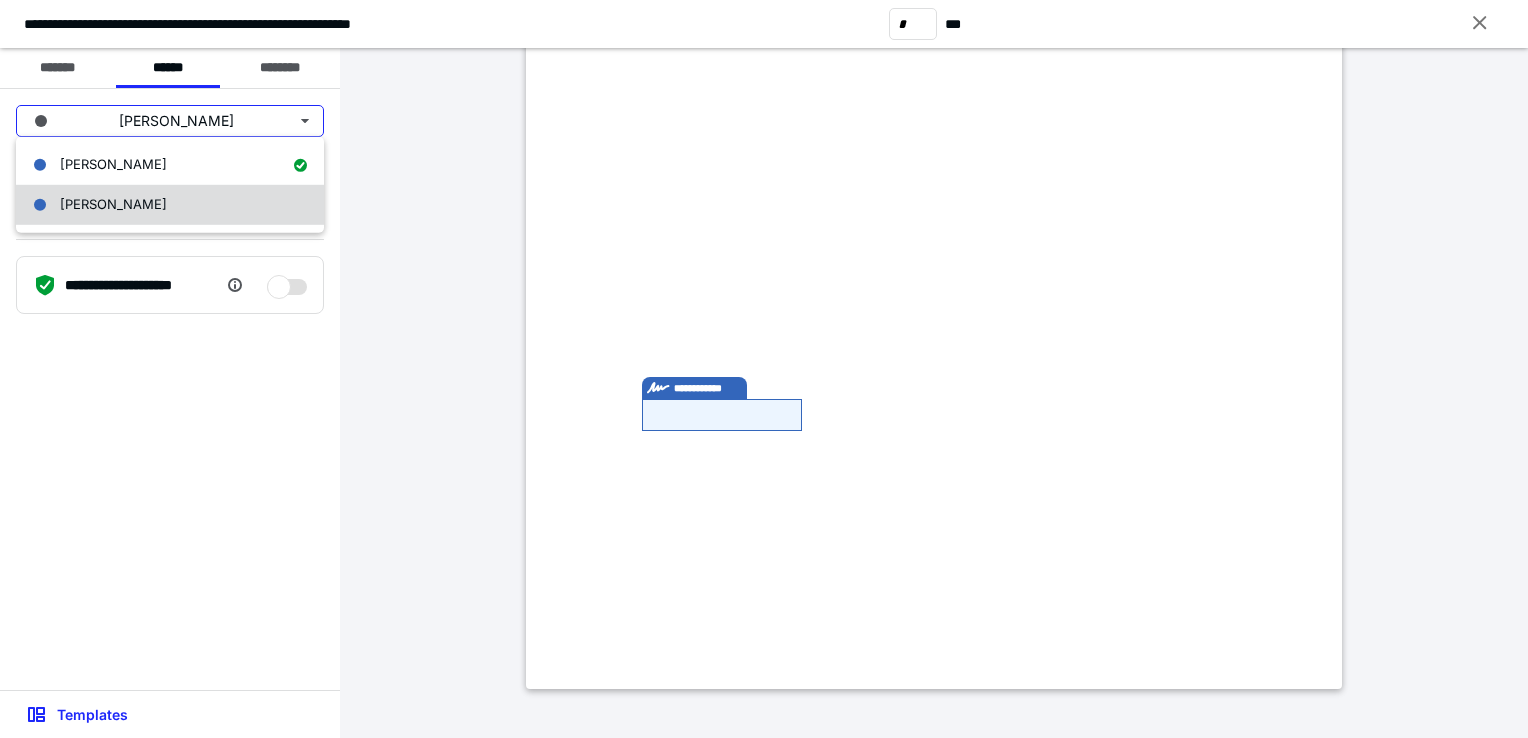click on "[PERSON_NAME]" at bounding box center (113, 205) 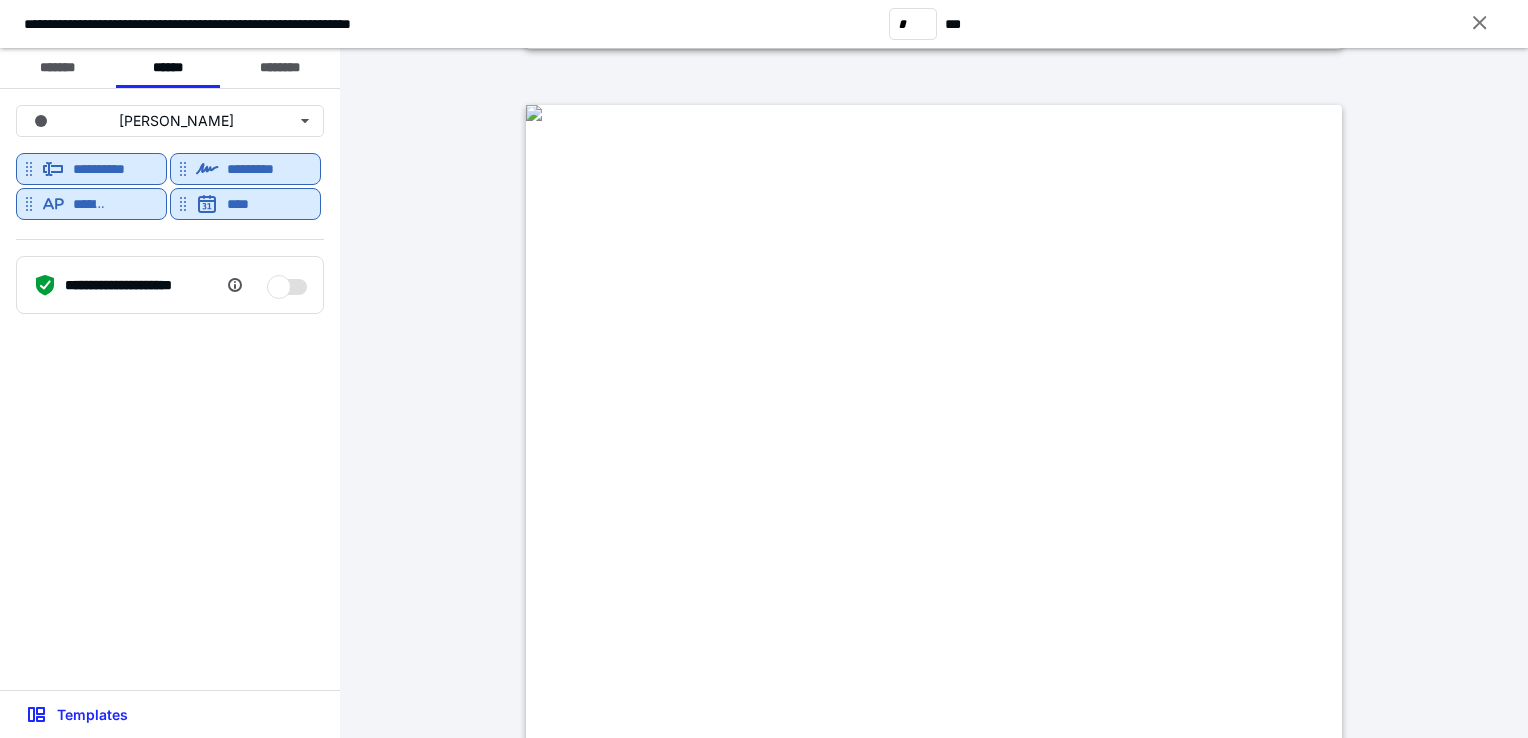 scroll, scrollTop: 2240, scrollLeft: 0, axis: vertical 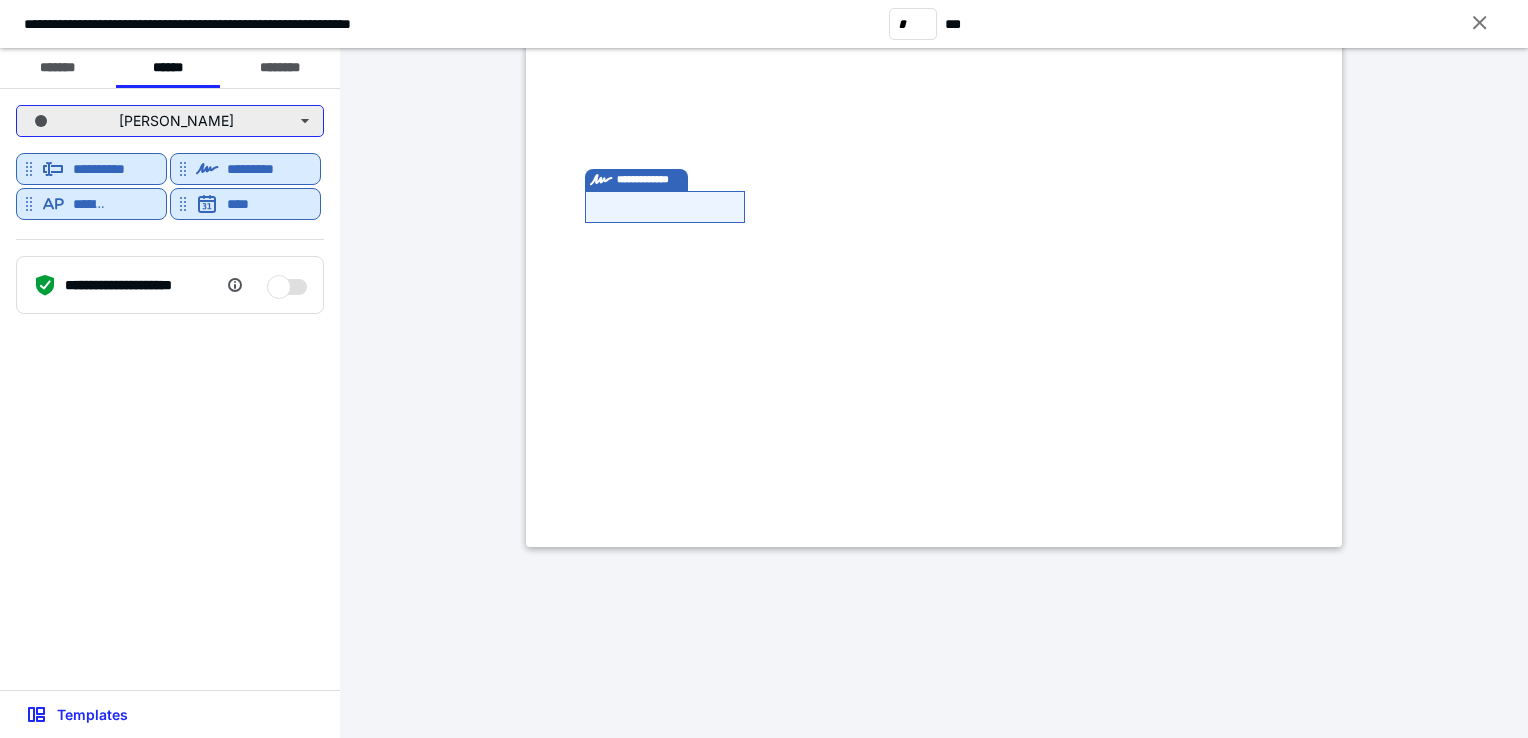 click on "[PERSON_NAME]" at bounding box center [170, 121] 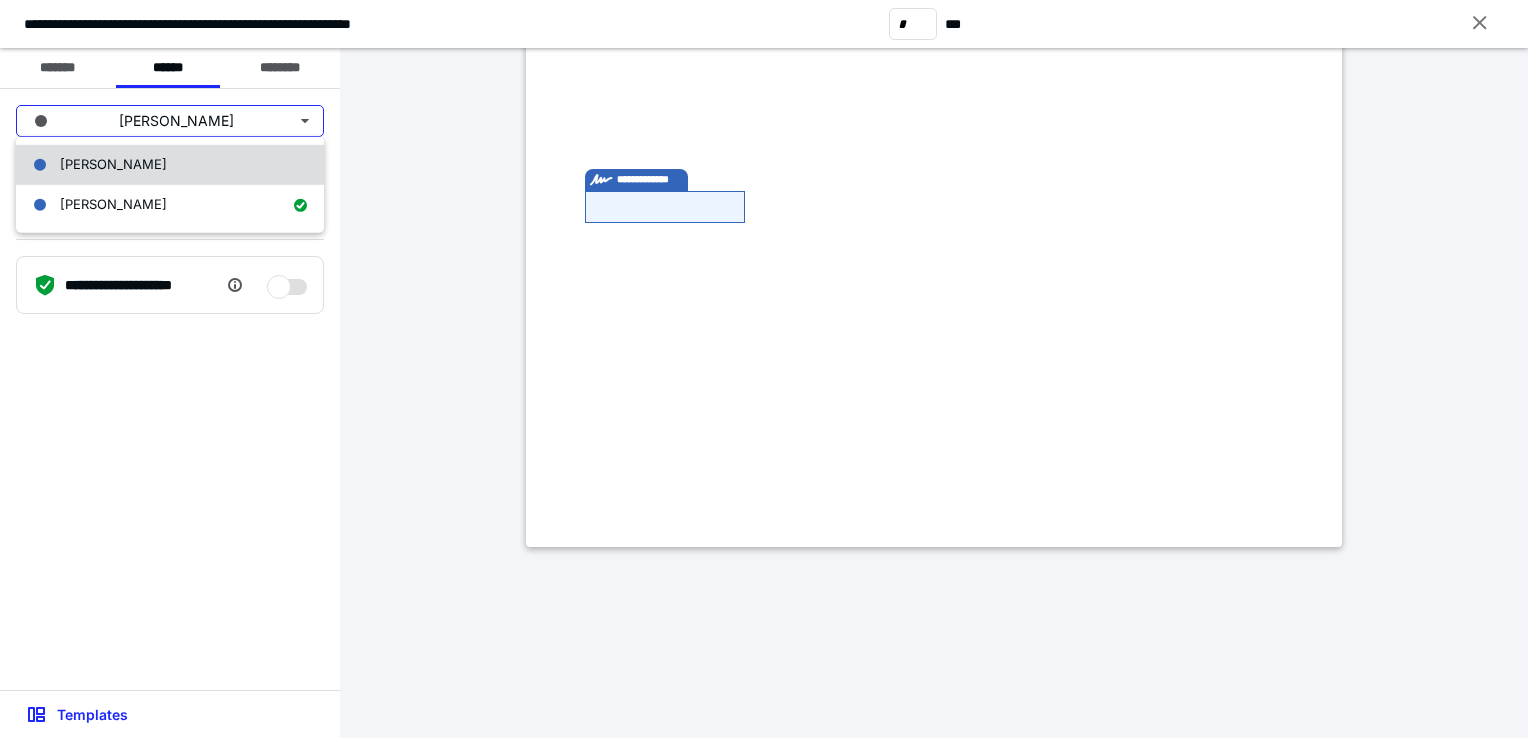 click on "[PERSON_NAME]" at bounding box center (170, 165) 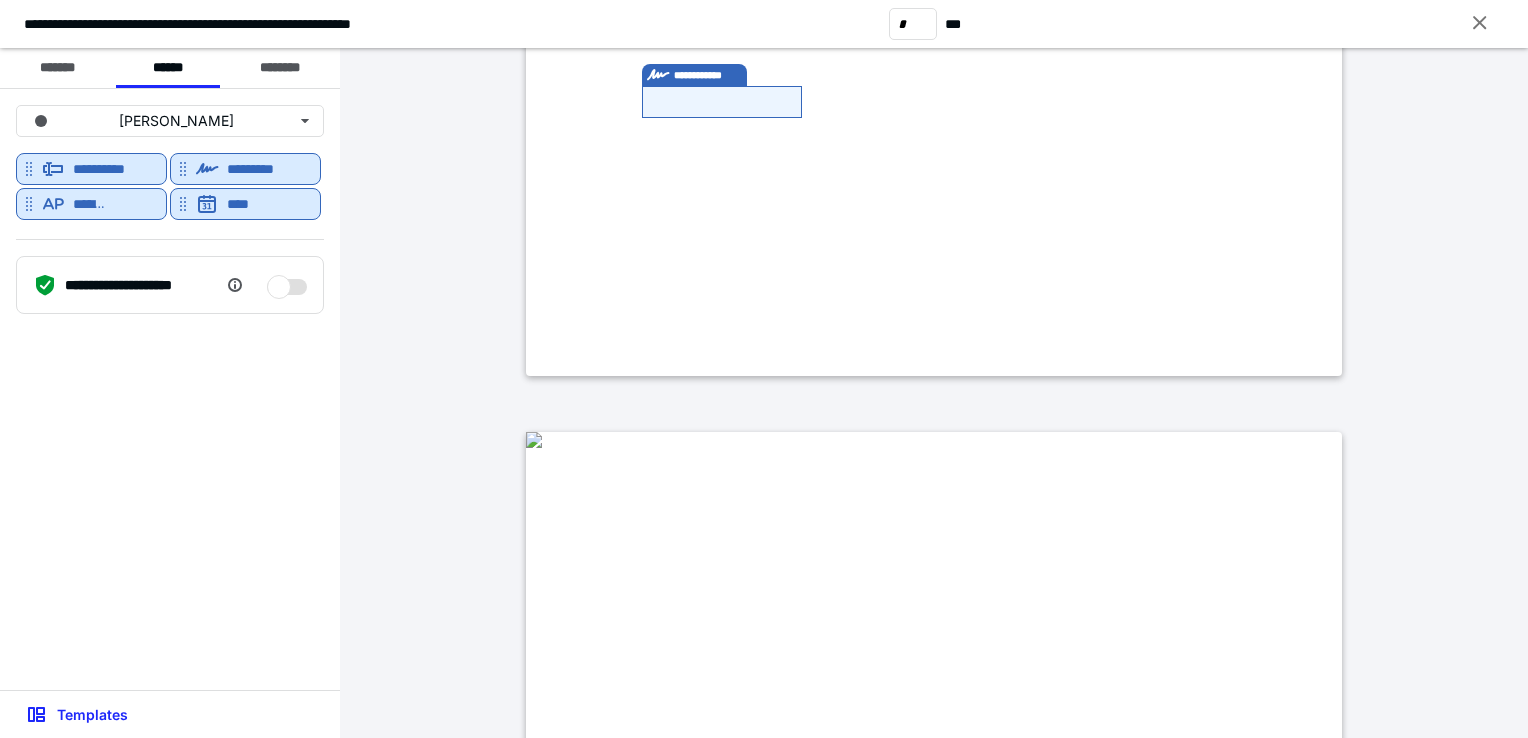 scroll, scrollTop: 1054, scrollLeft: 0, axis: vertical 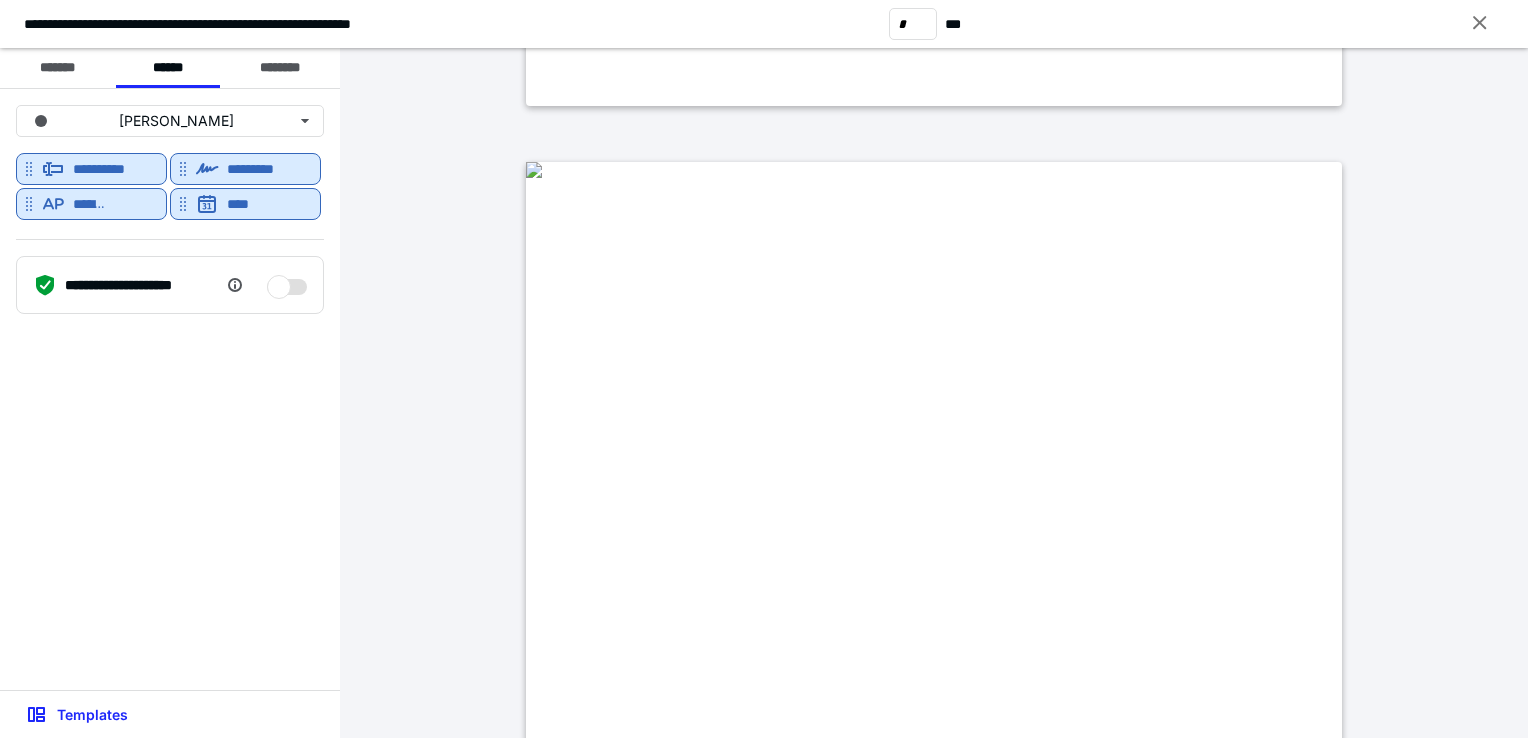 type on "*" 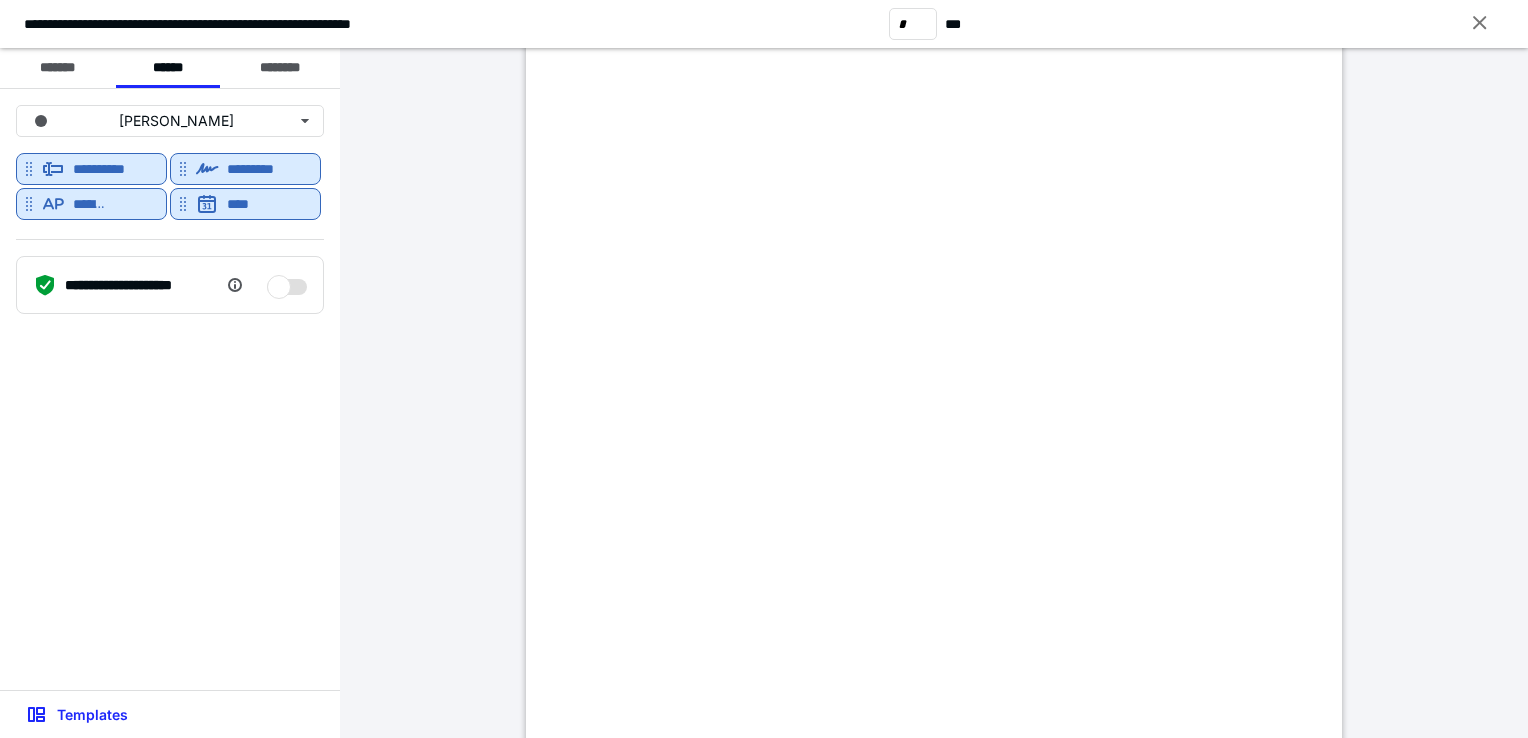 scroll, scrollTop: 0, scrollLeft: 0, axis: both 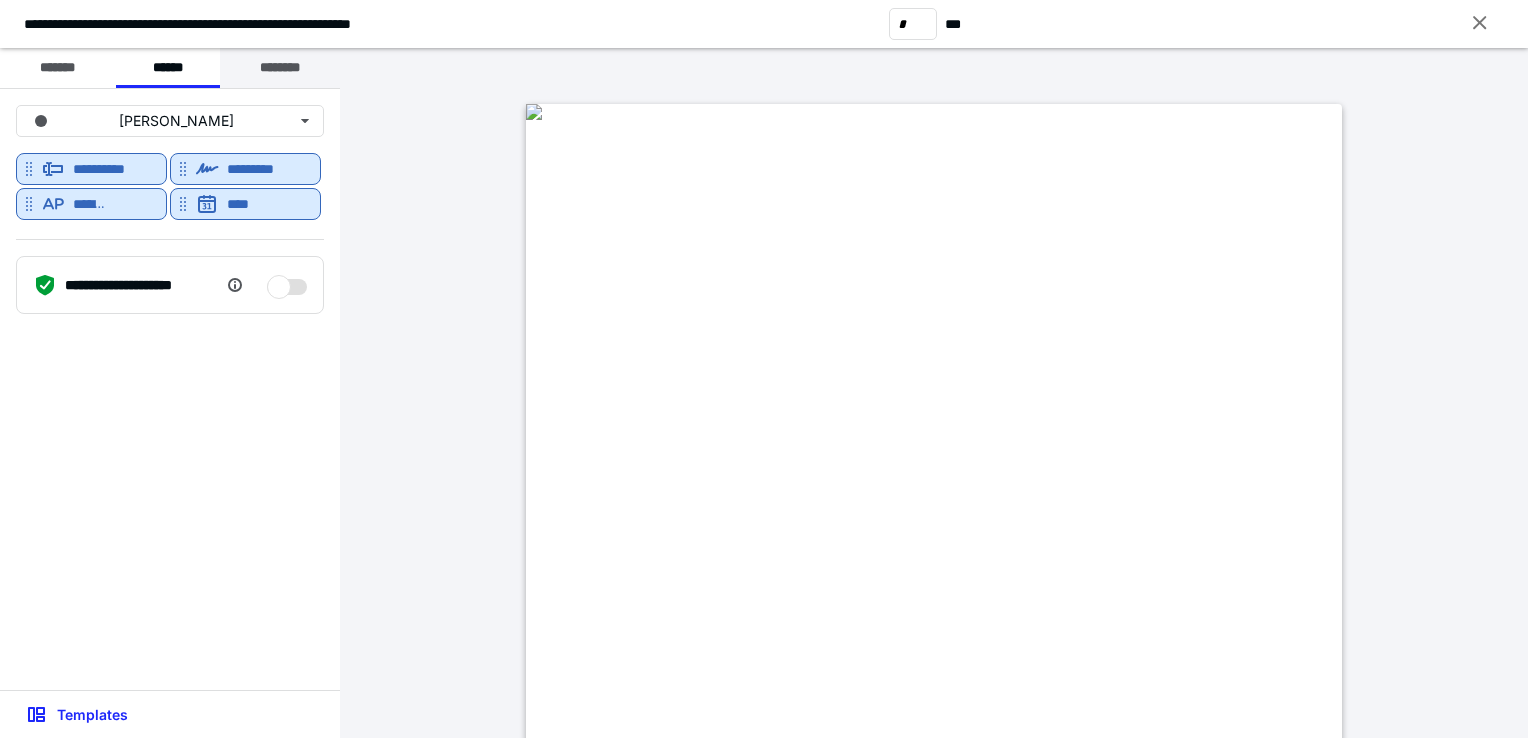 click on "********" at bounding box center [280, 68] 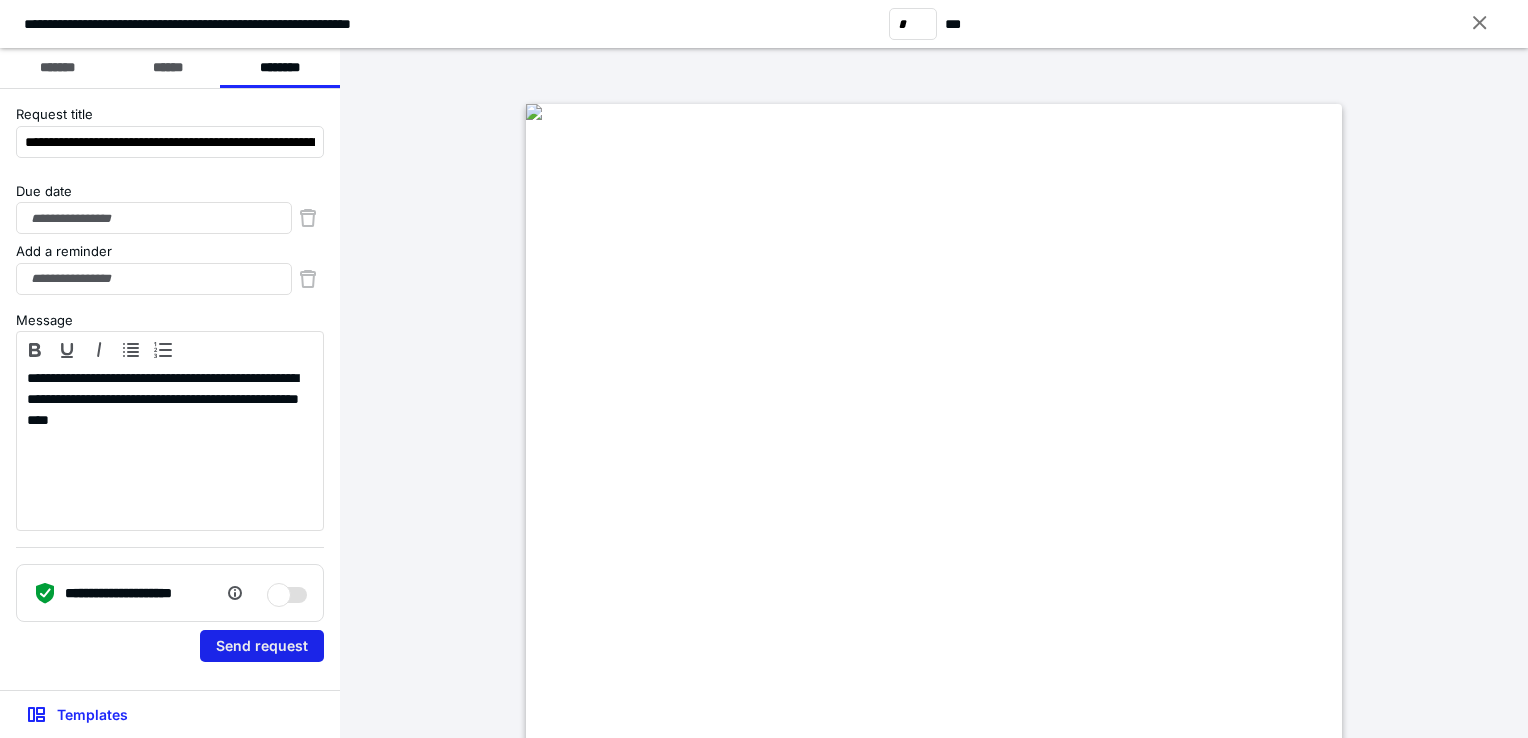 click on "Send request" at bounding box center [262, 646] 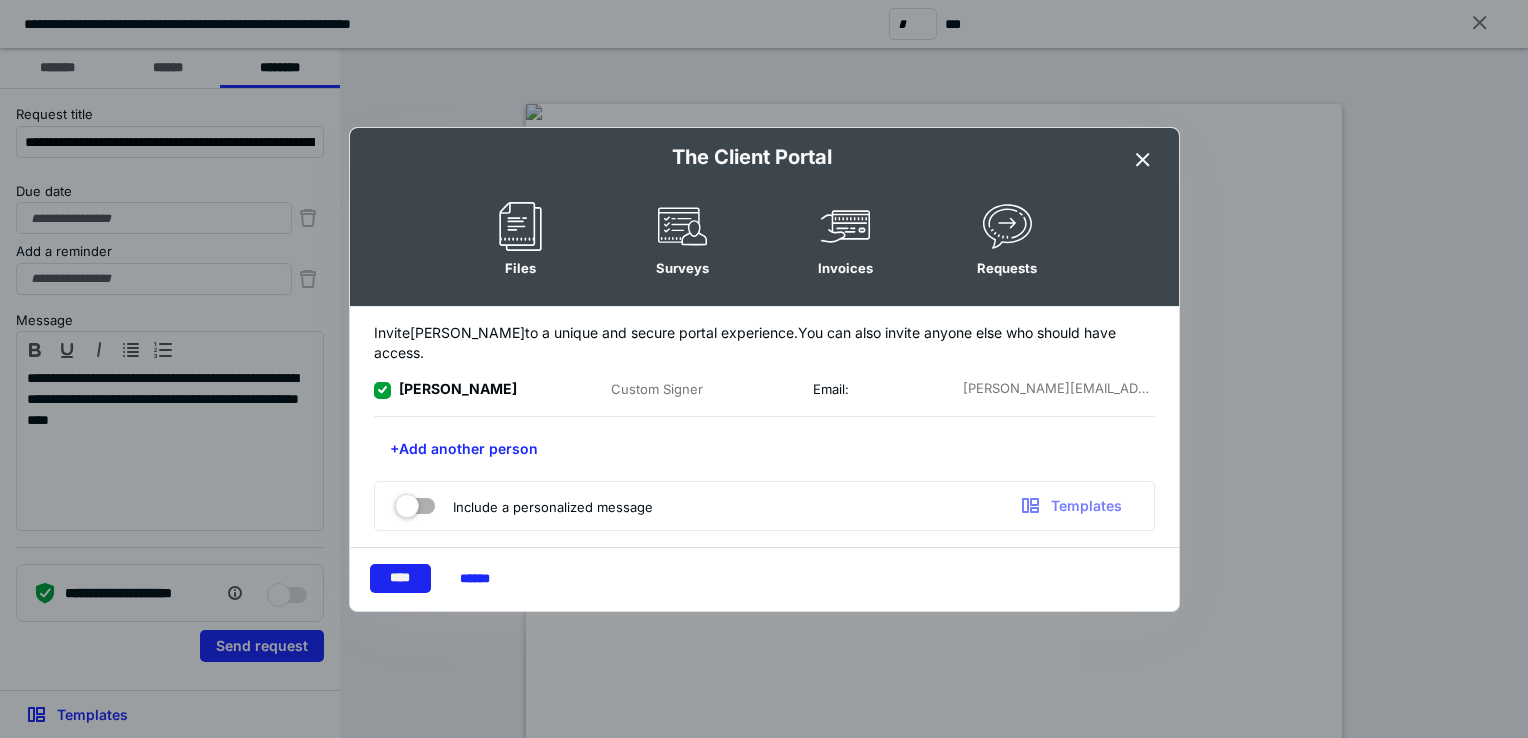 click on "****" at bounding box center (400, 578) 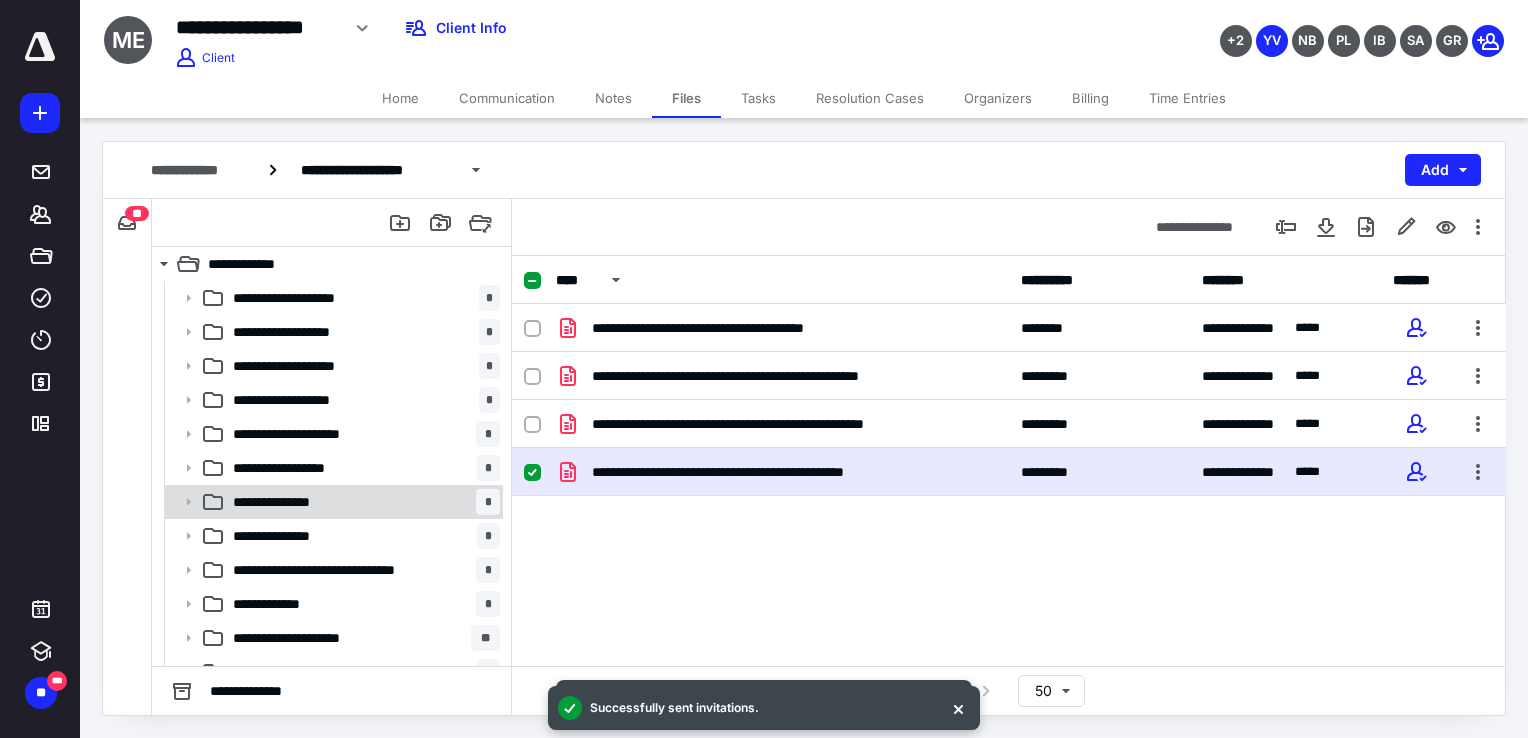 click on "**********" at bounding box center [332, 502] 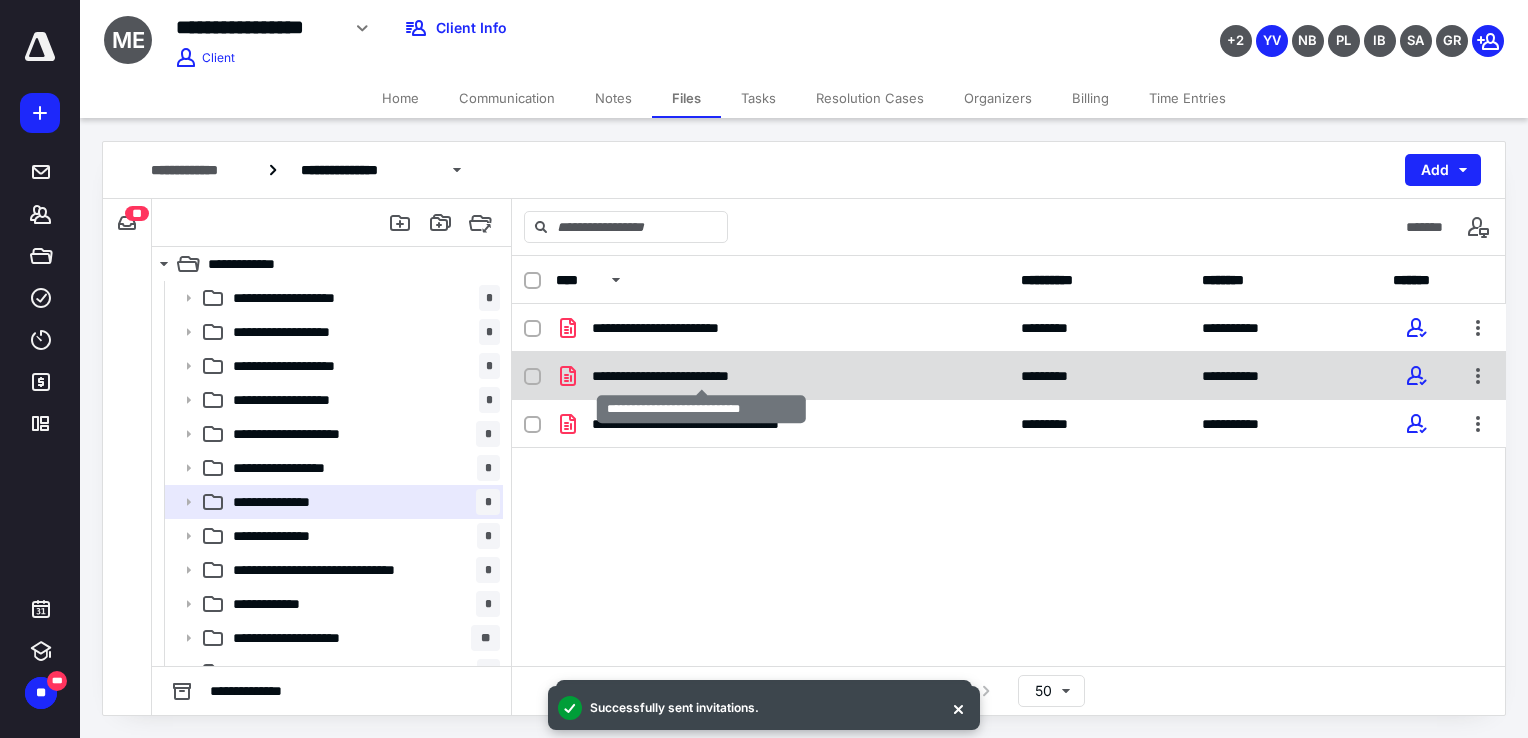 click on "**********" at bounding box center [701, 376] 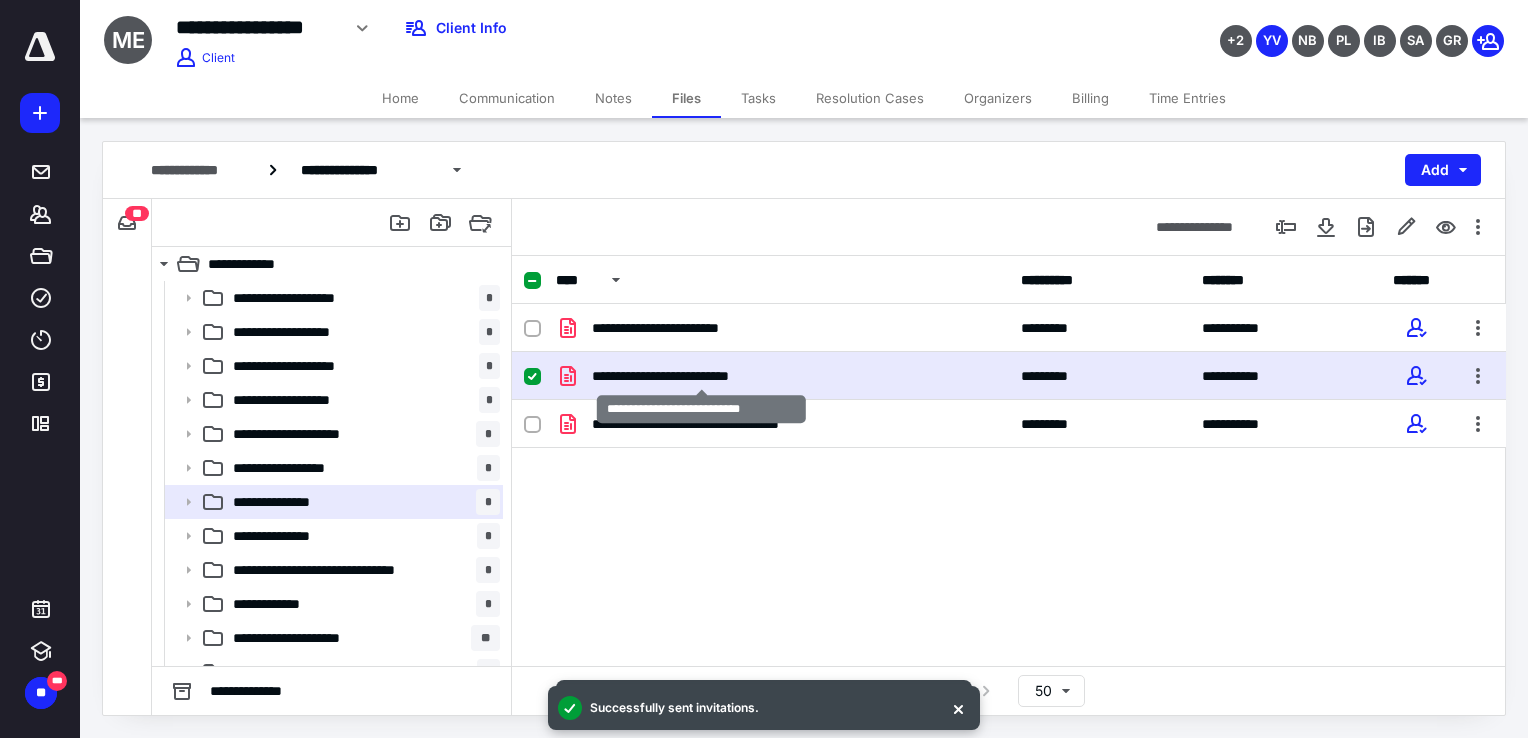 click on "**********" at bounding box center (701, 376) 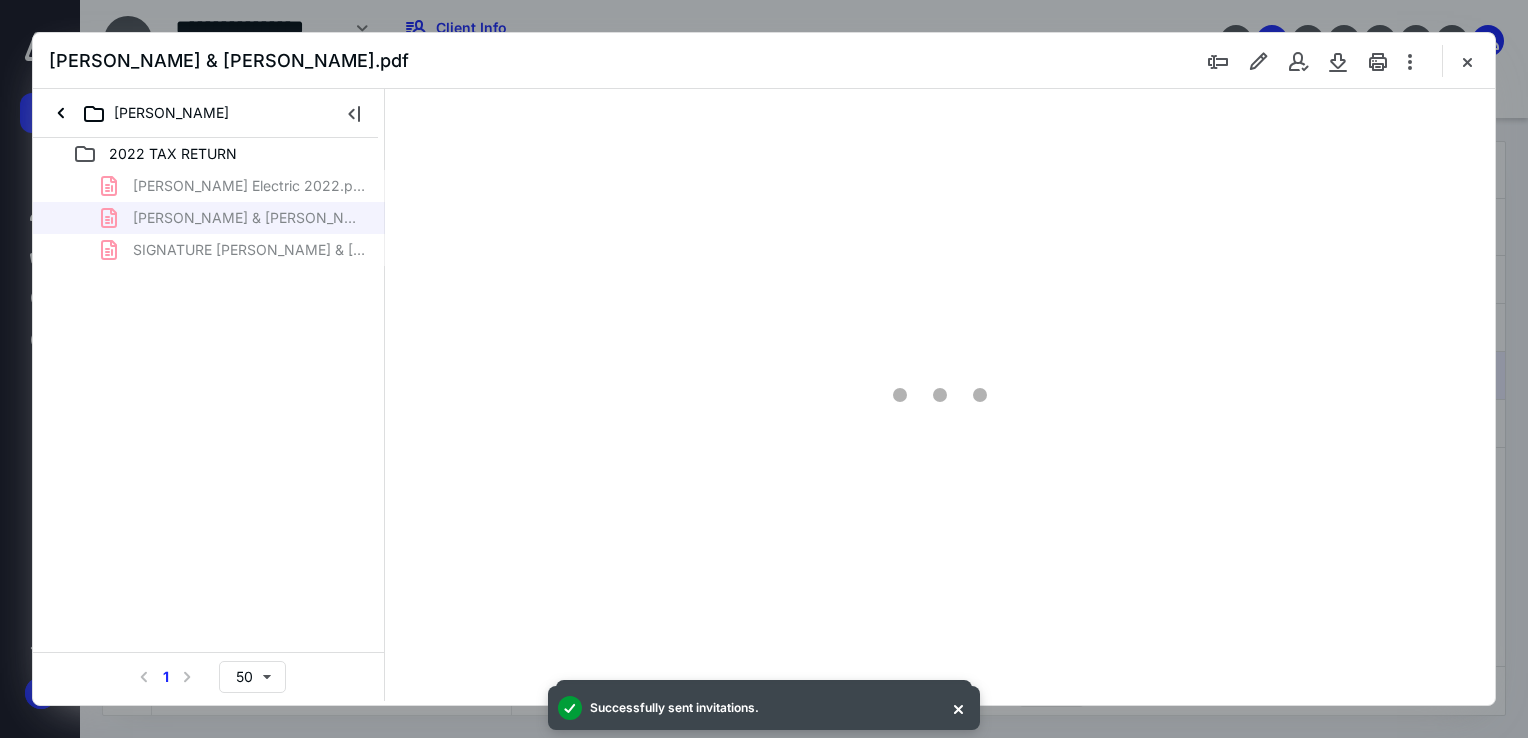 scroll, scrollTop: 0, scrollLeft: 0, axis: both 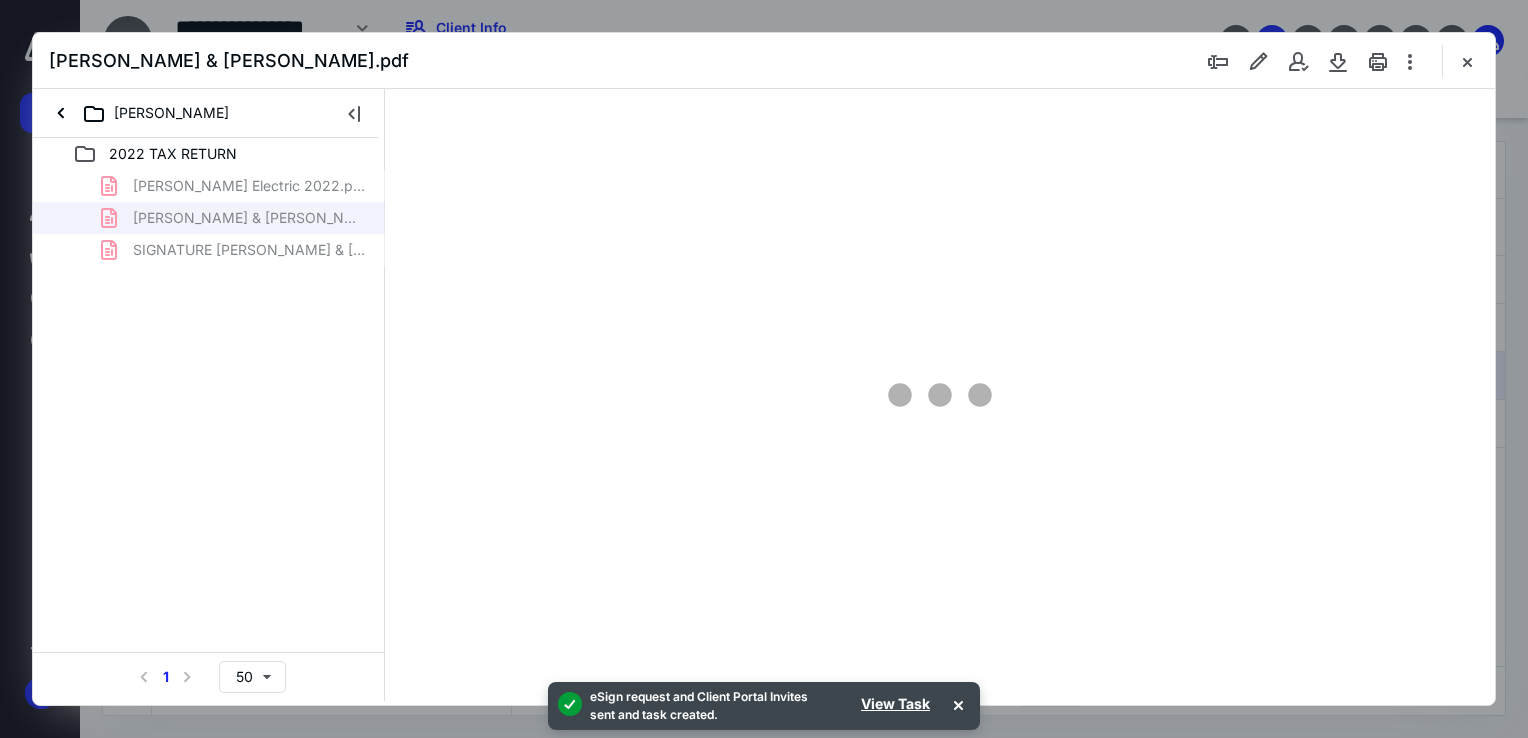 type on "68" 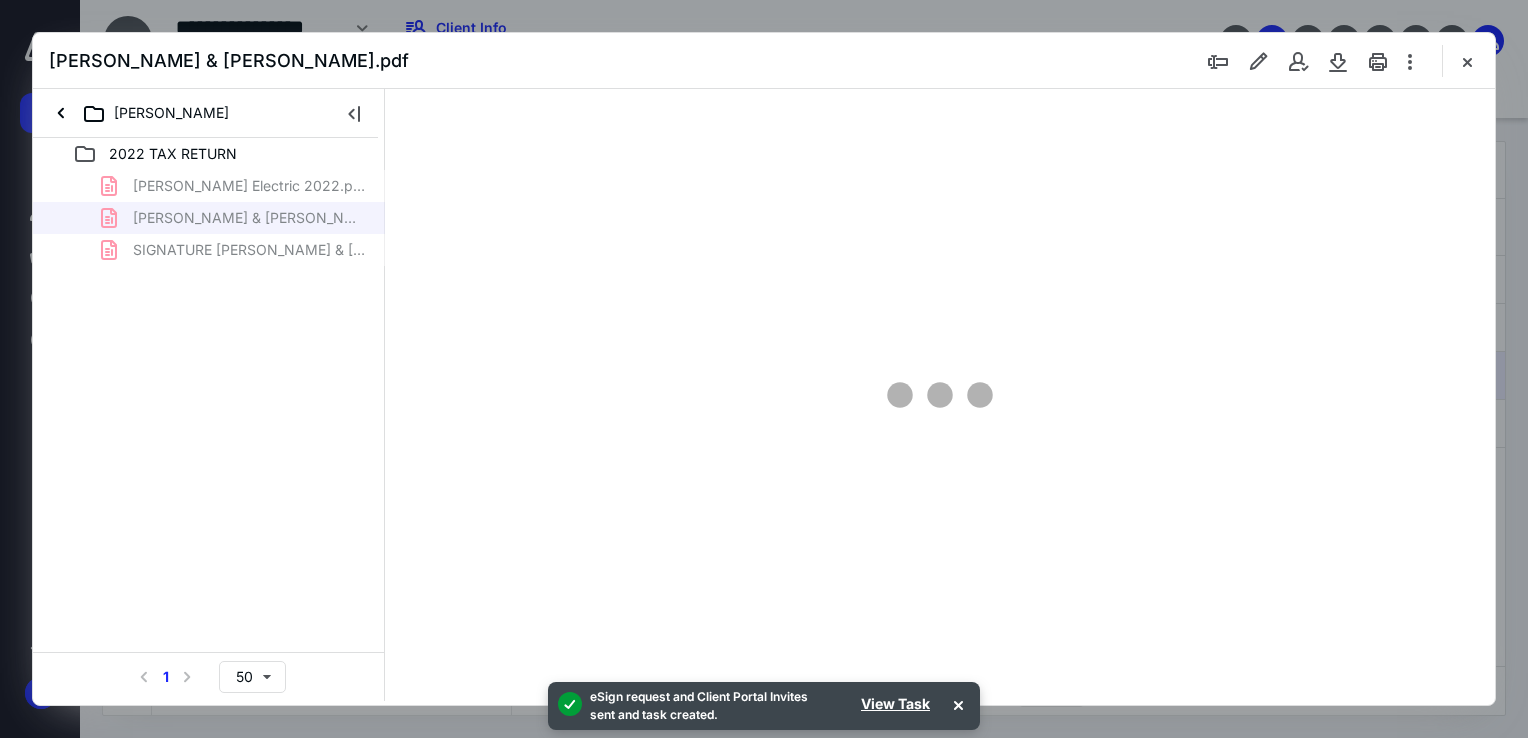 scroll, scrollTop: 79, scrollLeft: 0, axis: vertical 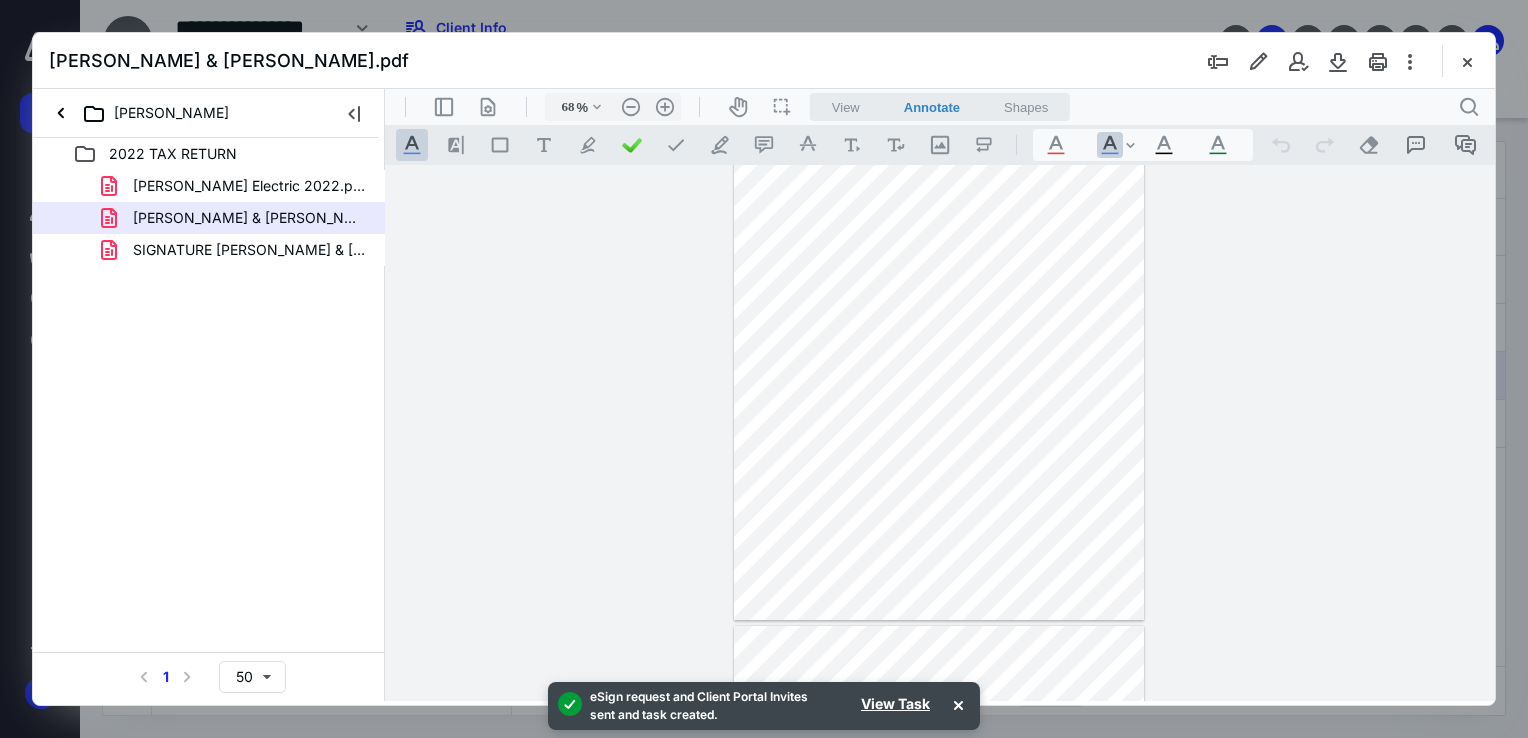 click on "**********" at bounding box center [940, 433] 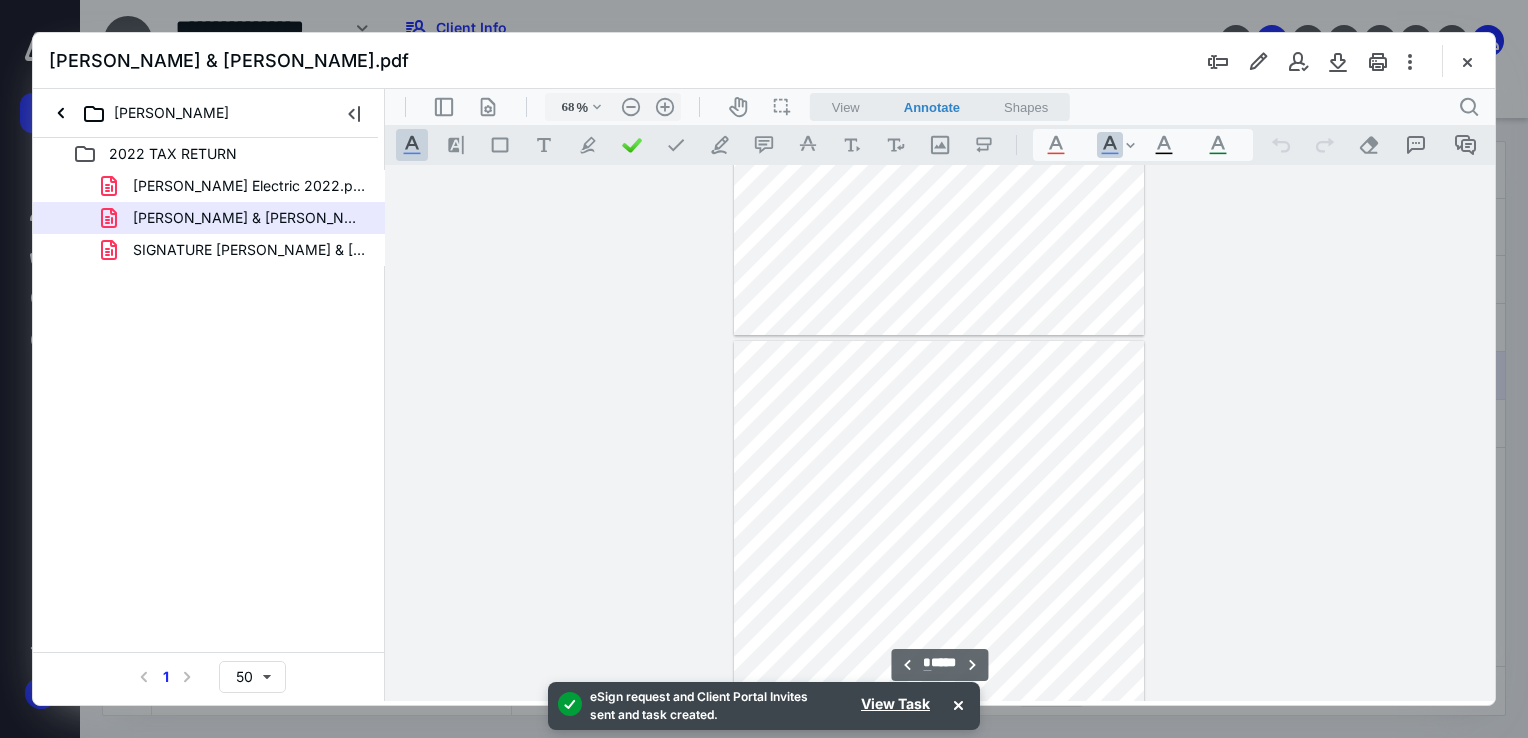 scroll, scrollTop: 933, scrollLeft: 0, axis: vertical 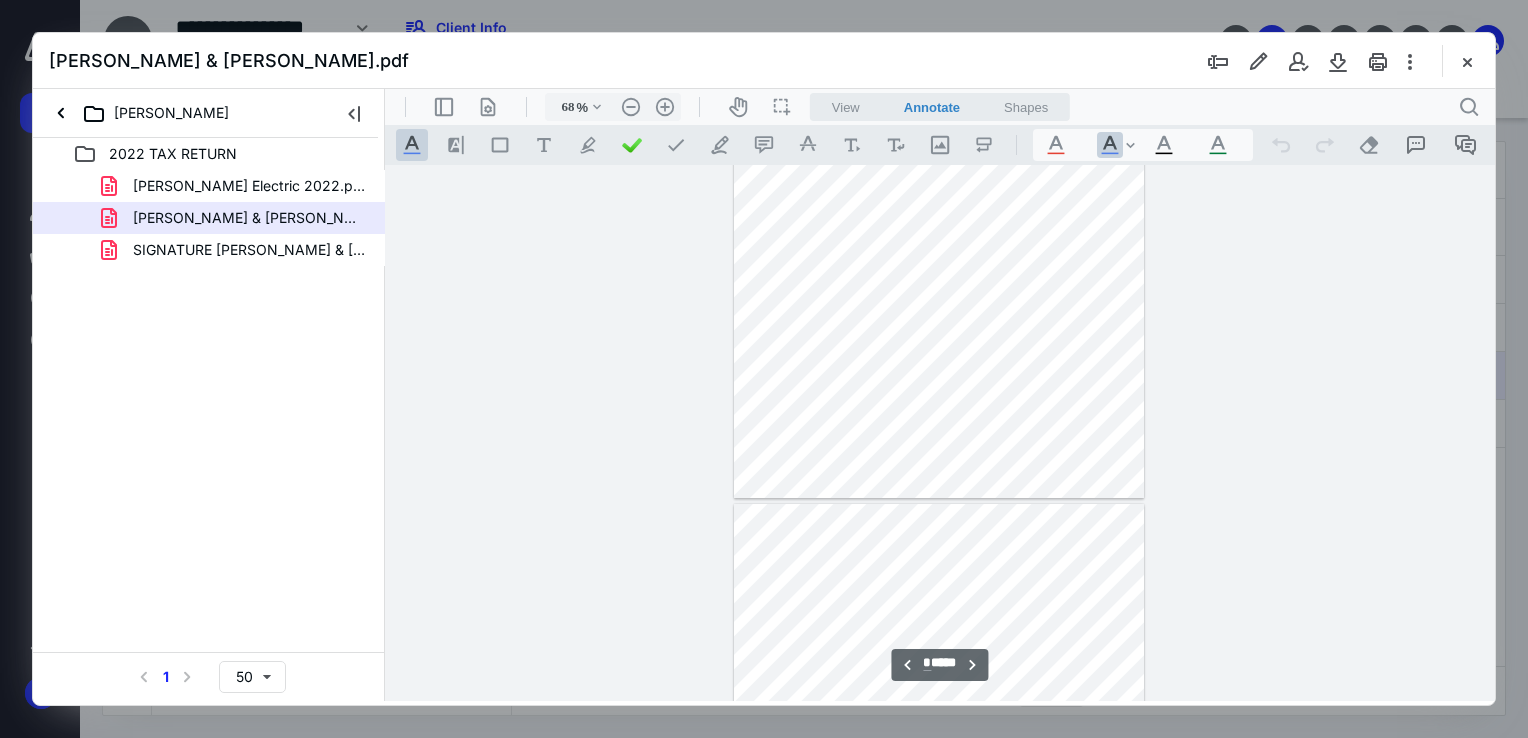 type on "*" 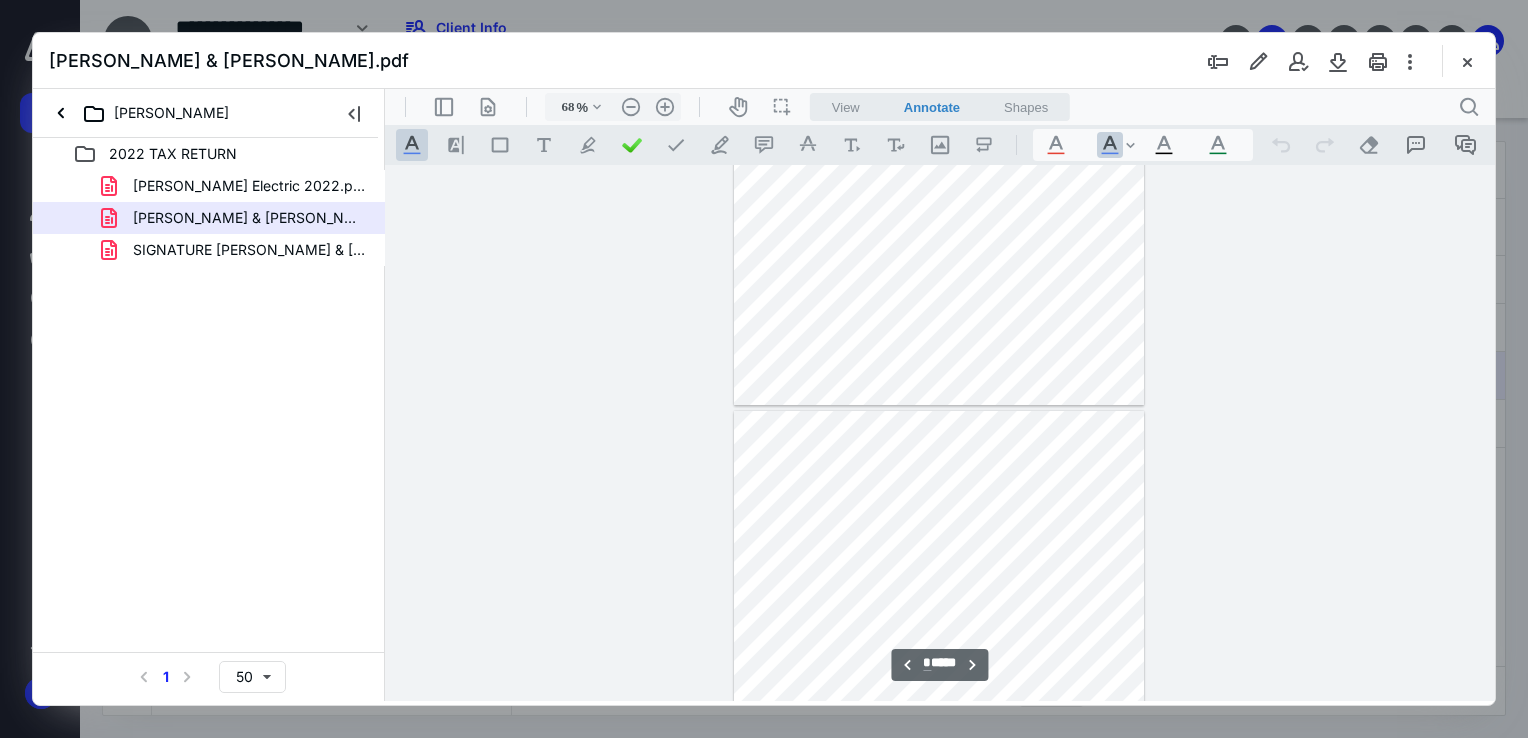 scroll, scrollTop: 1400, scrollLeft: 0, axis: vertical 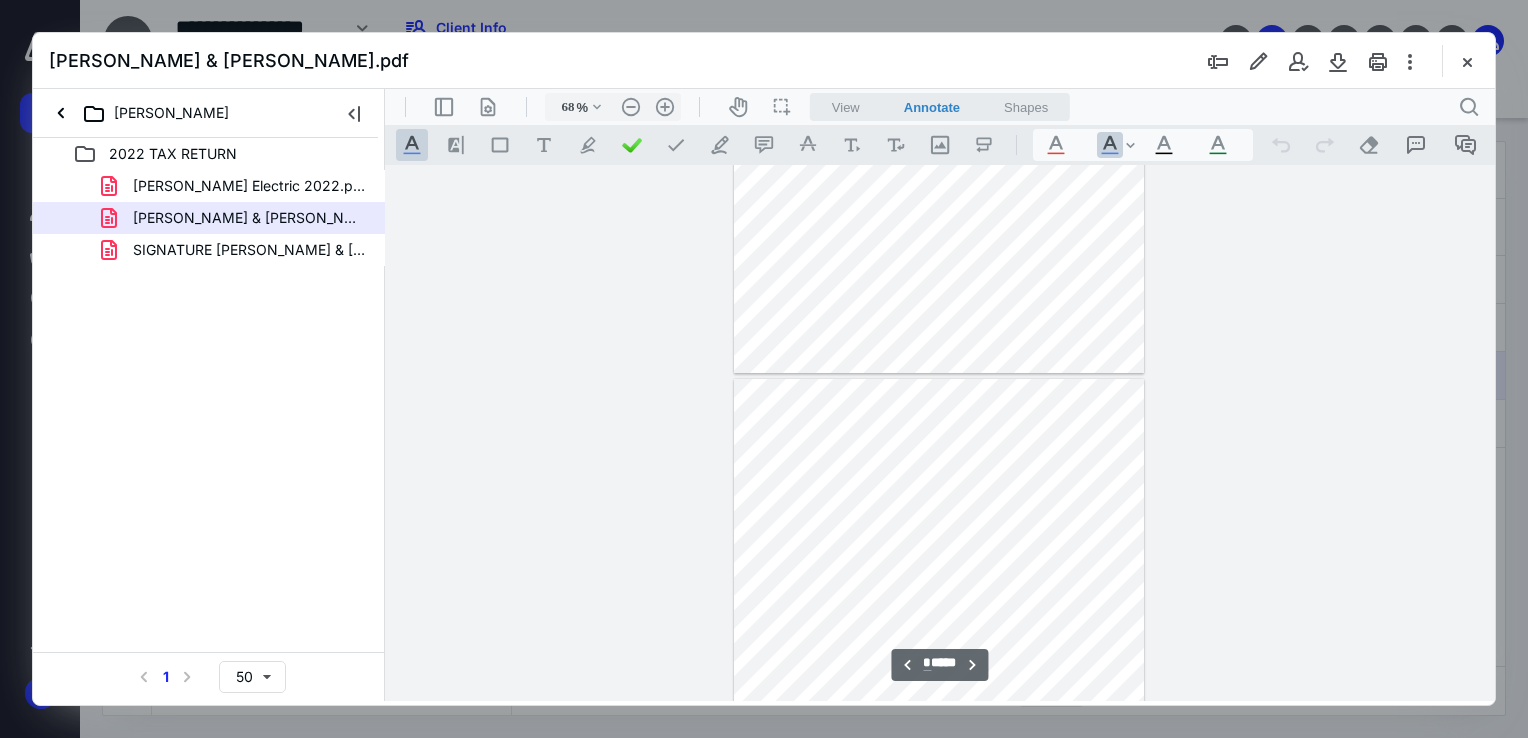 drag, startPoint x: 1488, startPoint y: 179, endPoint x: 1880, endPoint y: 301, distance: 410.546 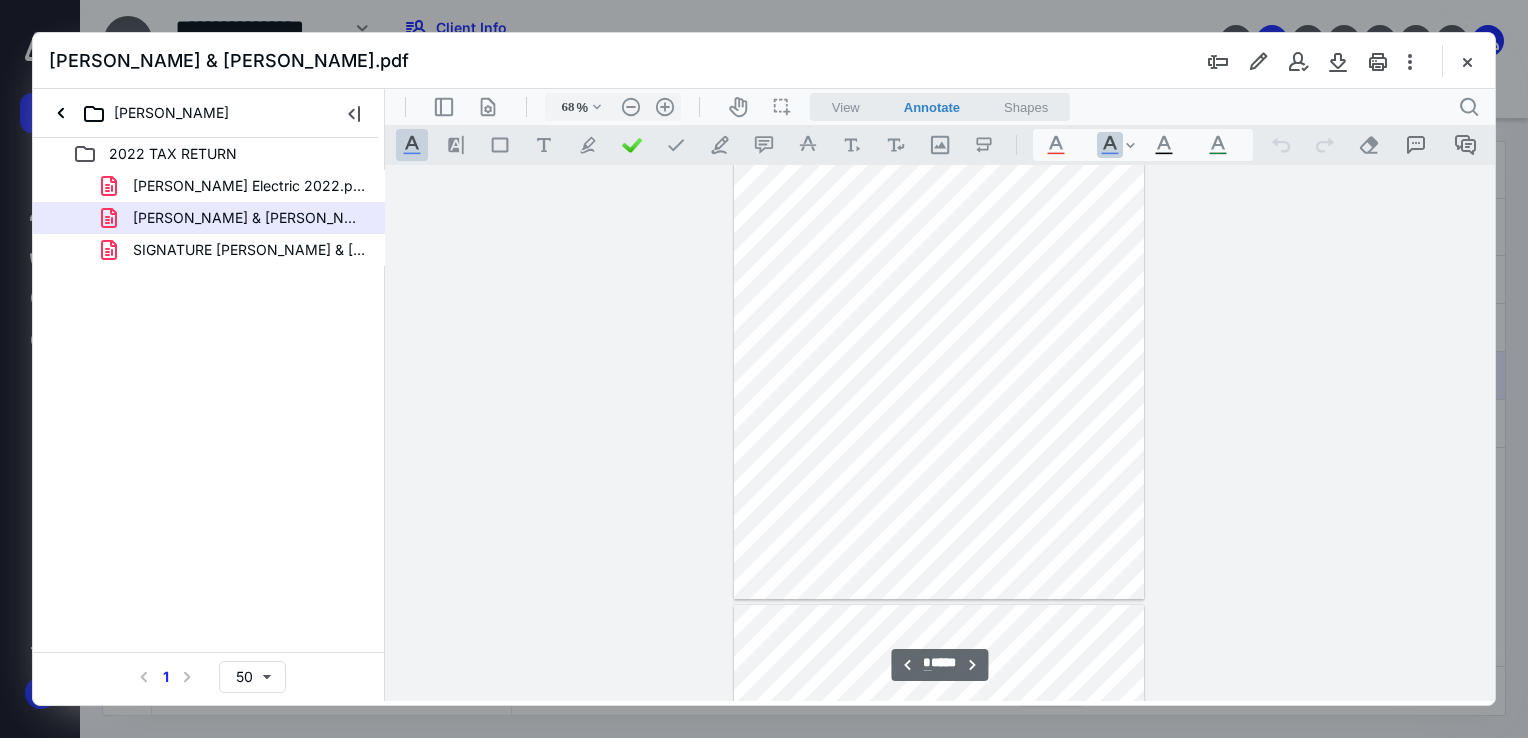 scroll, scrollTop: 1773, scrollLeft: 0, axis: vertical 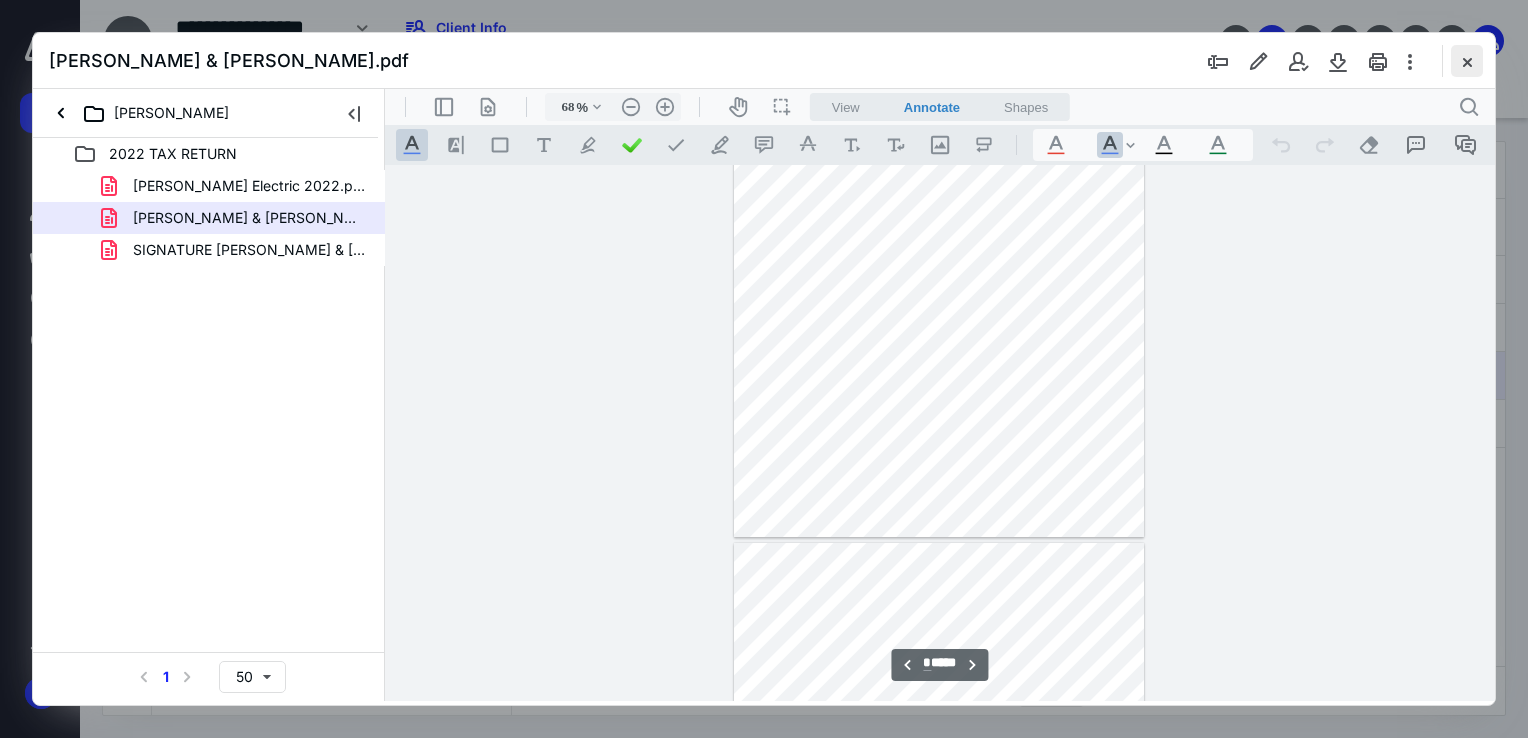 click at bounding box center (1467, 61) 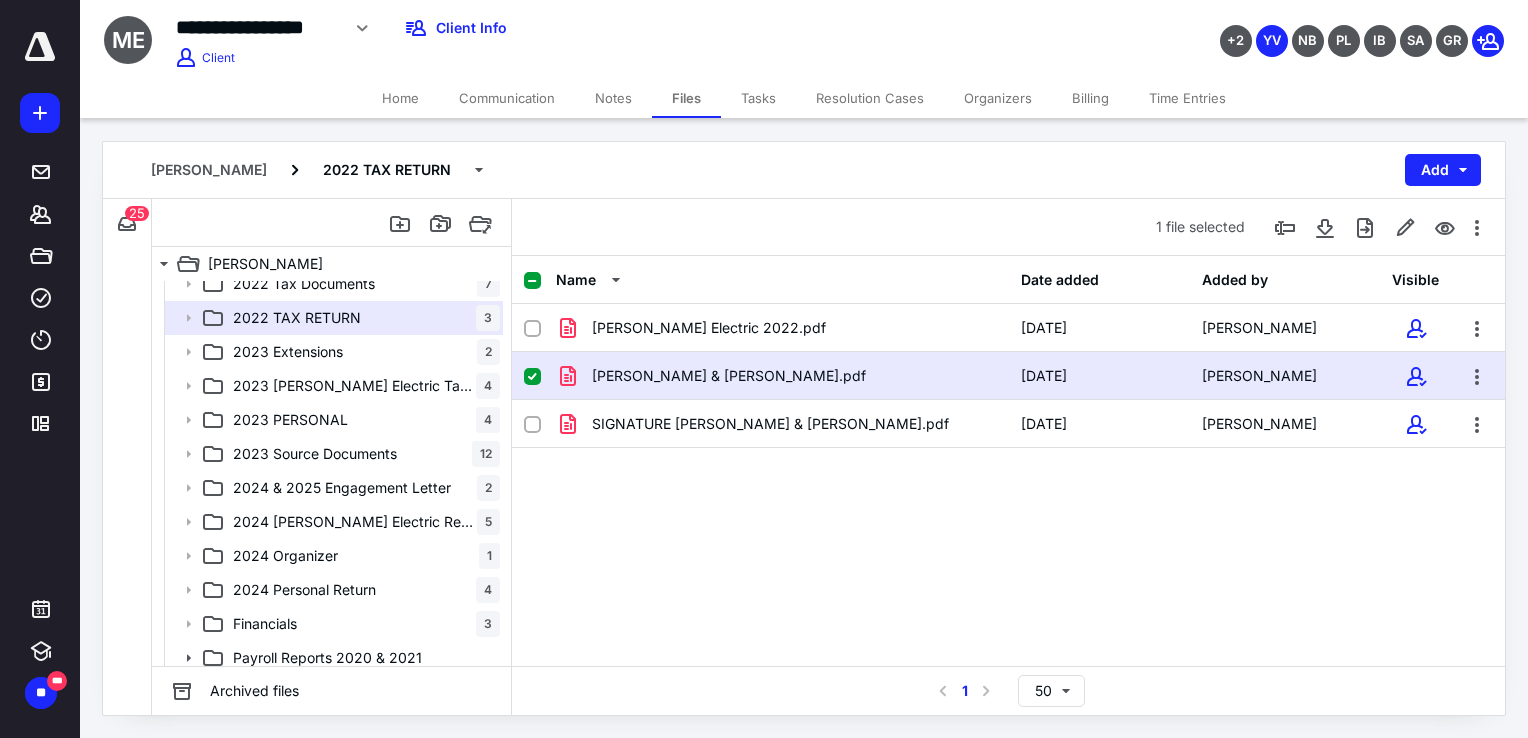 scroll, scrollTop: 206, scrollLeft: 0, axis: vertical 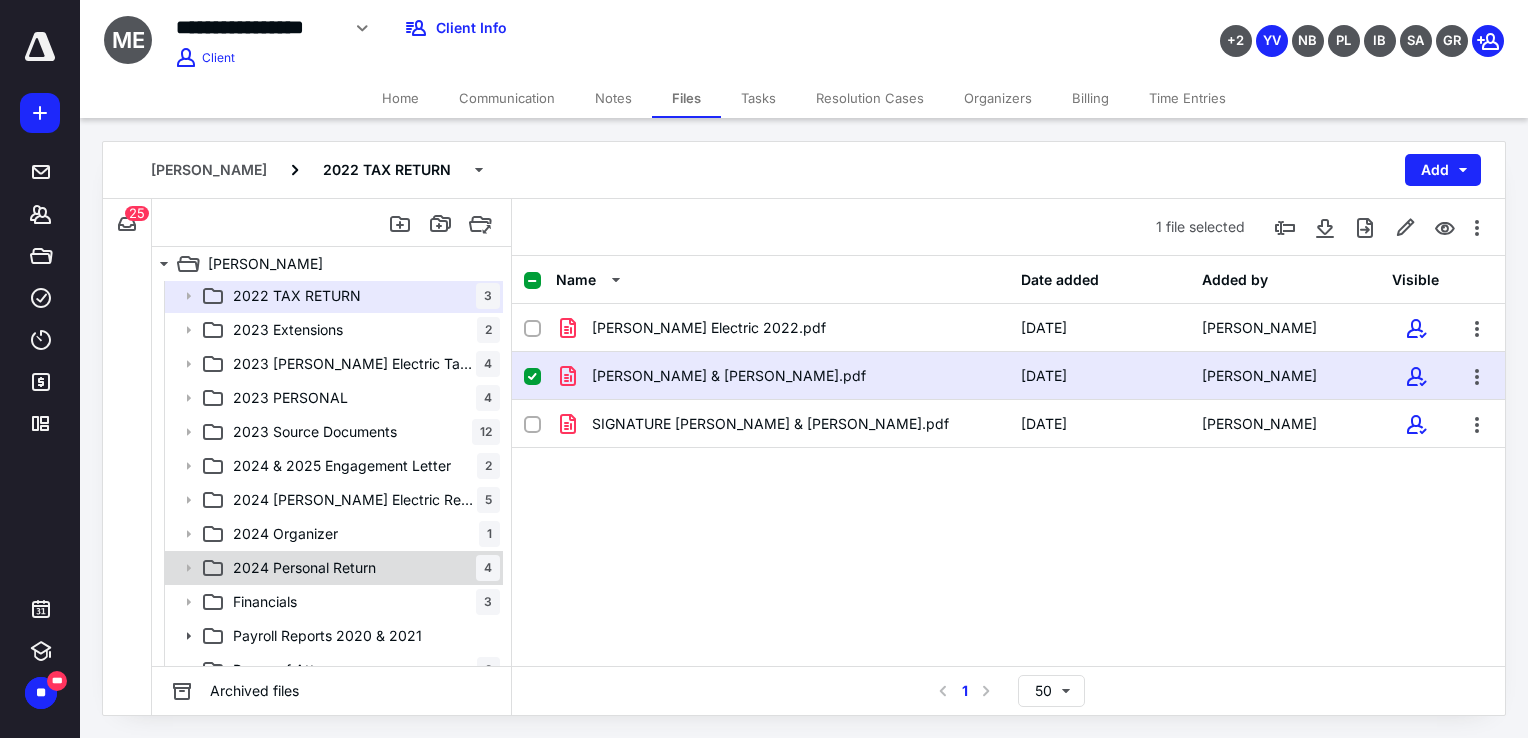 click on "2024 Personal Return 4" at bounding box center [362, 568] 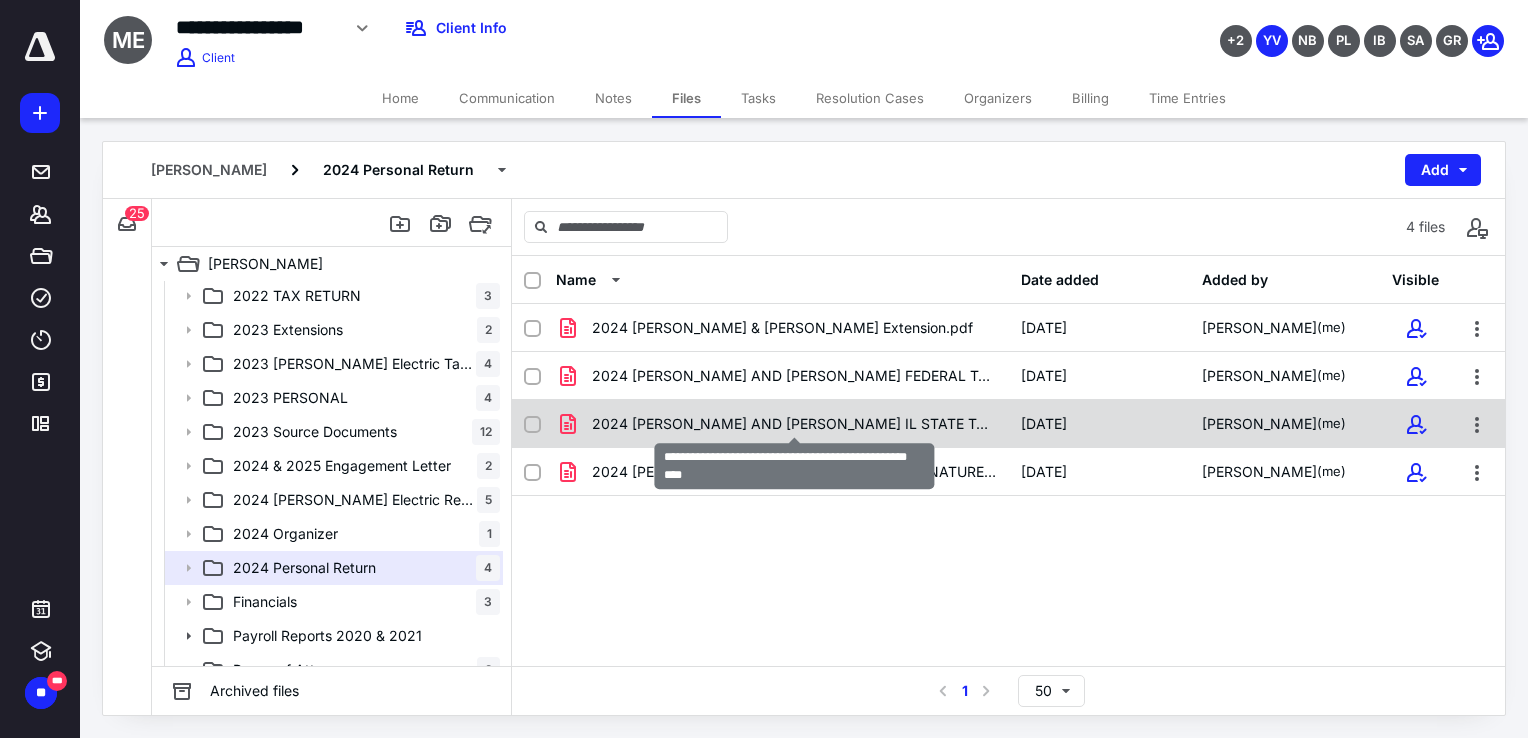 click on "2024 [PERSON_NAME] AND [PERSON_NAME] IL STATE TAX RETURN.pdf" at bounding box center (794, 424) 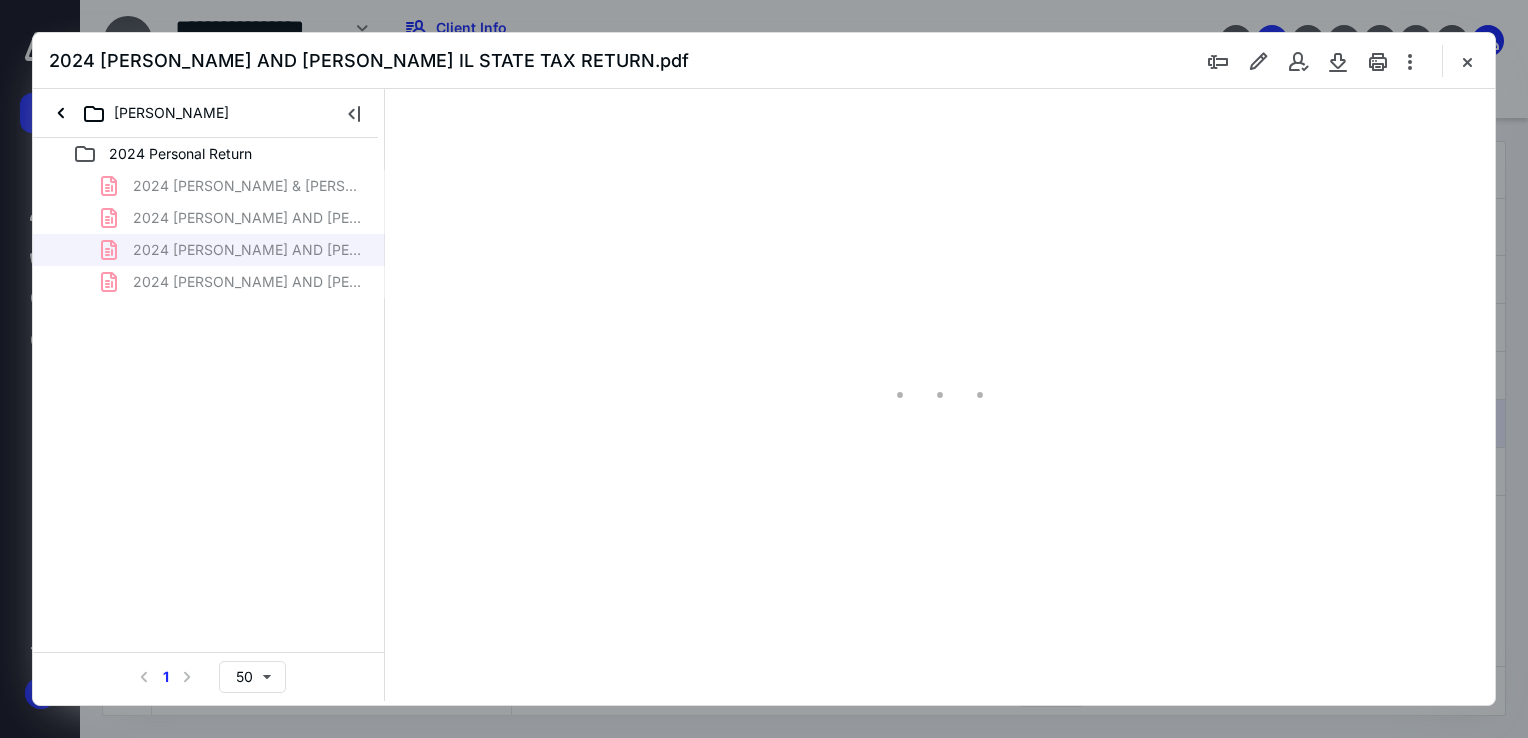 scroll, scrollTop: 0, scrollLeft: 0, axis: both 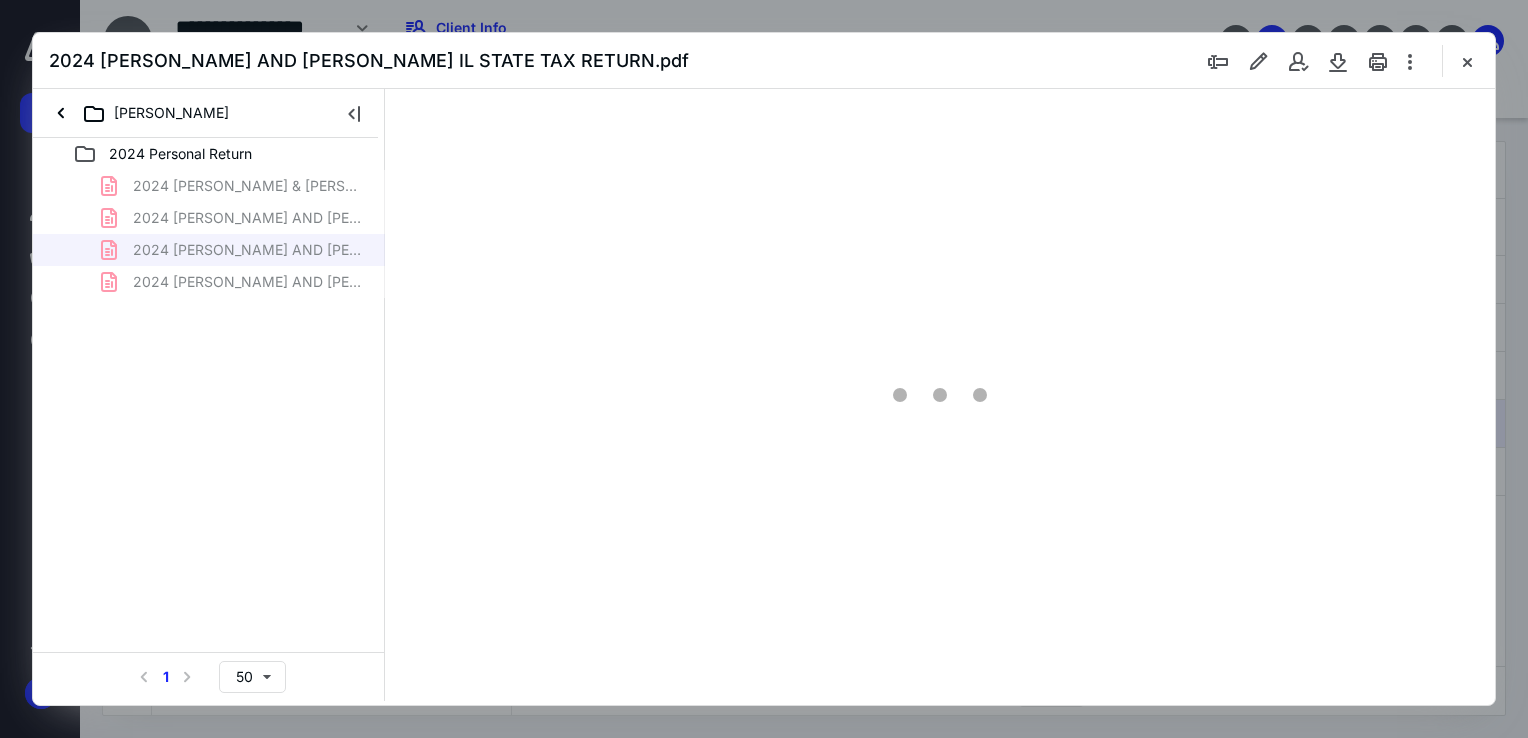 type on "68" 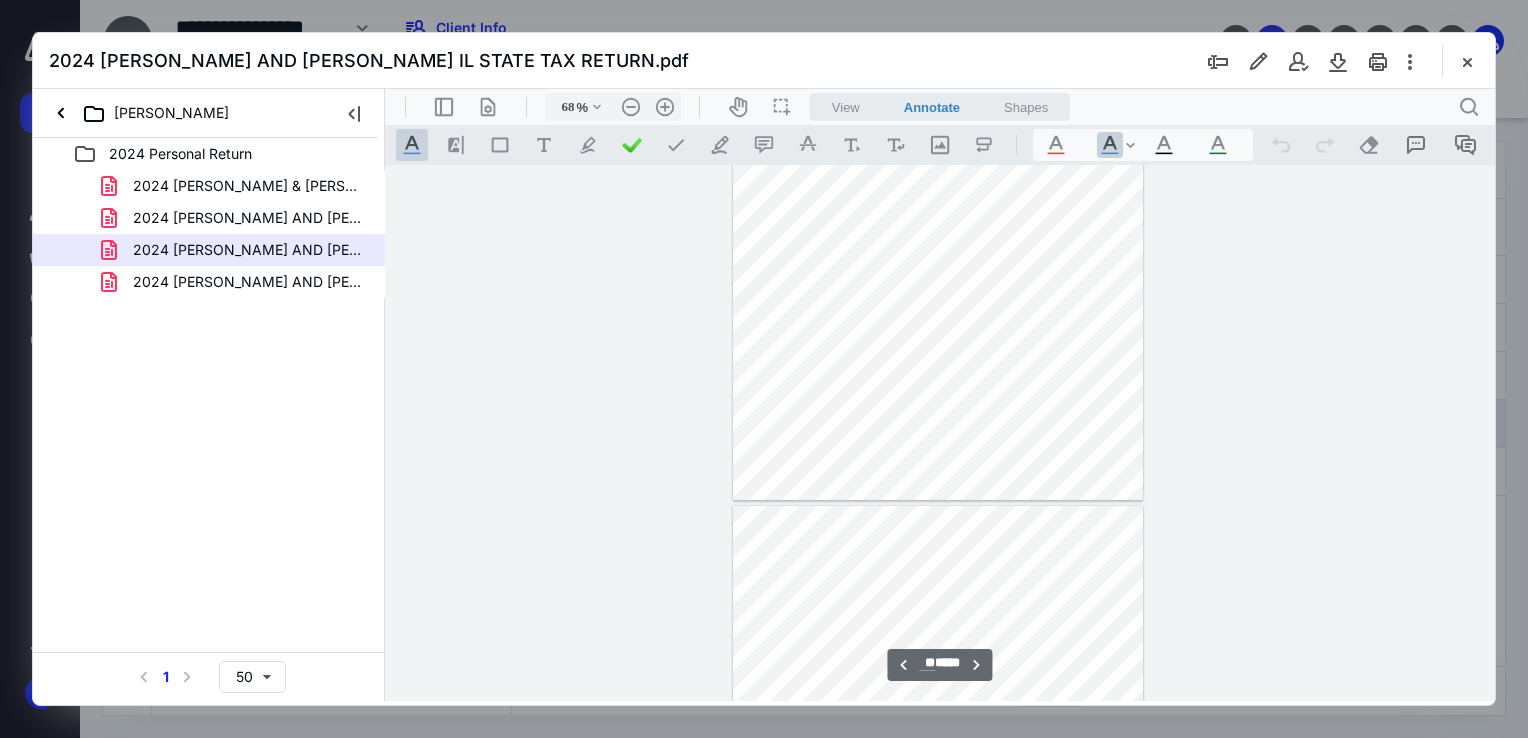 scroll, scrollTop: 5084, scrollLeft: 0, axis: vertical 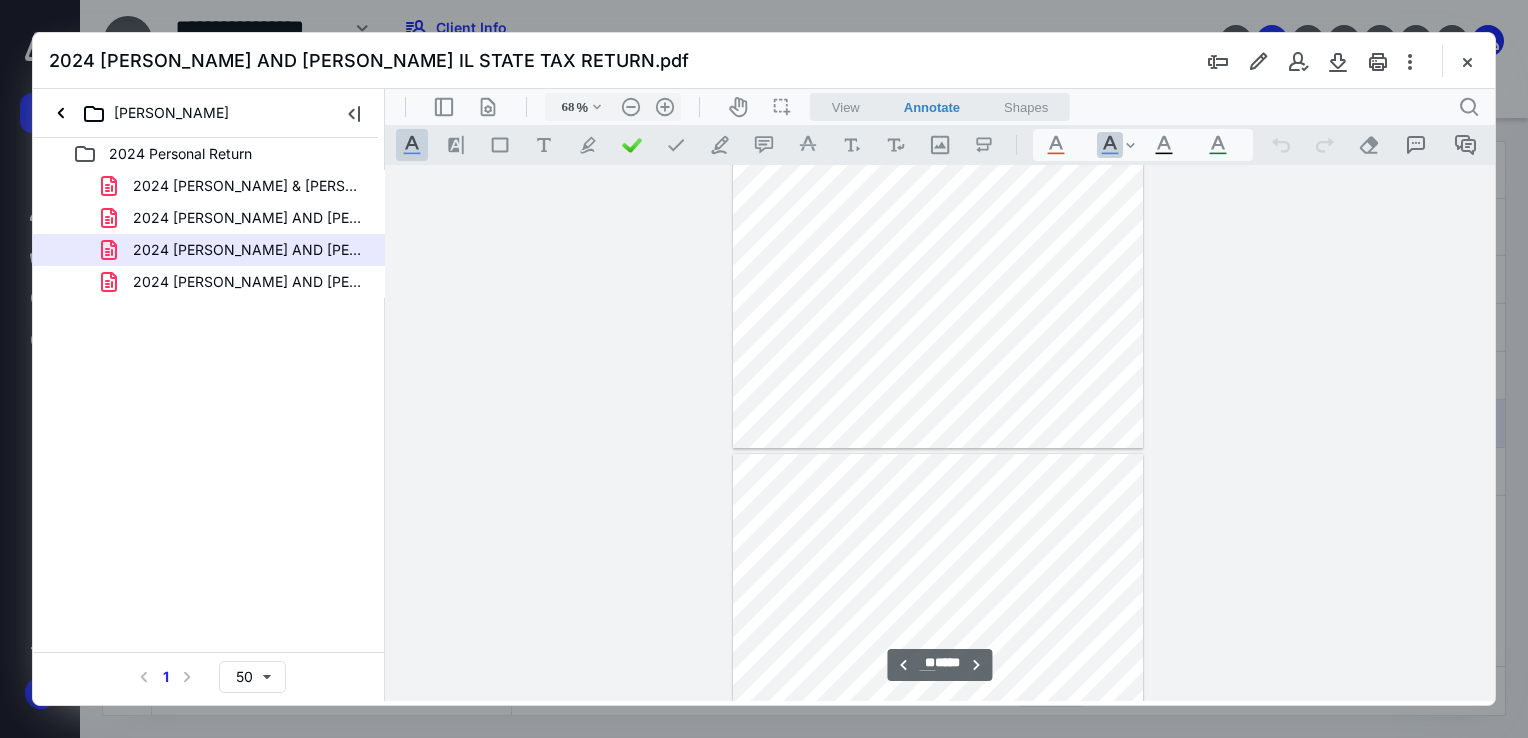 drag, startPoint x: 1493, startPoint y: 414, endPoint x: 1882, endPoint y: 555, distance: 413.76562 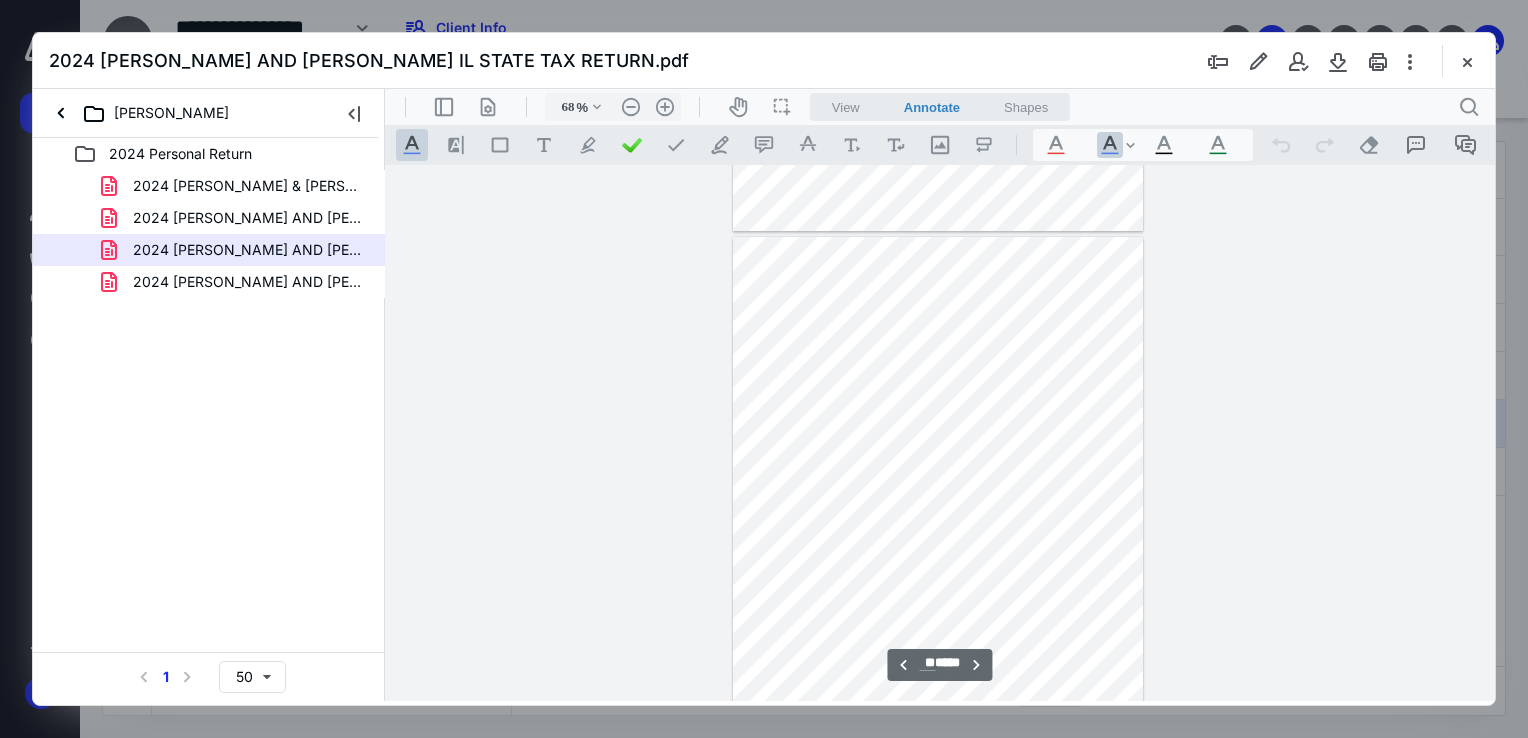 scroll, scrollTop: 9219, scrollLeft: 0, axis: vertical 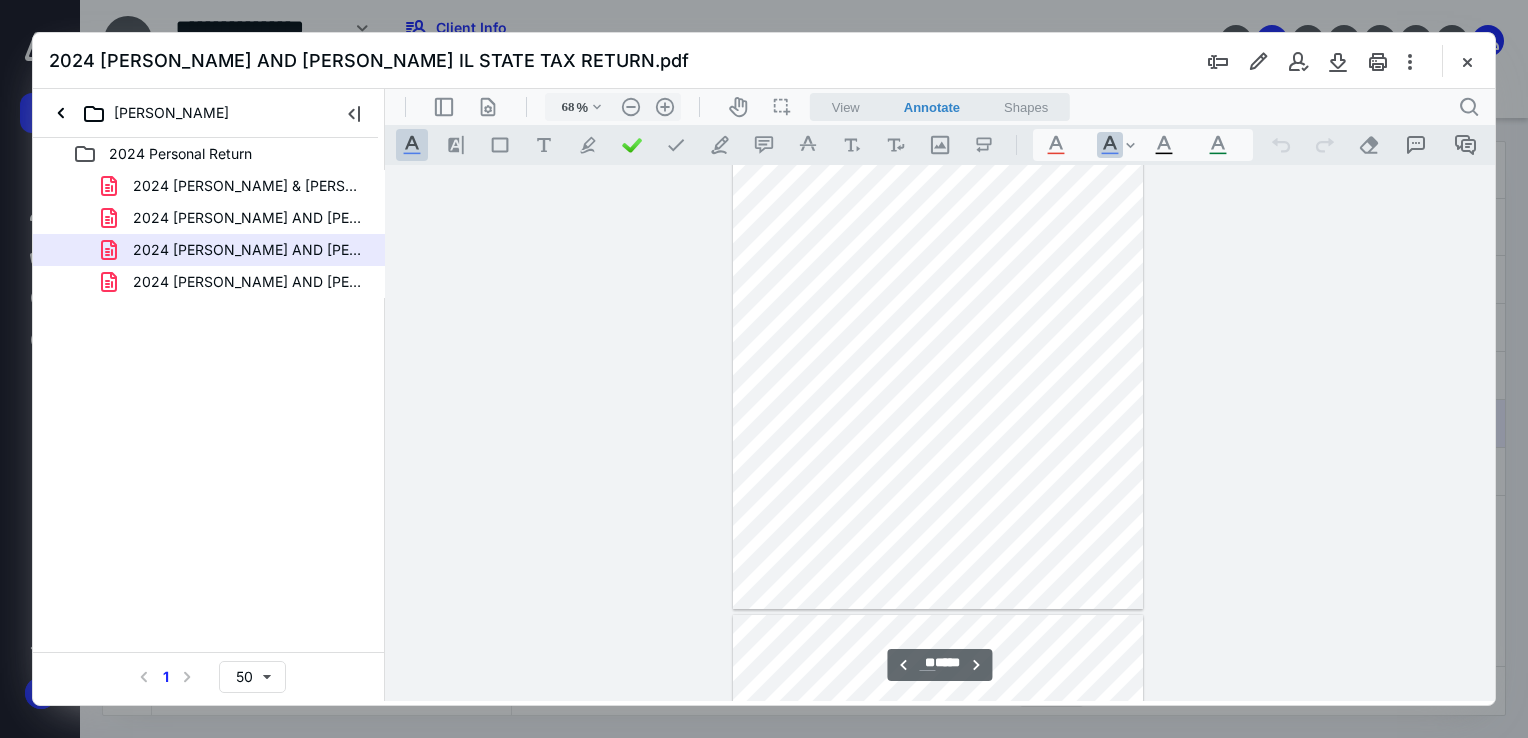 drag, startPoint x: 1493, startPoint y: 596, endPoint x: 1494, endPoint y: 663, distance: 67.00746 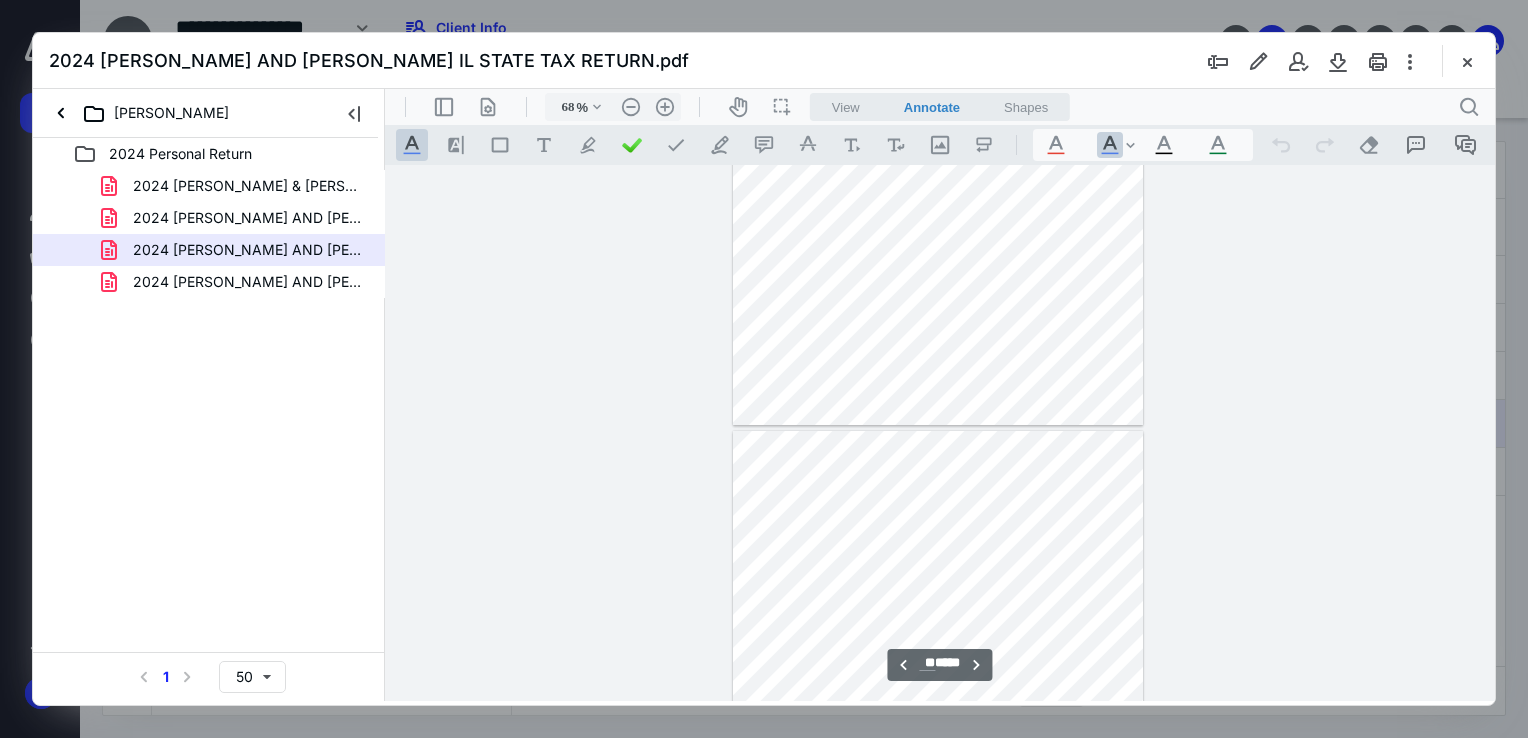 scroll, scrollTop: 10116, scrollLeft: 0, axis: vertical 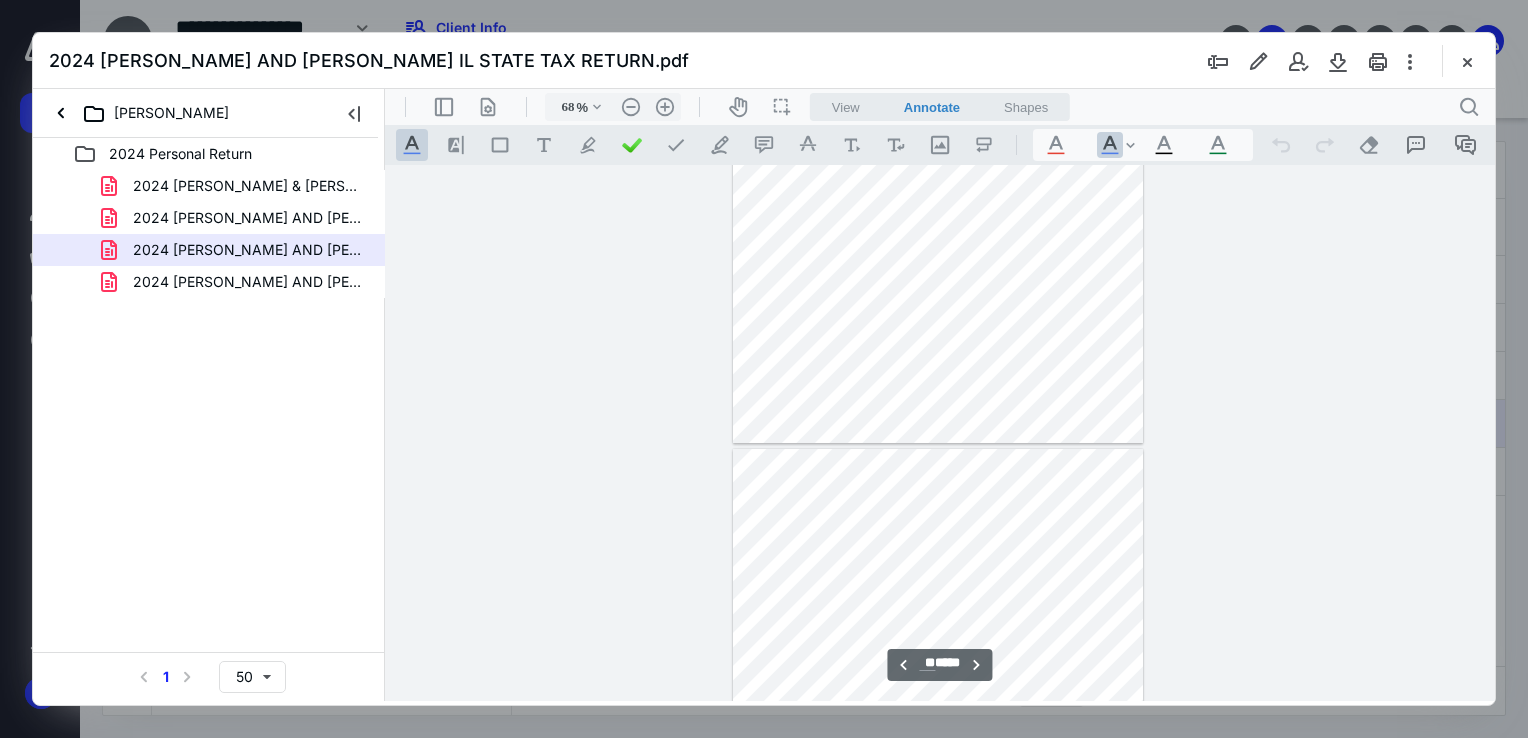 type on "**" 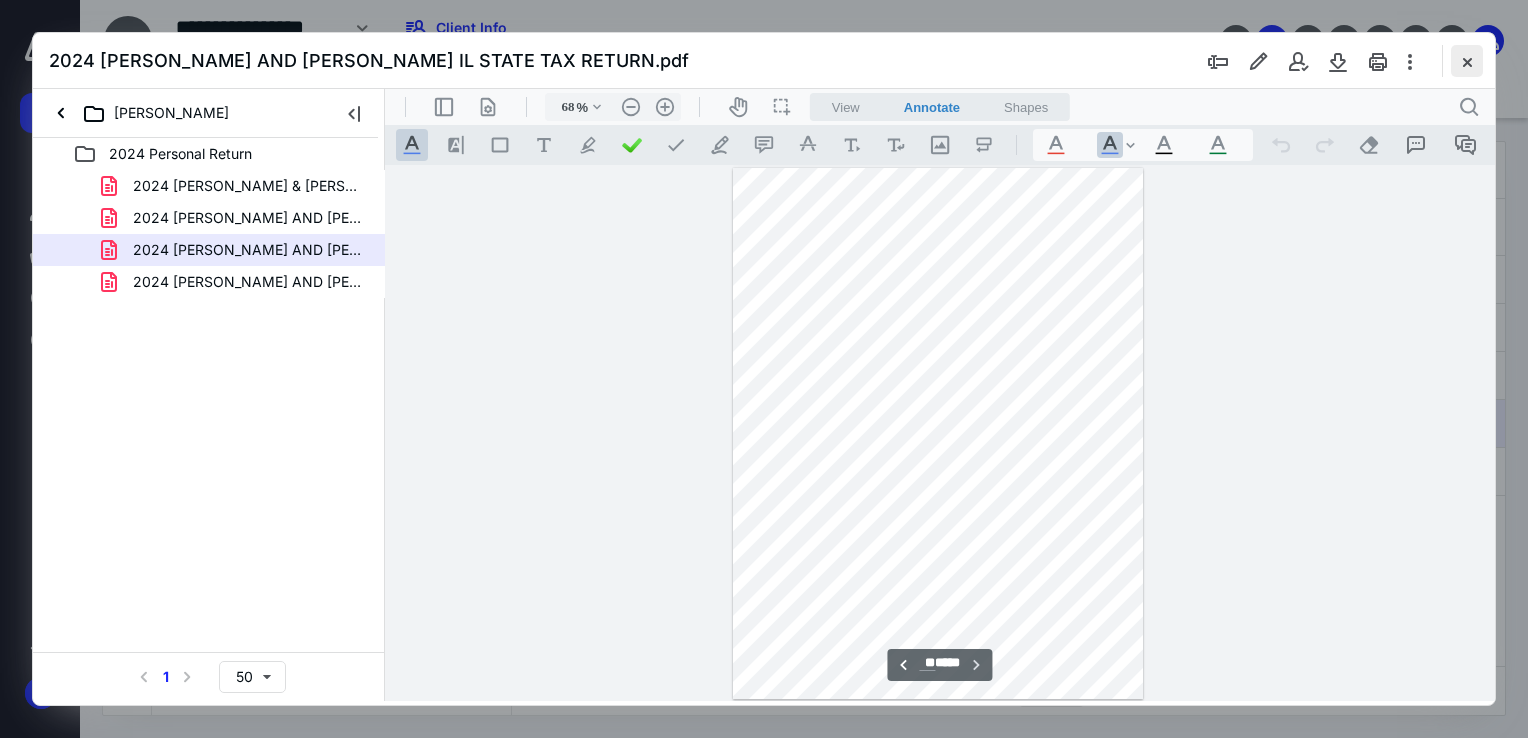 click at bounding box center [1467, 61] 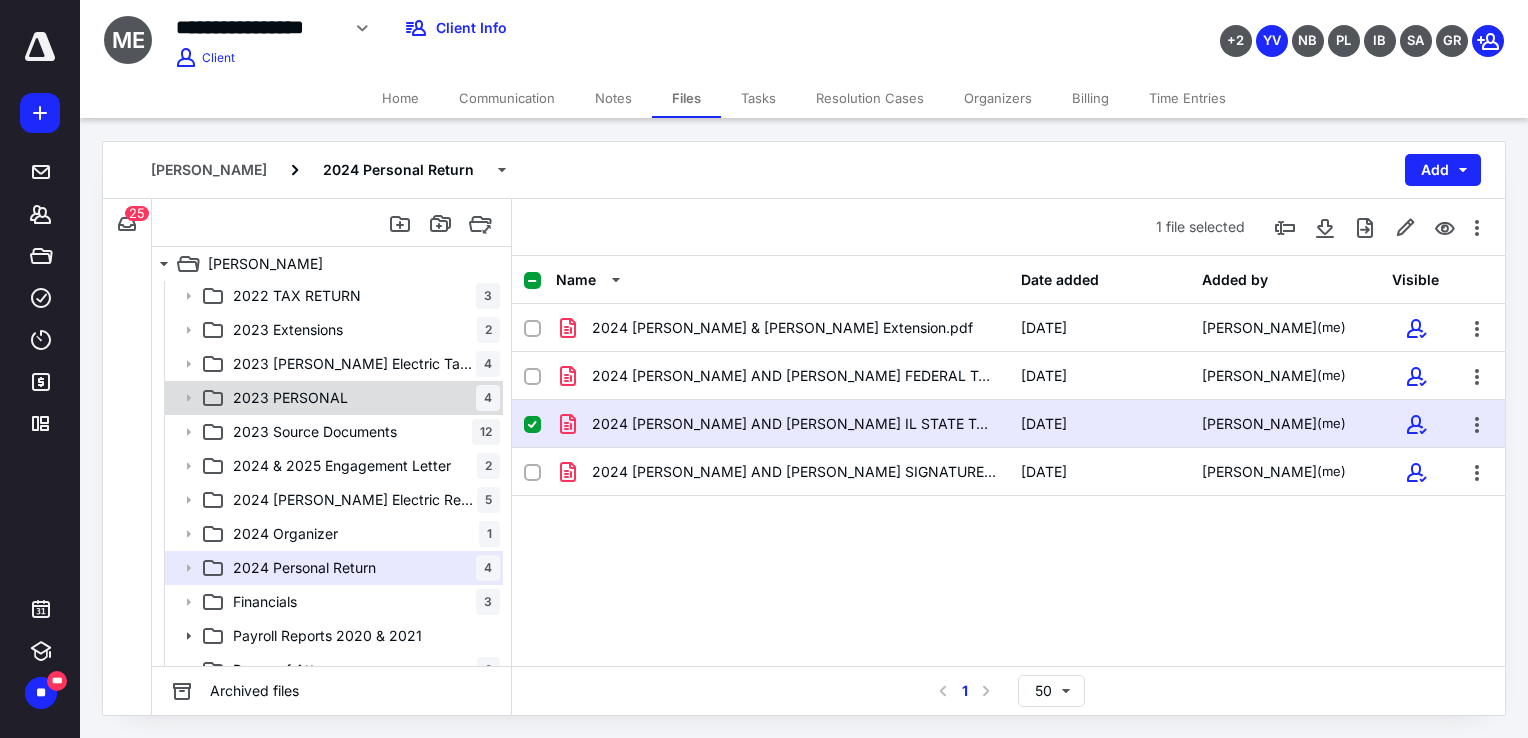 click on "2023 PERSONAL 4" at bounding box center (332, 398) 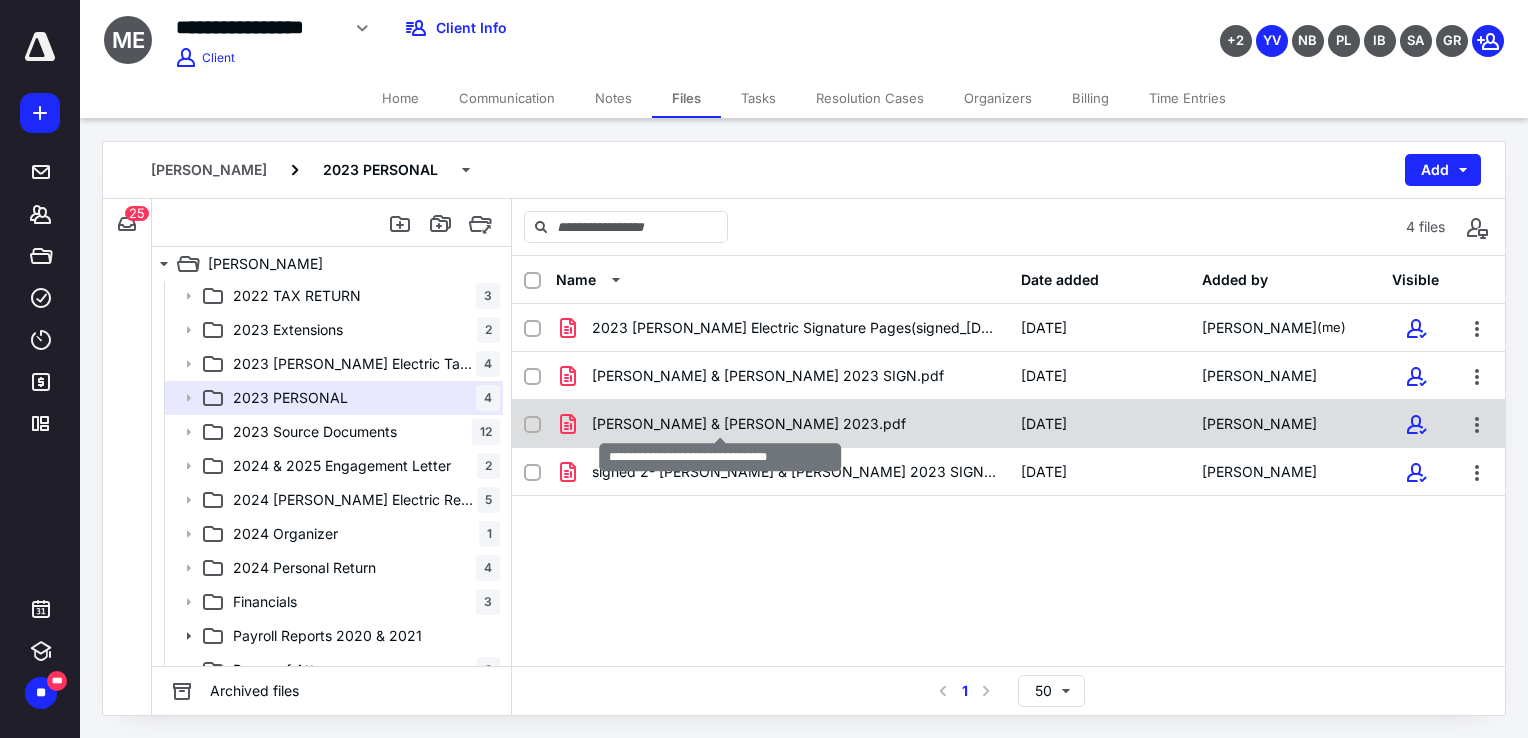 click on "[PERSON_NAME] & [PERSON_NAME] 2023.pdf" at bounding box center [749, 424] 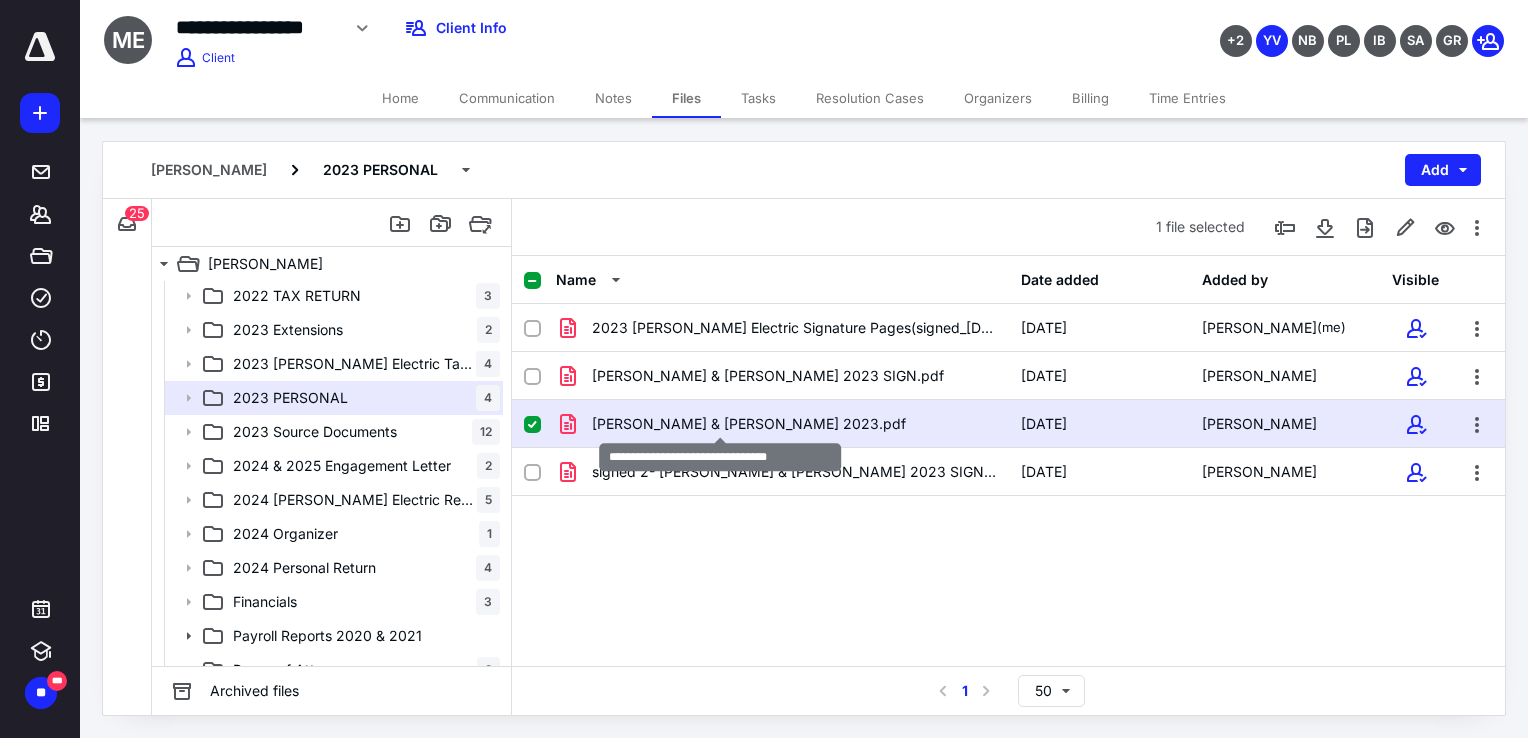 click on "[PERSON_NAME] & [PERSON_NAME] 2023.pdf" at bounding box center [749, 424] 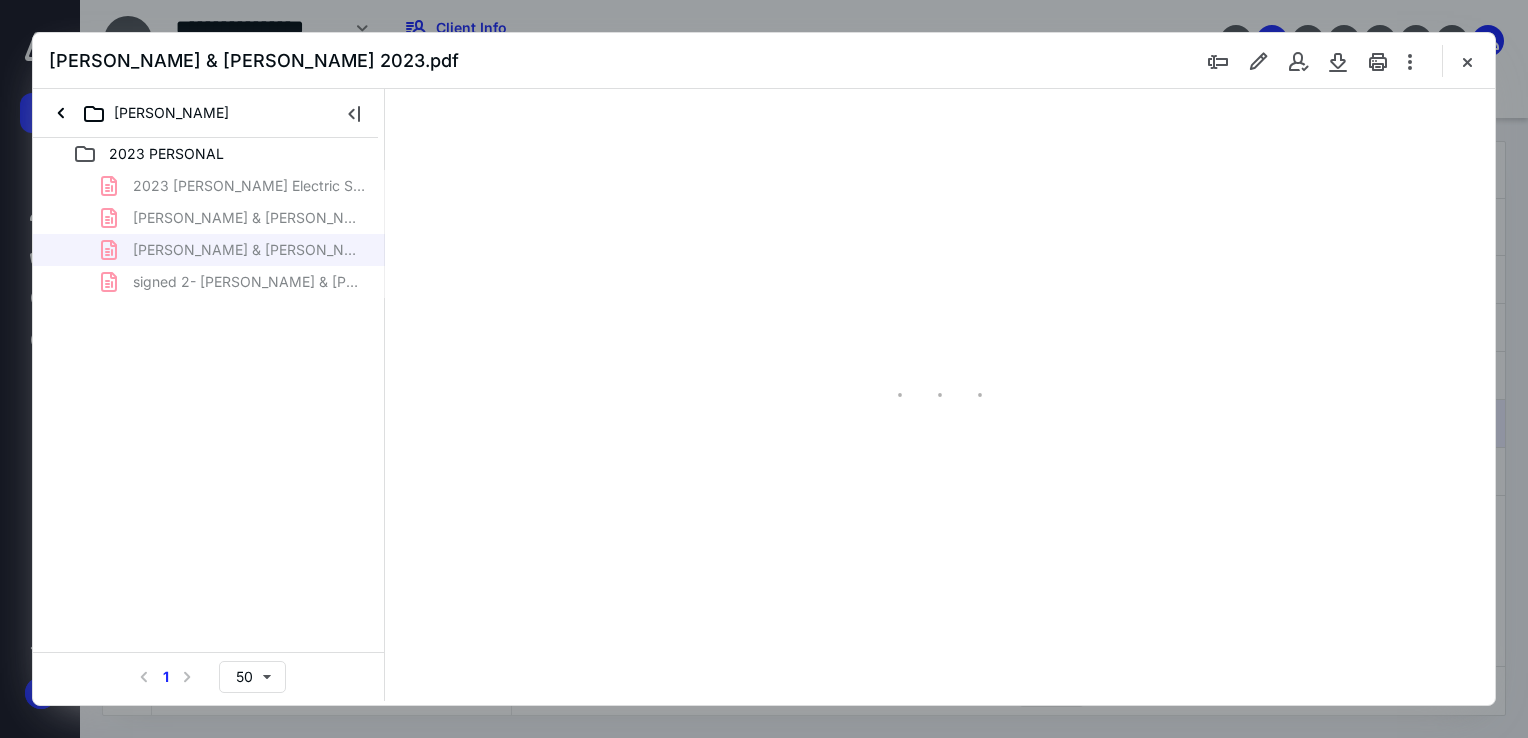 scroll, scrollTop: 0, scrollLeft: 0, axis: both 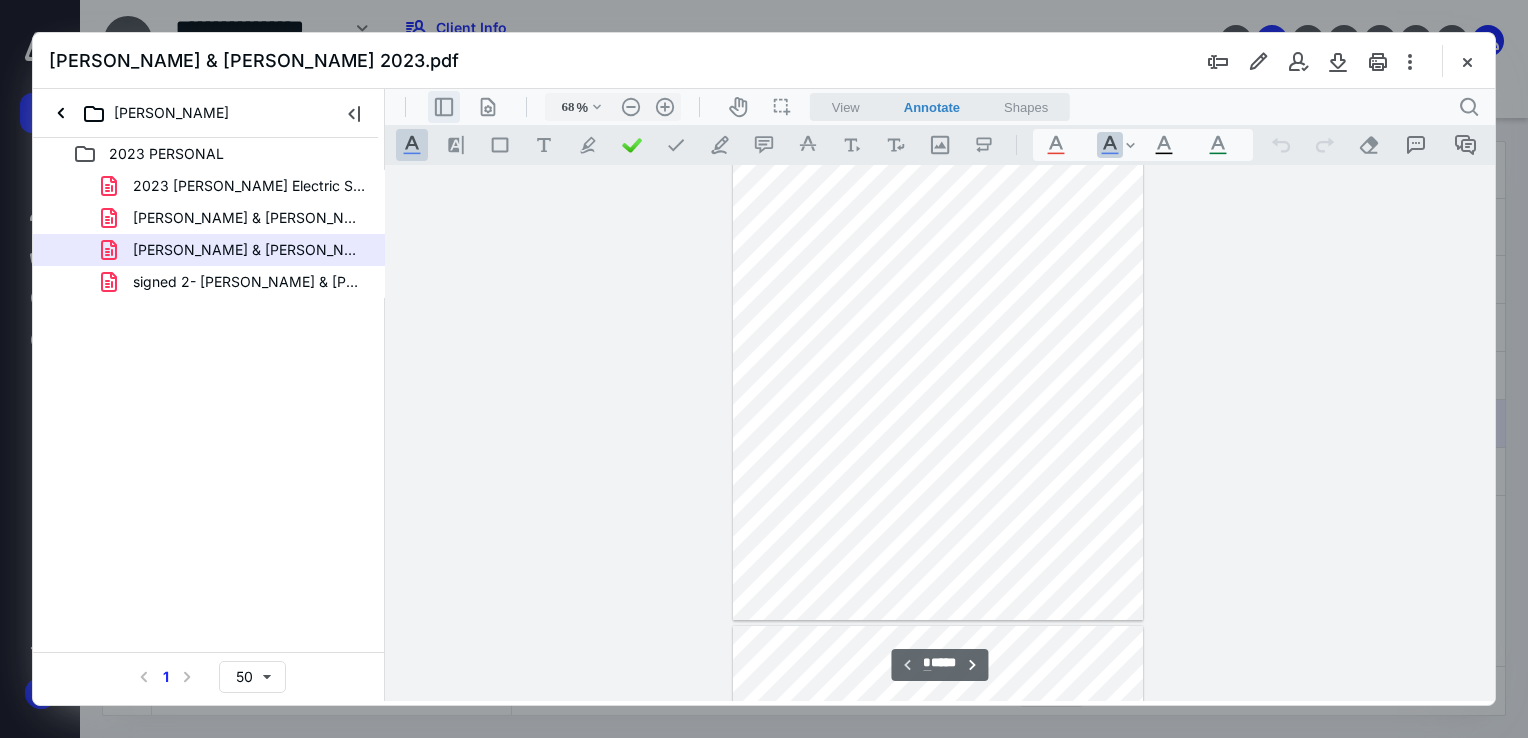 click on ".cls-1{fill:#abb0c4;} icon - header - sidebar - line" at bounding box center [444, 107] 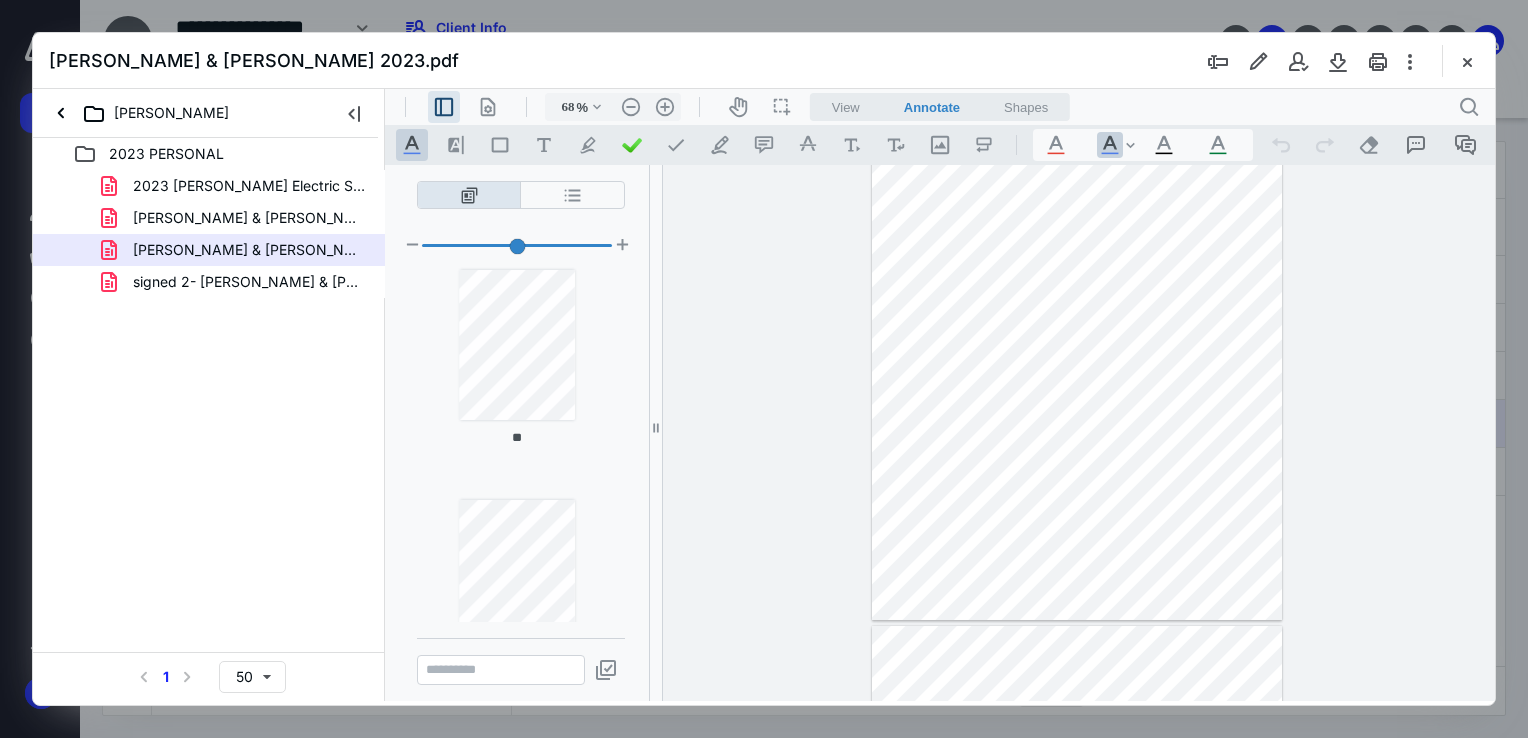 scroll, scrollTop: 8366, scrollLeft: 0, axis: vertical 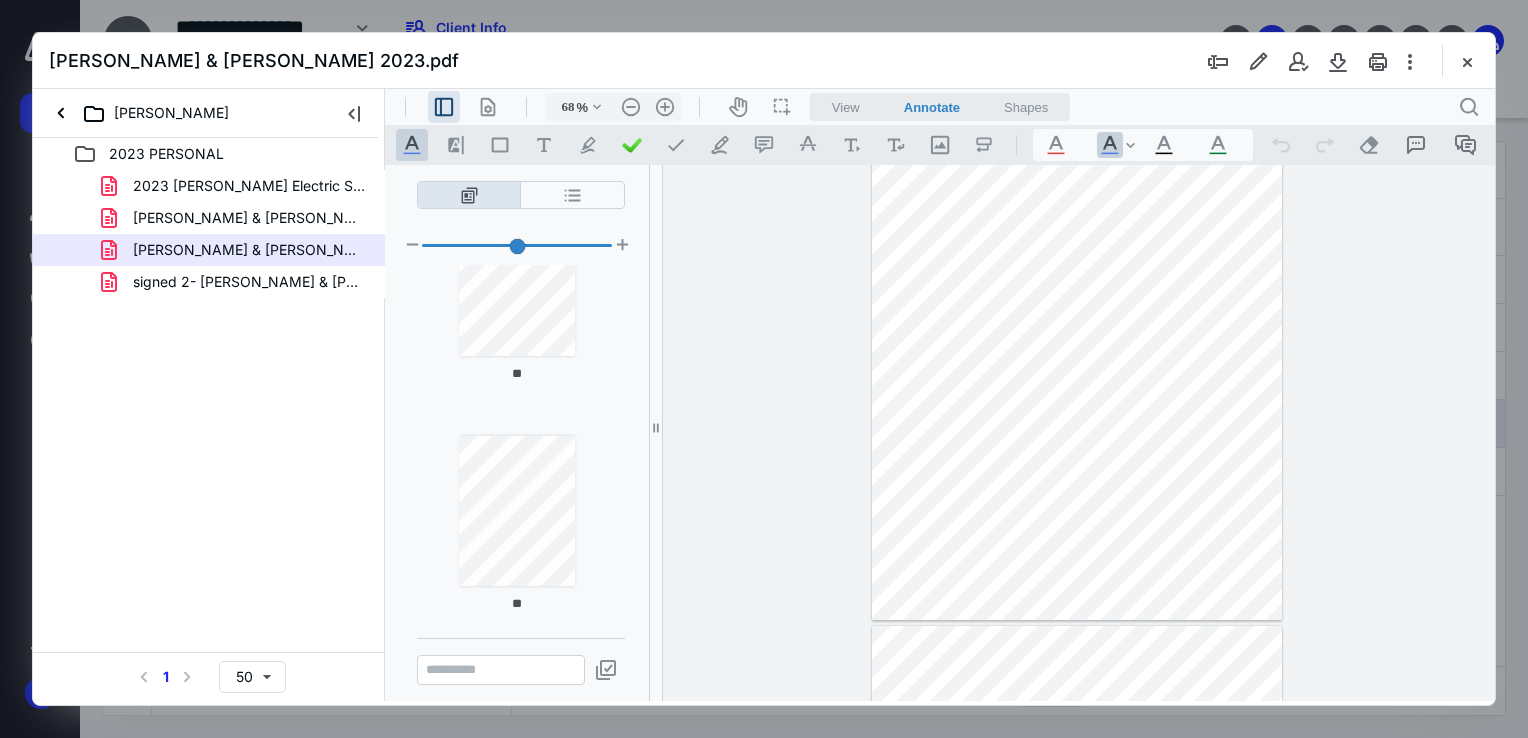 type on "**" 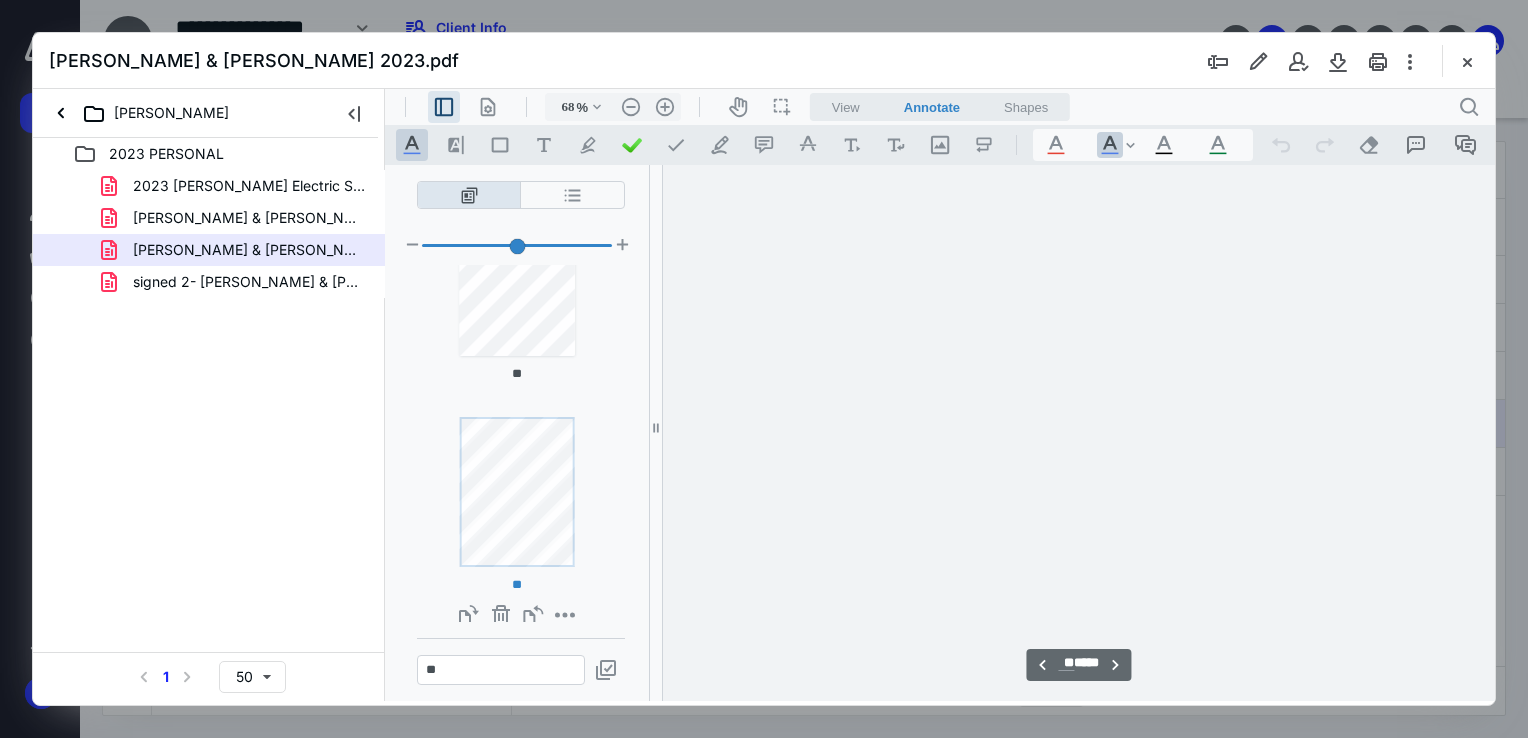 scroll, scrollTop: 8381, scrollLeft: 0, axis: vertical 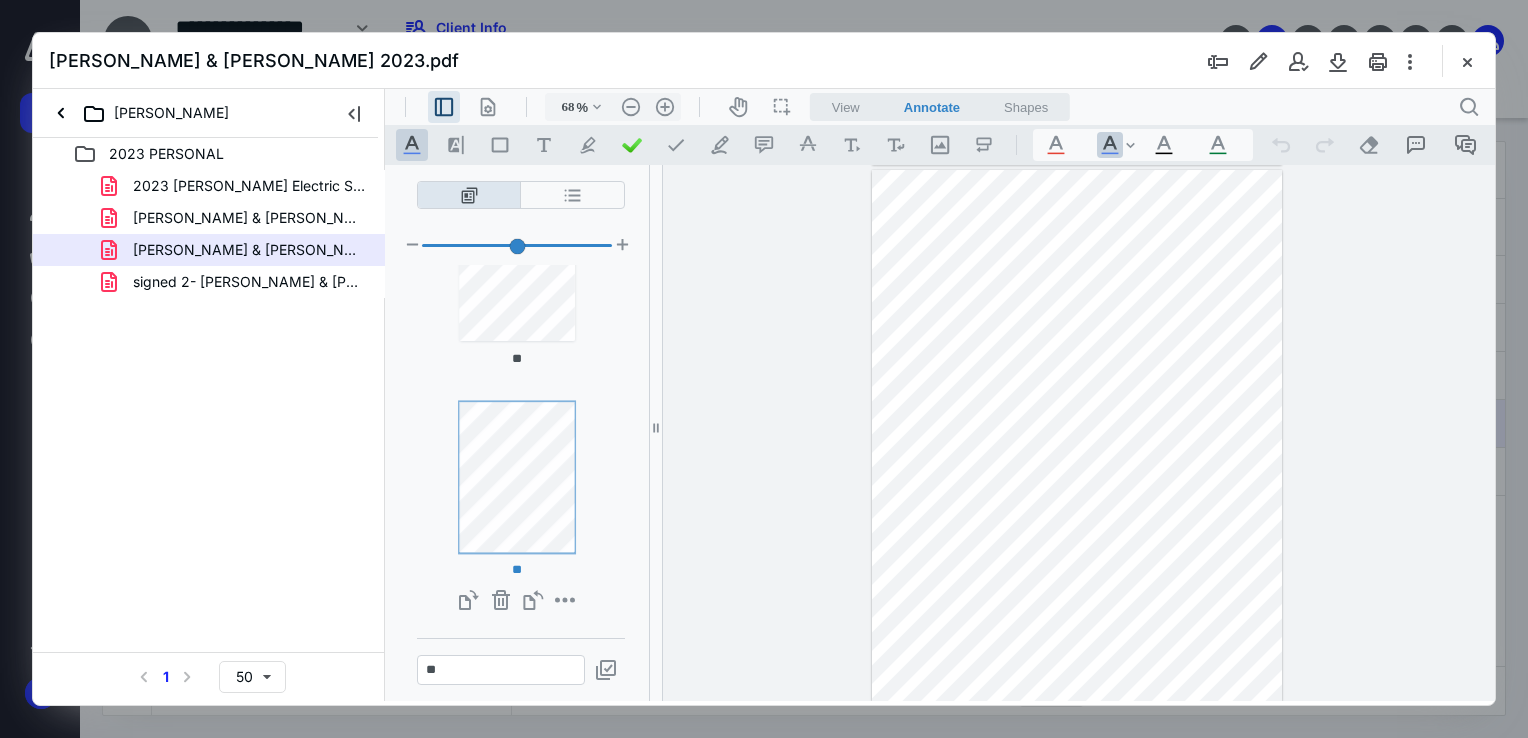 drag, startPoint x: 625, startPoint y: 545, endPoint x: 628, endPoint y: 555, distance: 10.440307 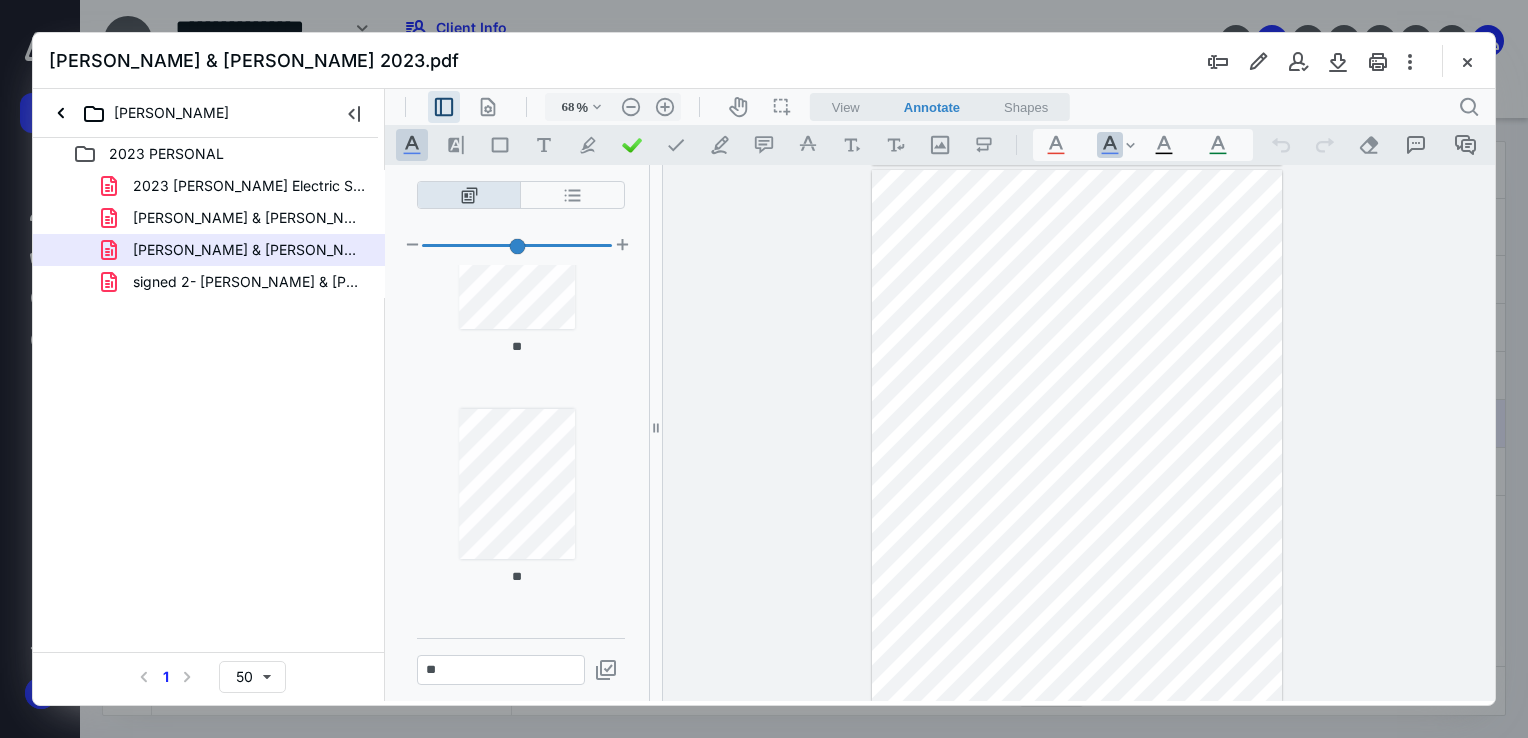 scroll, scrollTop: 10681, scrollLeft: 0, axis: vertical 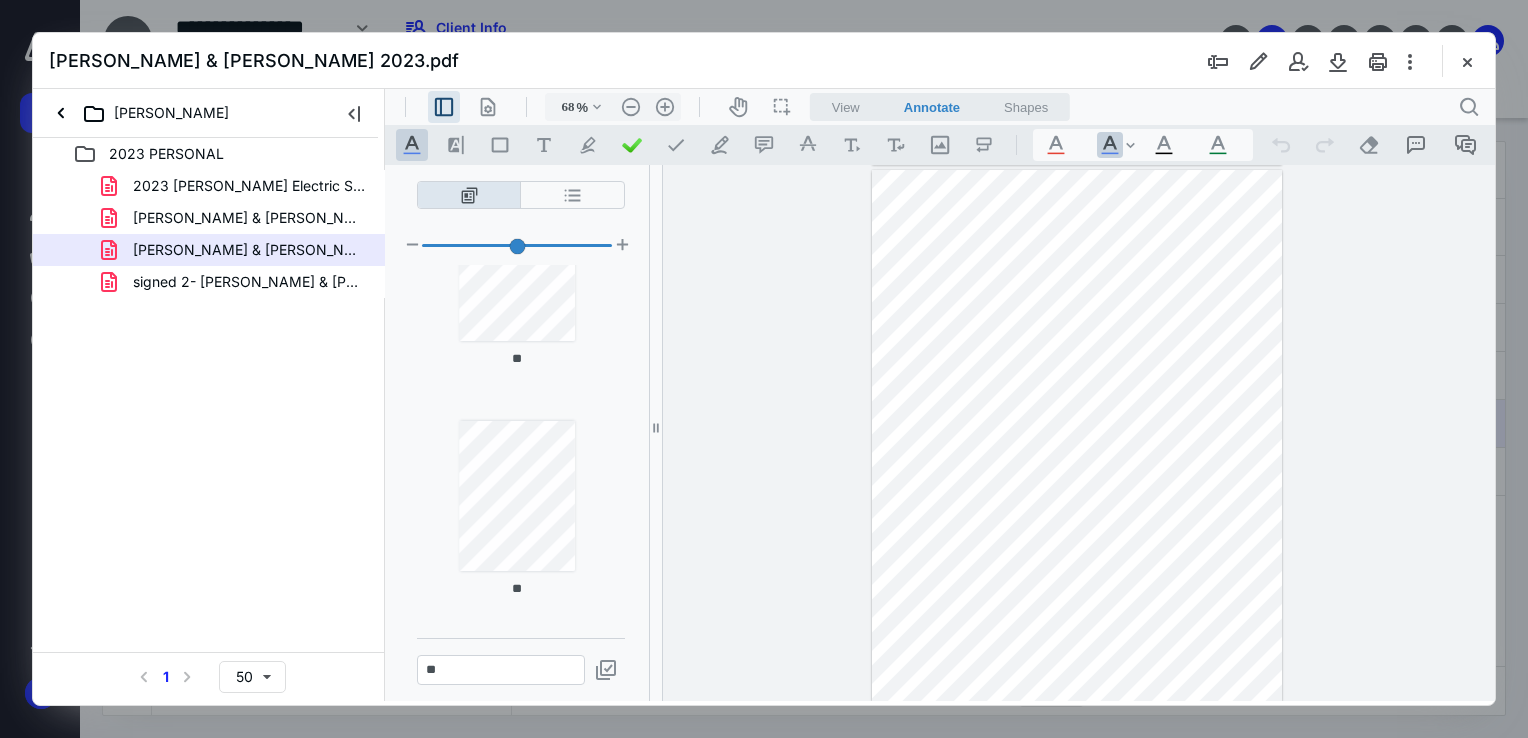 type on "**" 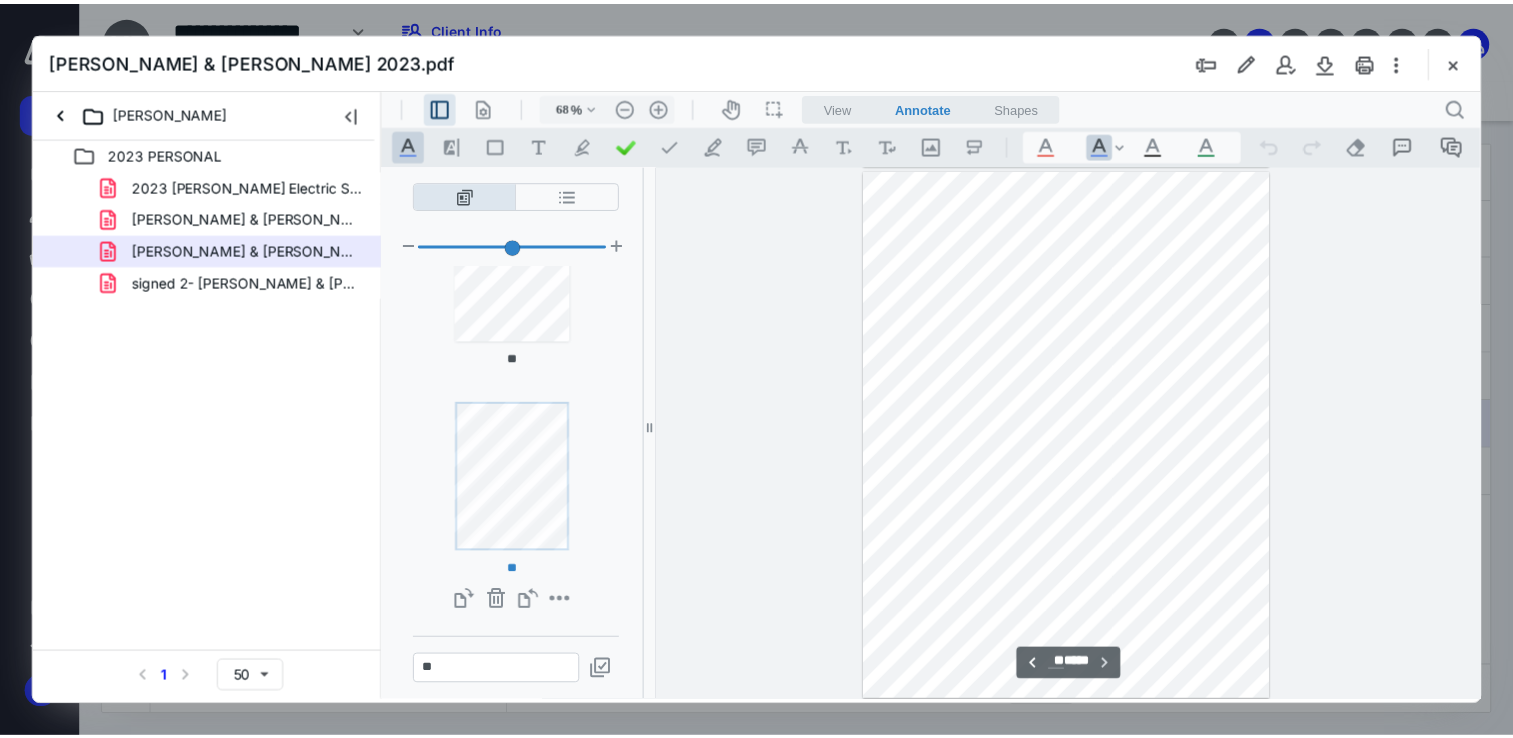 scroll, scrollTop: 25236, scrollLeft: 0, axis: vertical 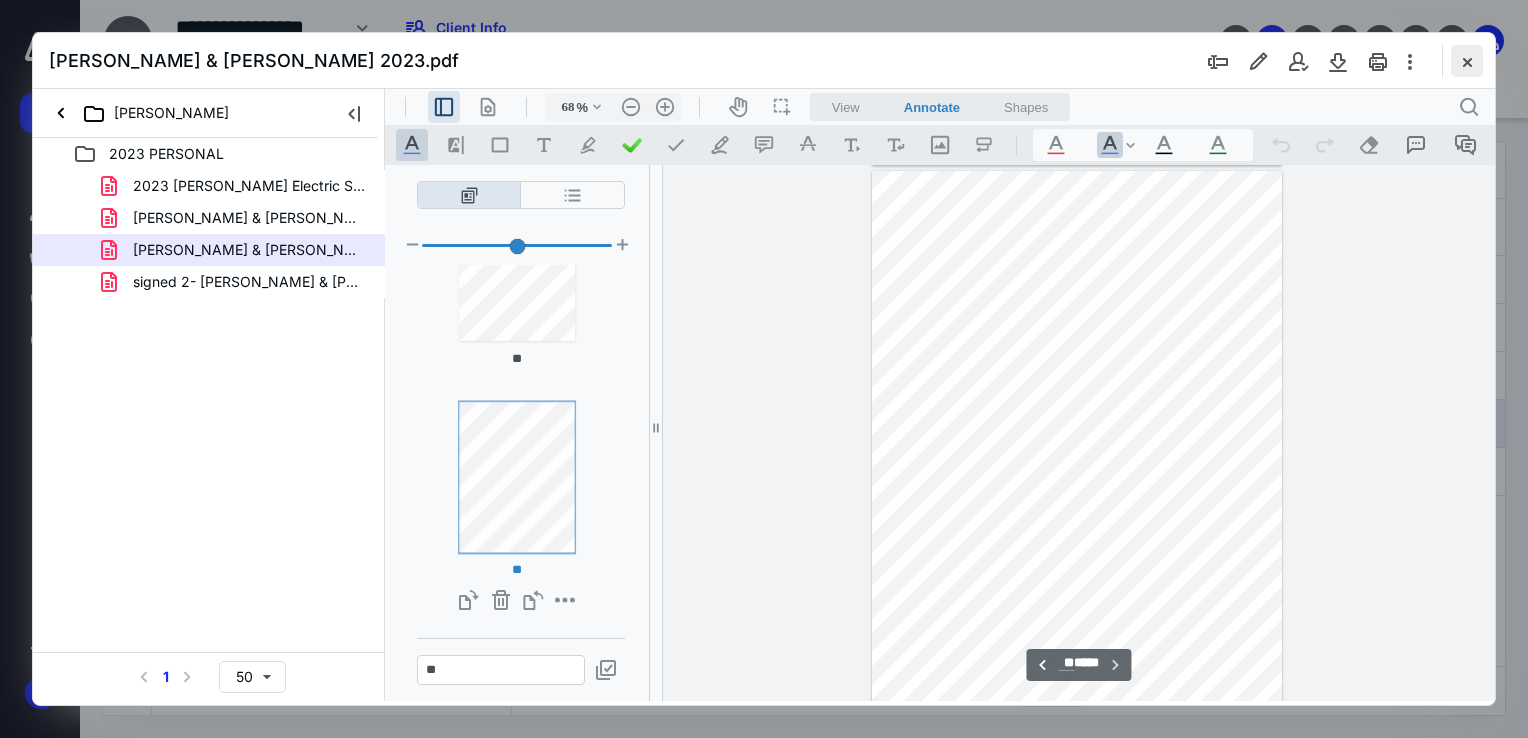 click at bounding box center (1467, 61) 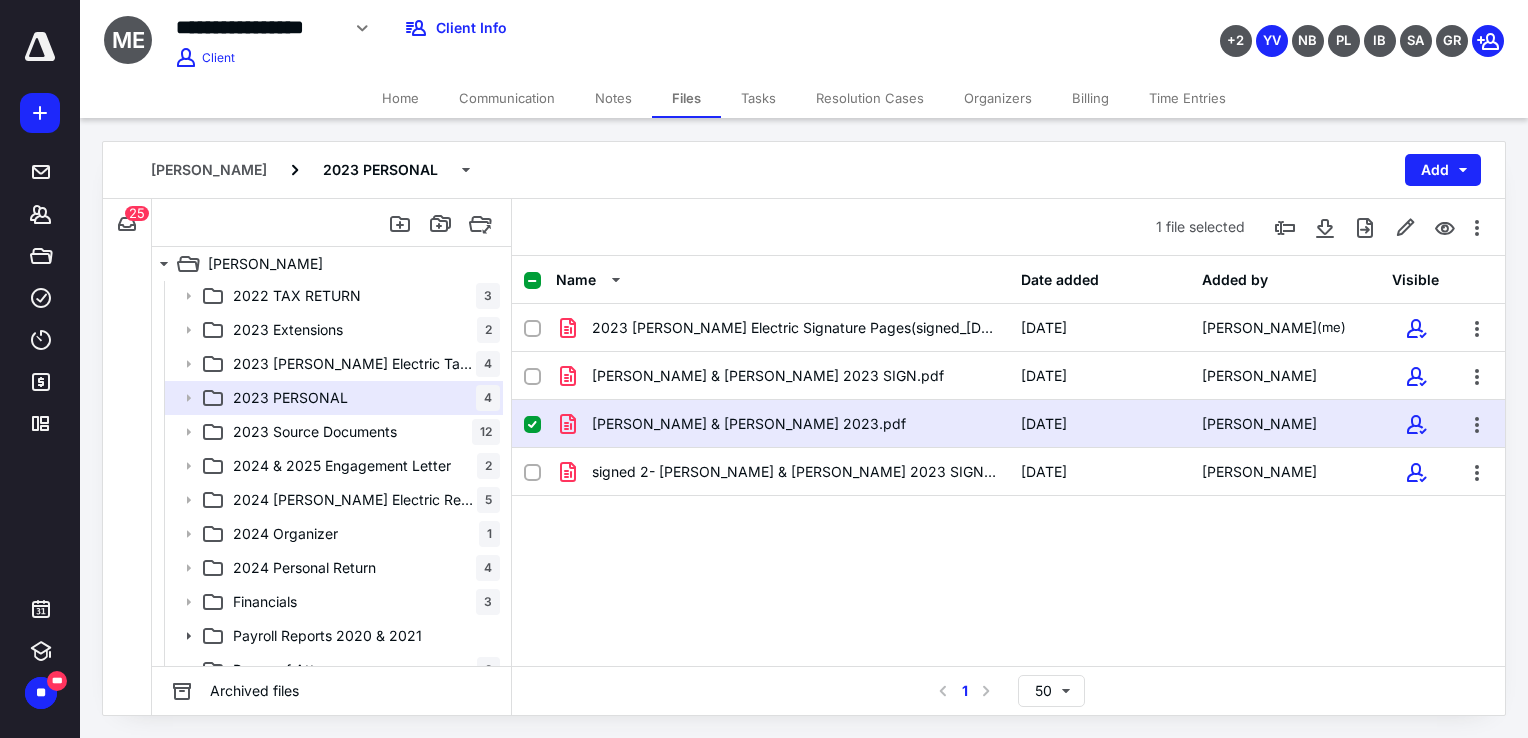 click on "Home" at bounding box center [400, 98] 